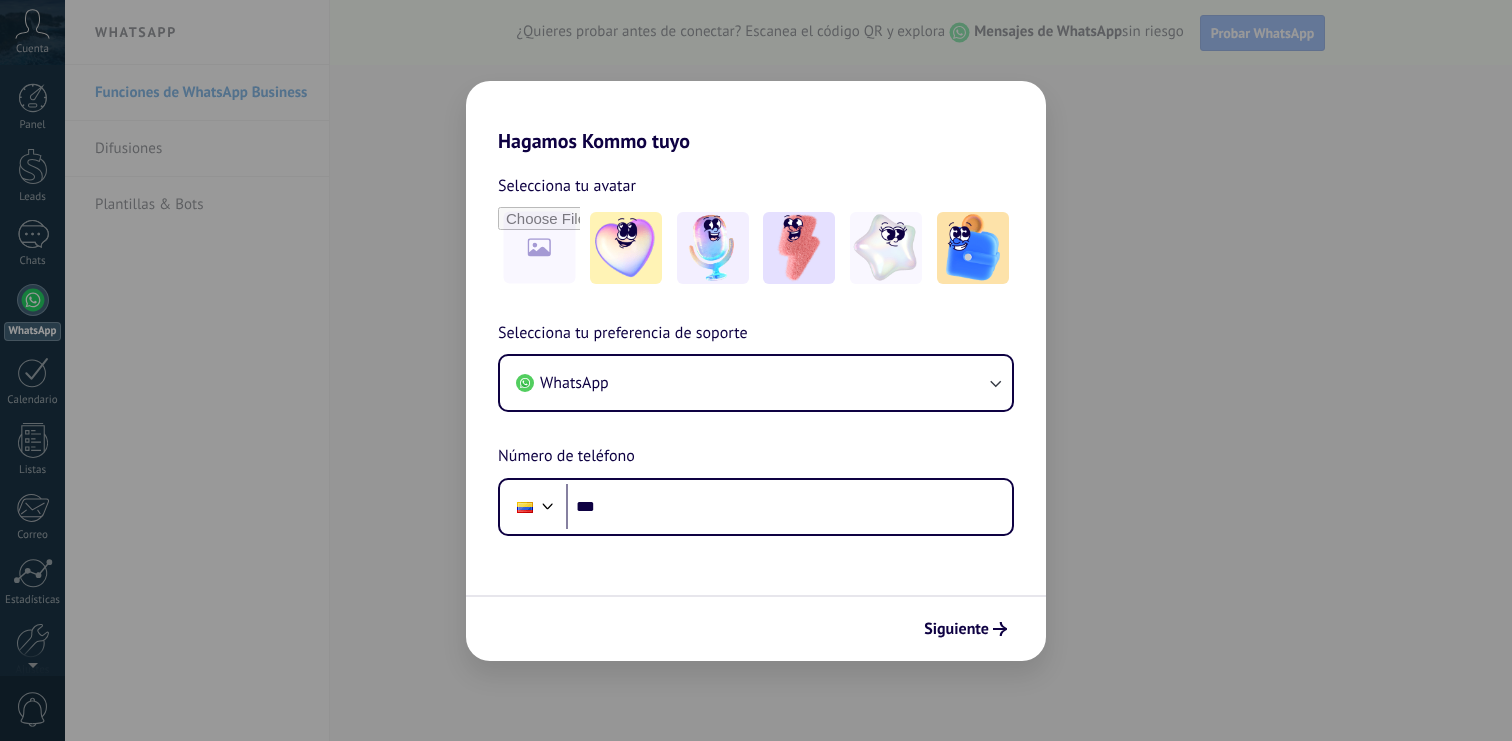 scroll, scrollTop: 0, scrollLeft: 0, axis: both 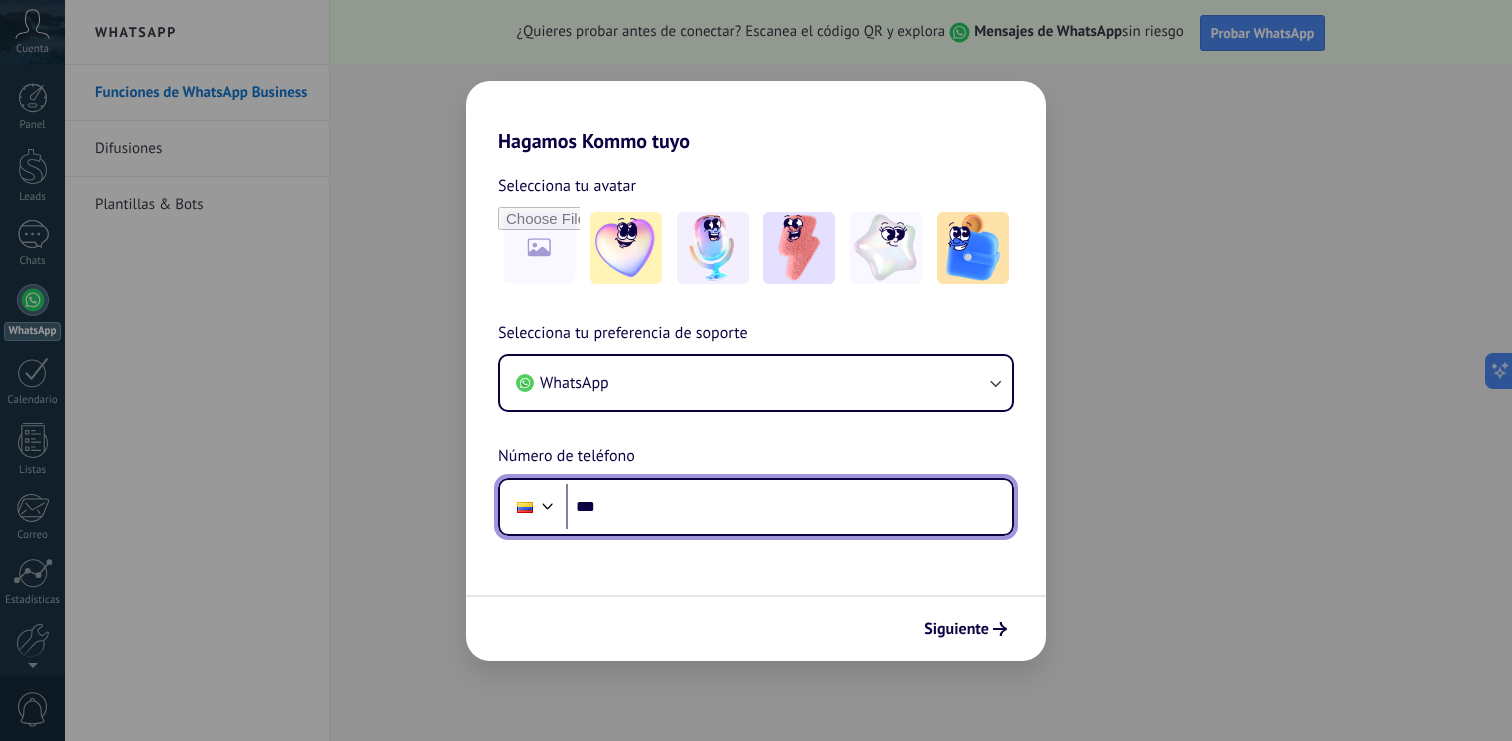 click on "***" at bounding box center (789, 507) 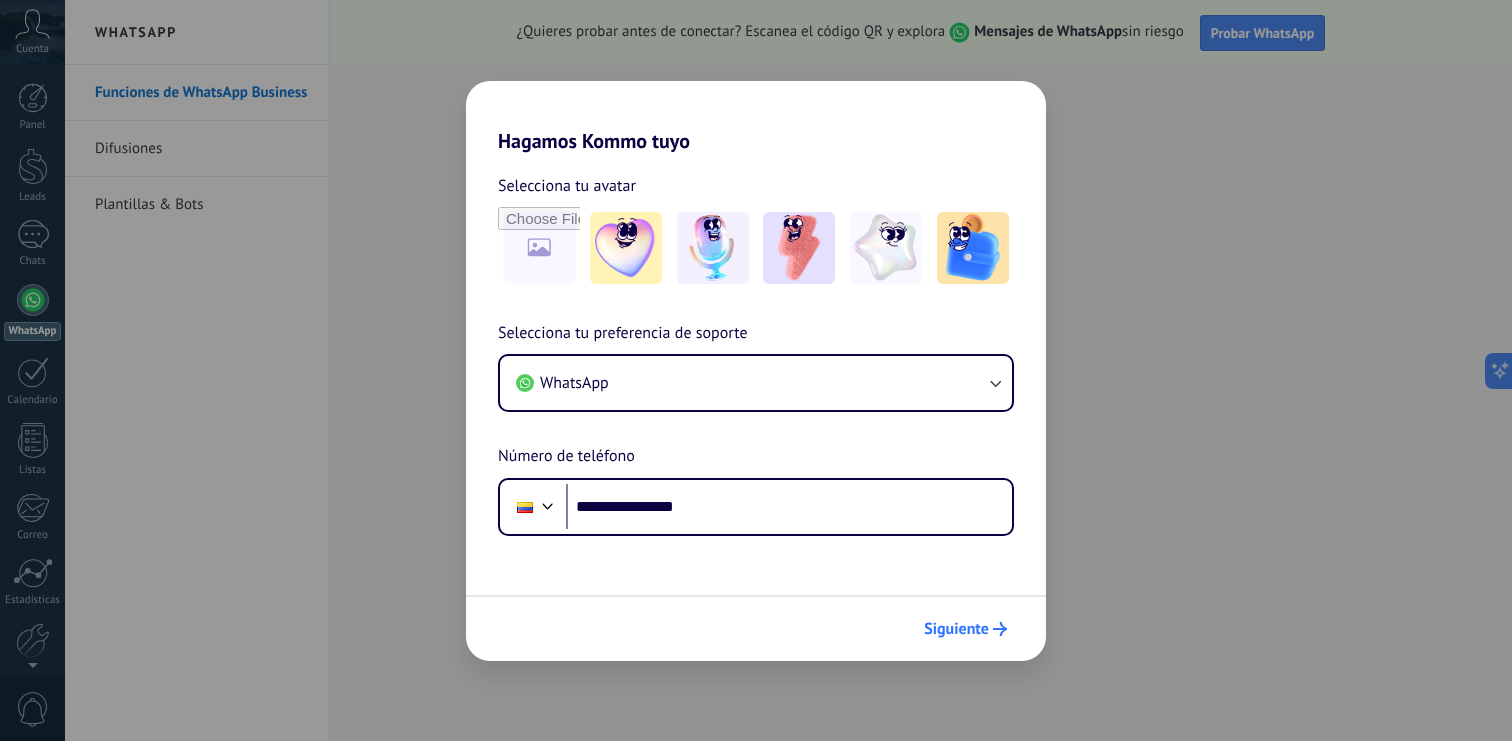 click on "Siguiente" at bounding box center (956, 629) 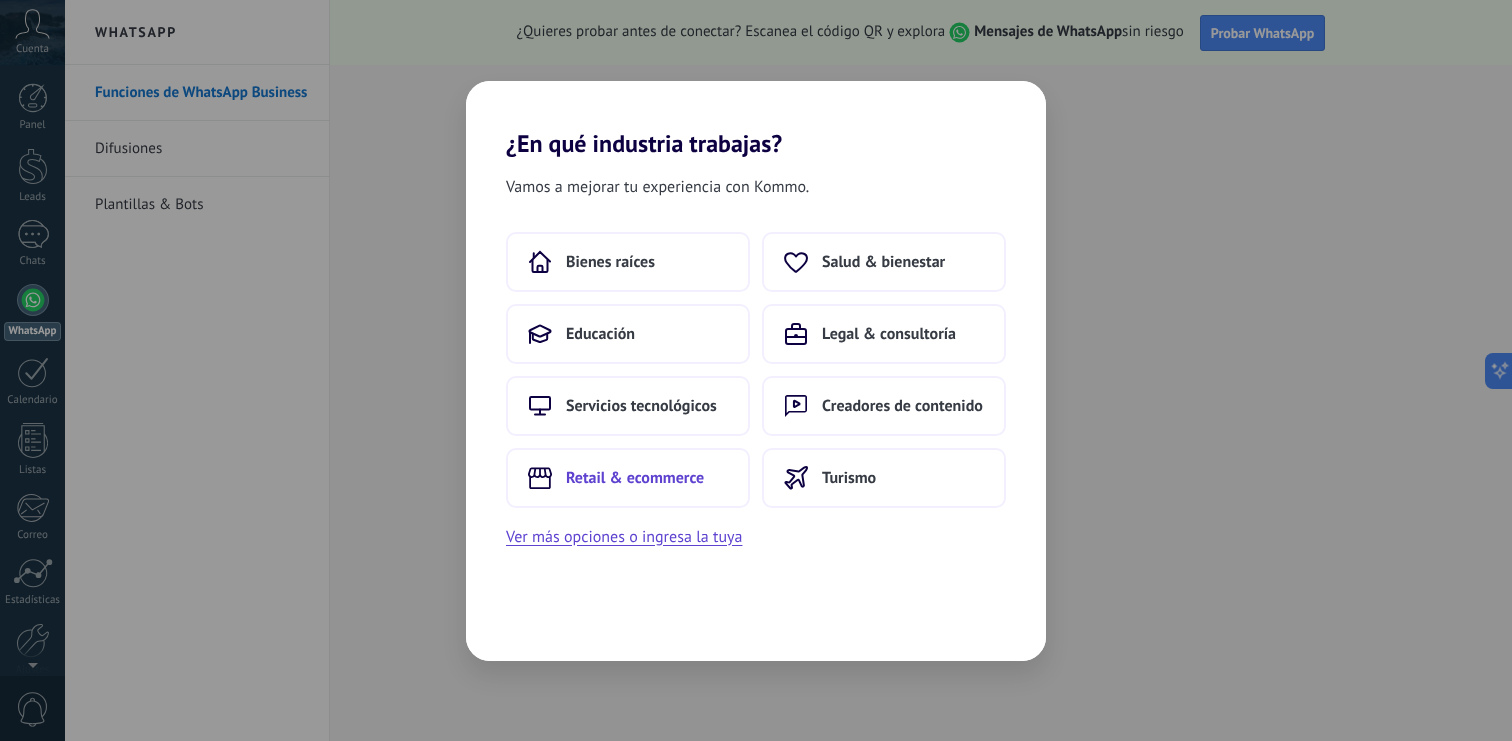 click on "Retail & ecommerce" at bounding box center [610, 262] 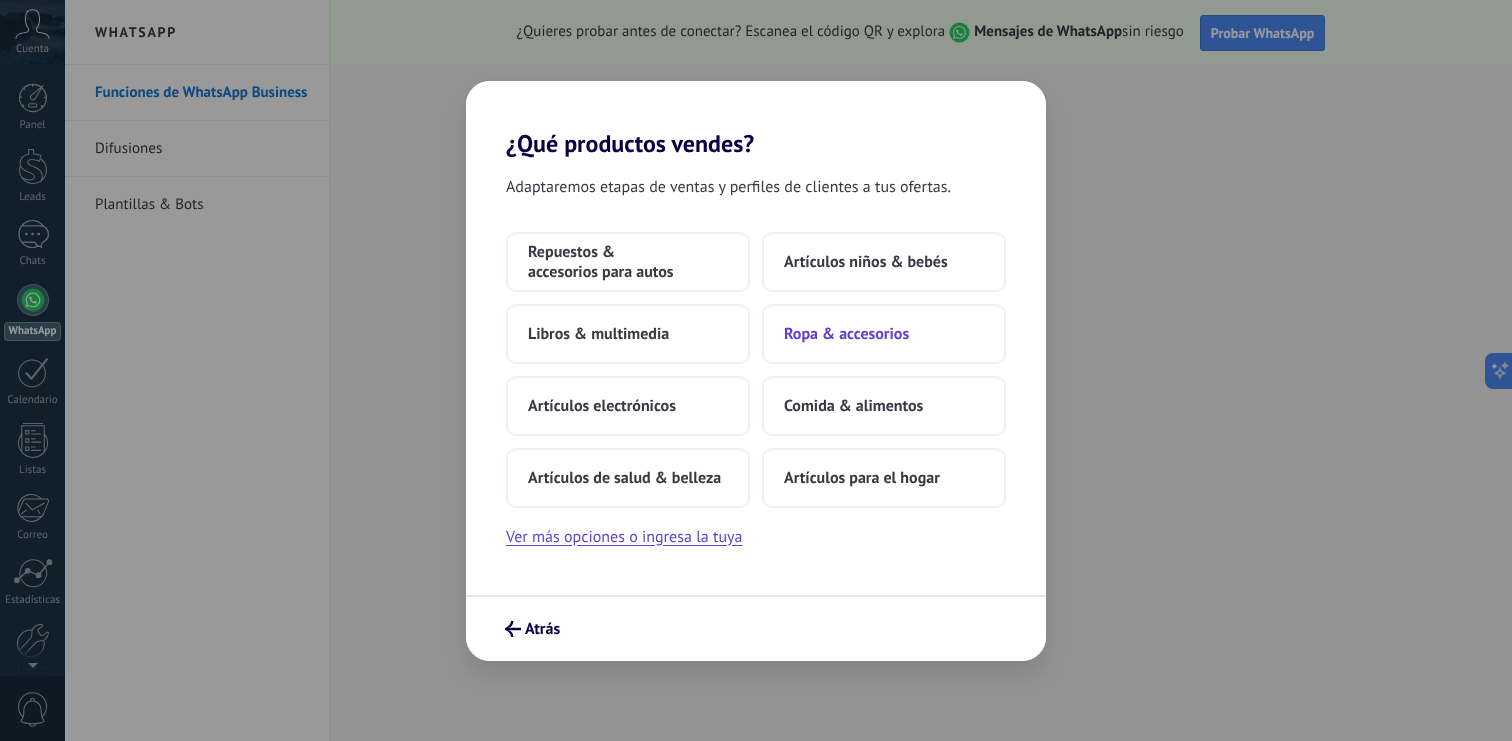 click on "Ropa & accesorios" at bounding box center (628, 262) 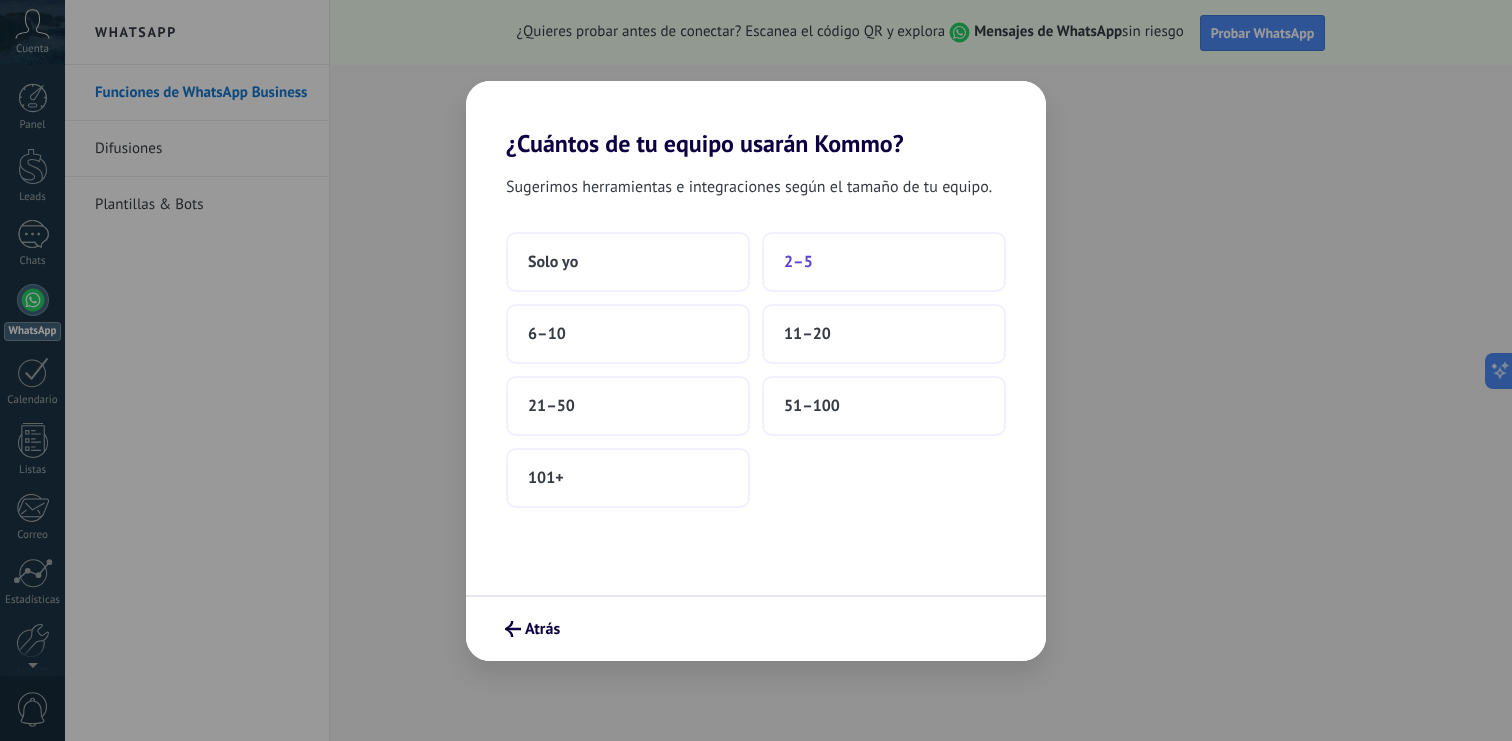 click on "2–5" at bounding box center [884, 262] 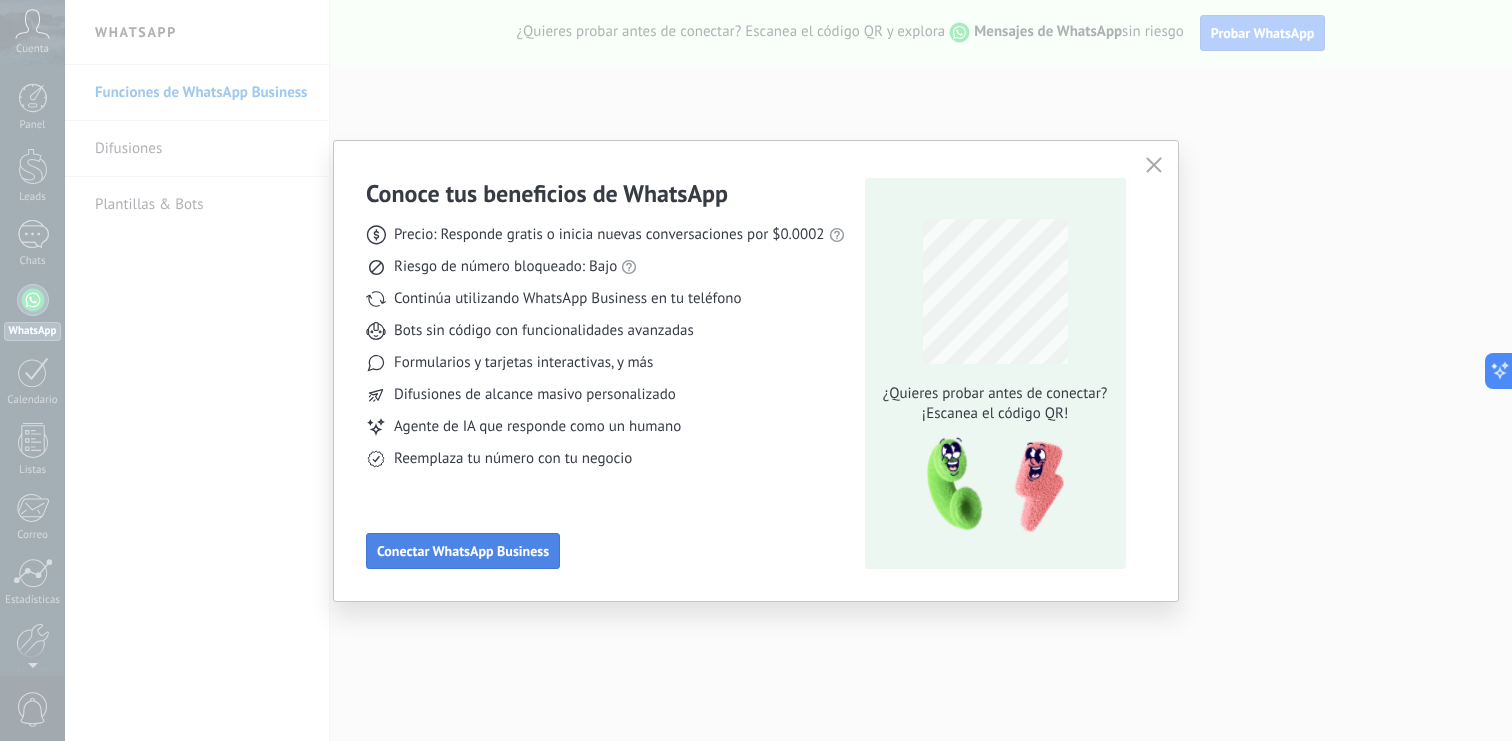 click on "Conectar WhatsApp Business" at bounding box center [463, 551] 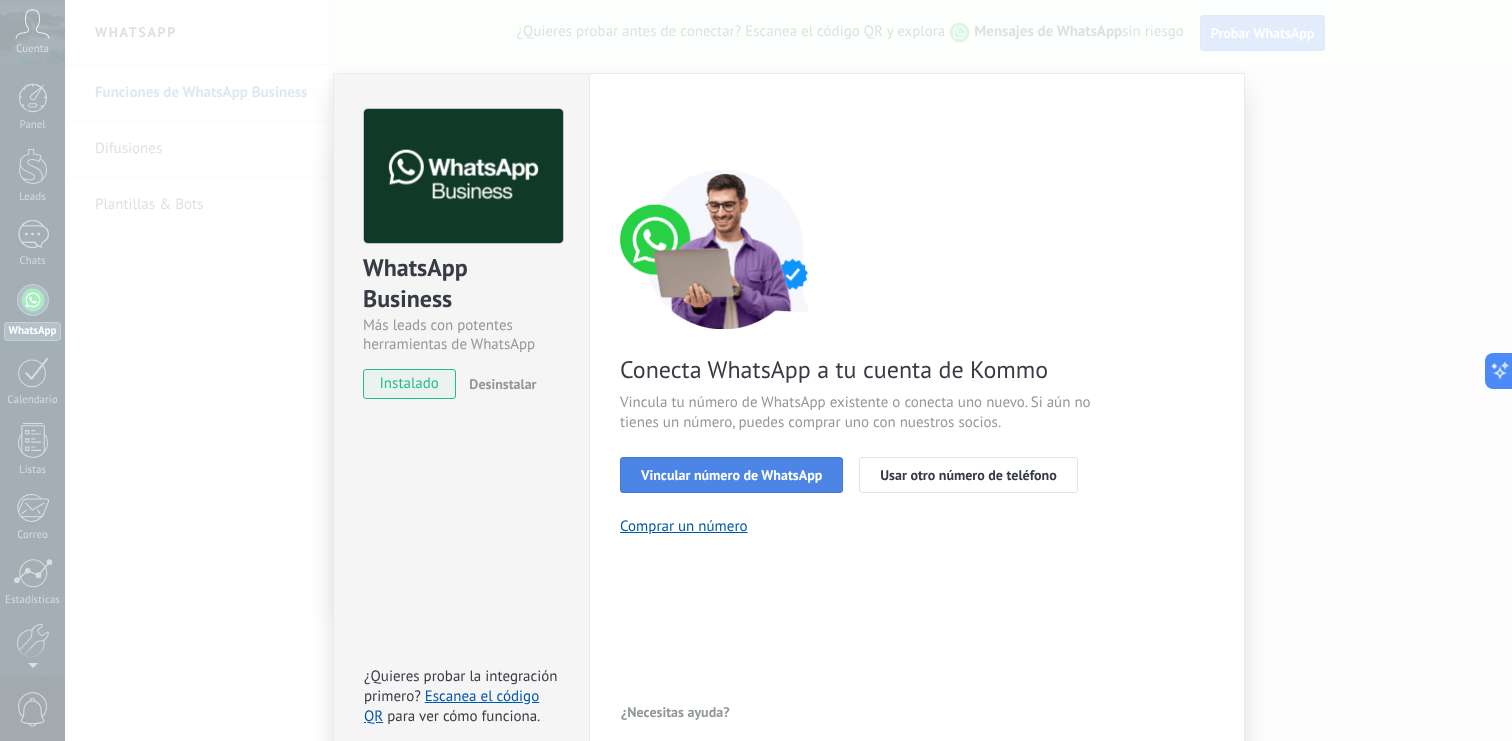 click on "Vincular número de WhatsApp" at bounding box center [731, 475] 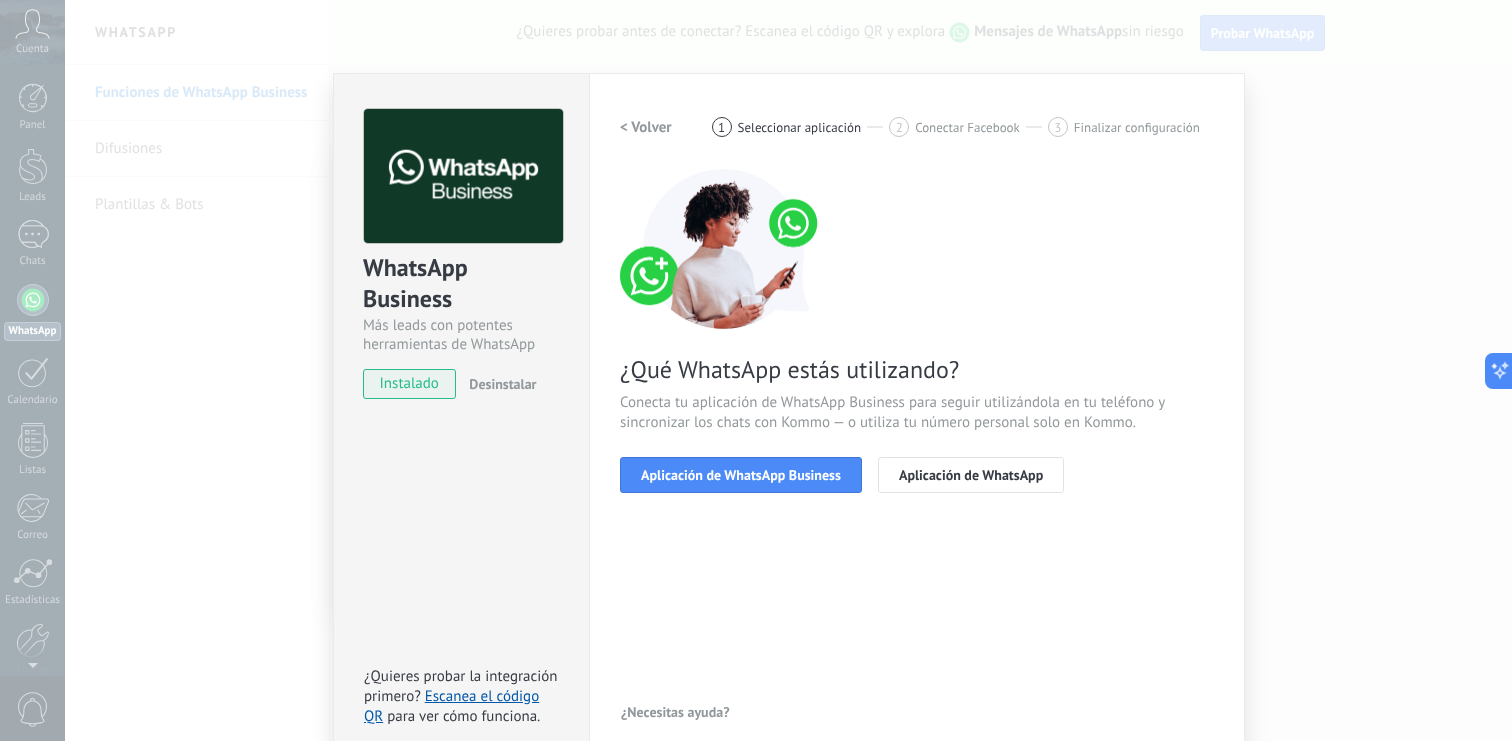 click on "Aplicación de WhatsApp Business" at bounding box center [741, 475] 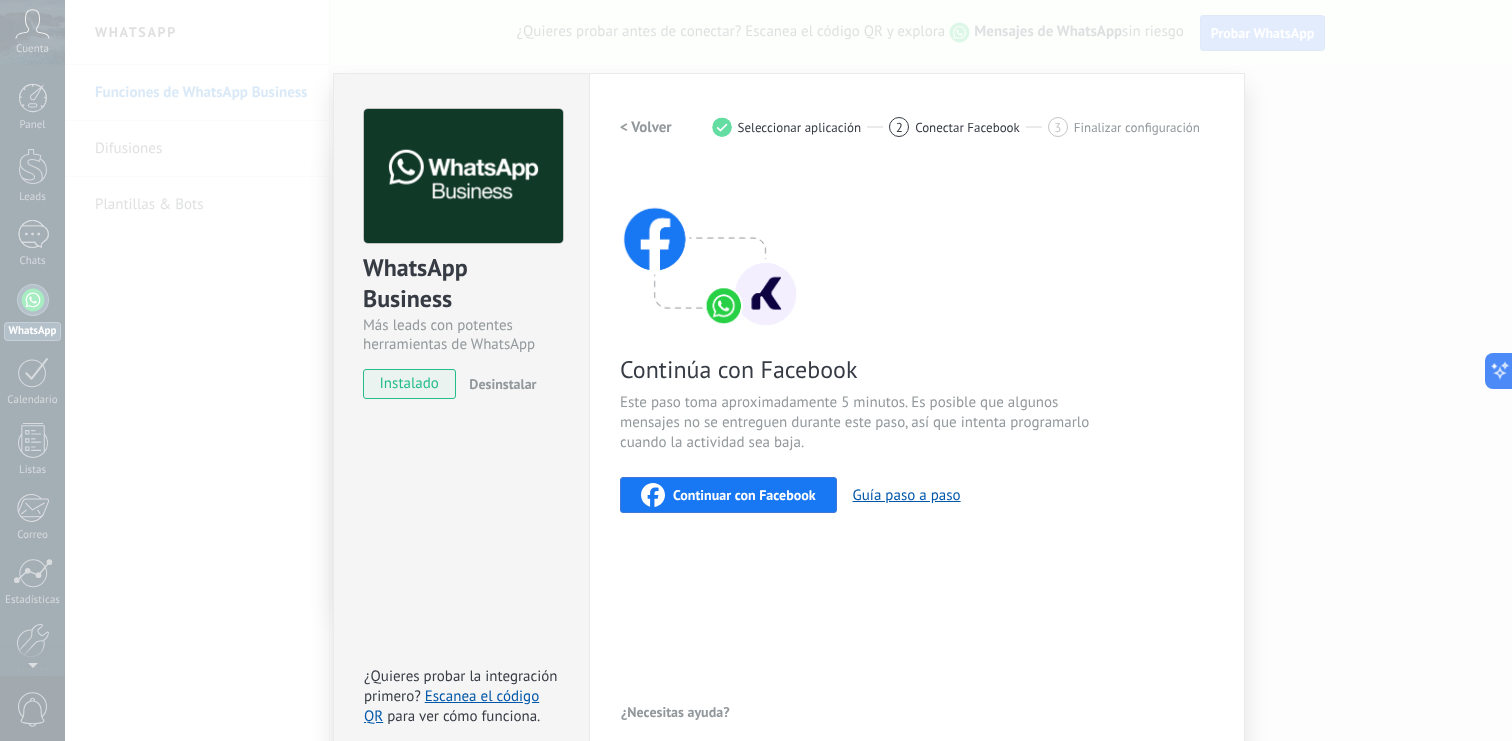 click on "< Volver" at bounding box center [646, 127] 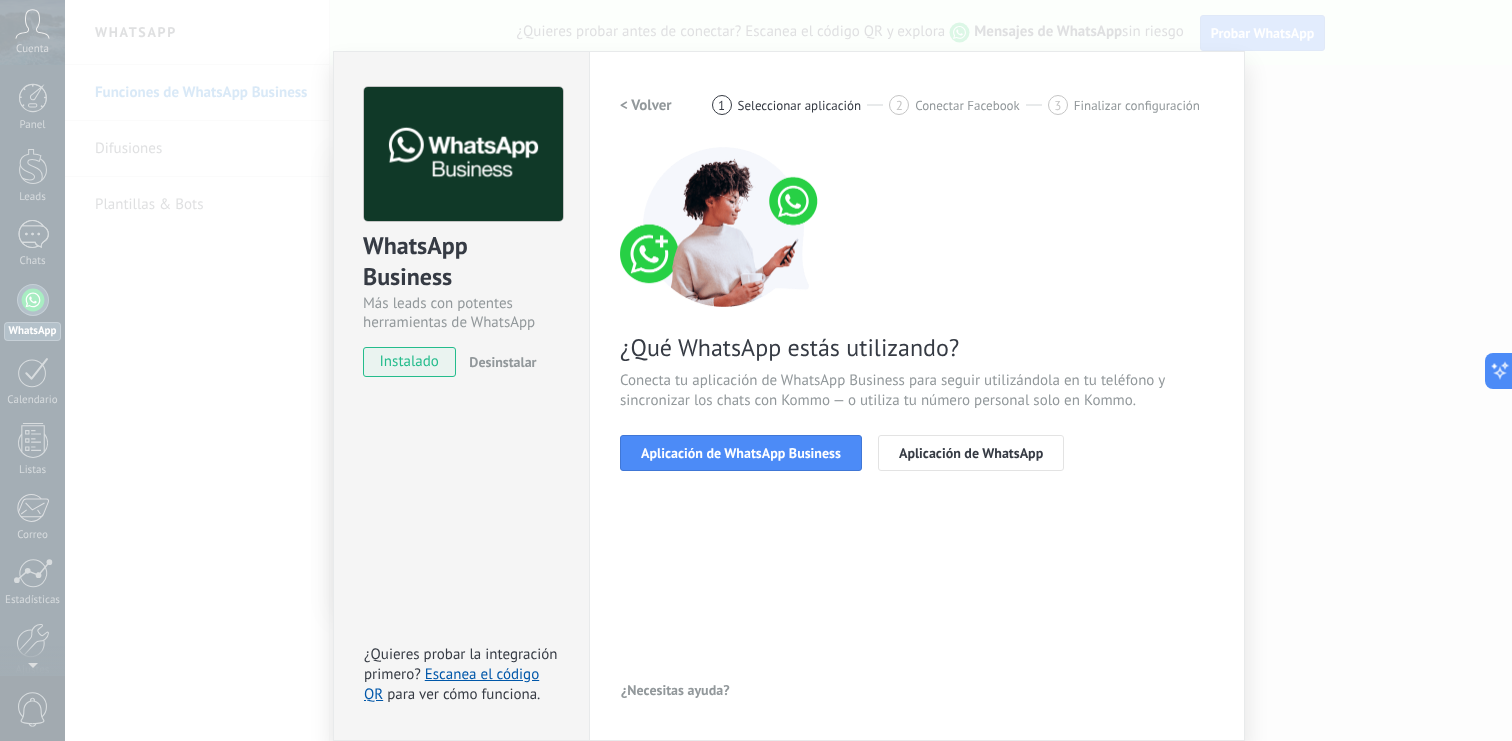 scroll, scrollTop: 0, scrollLeft: 0, axis: both 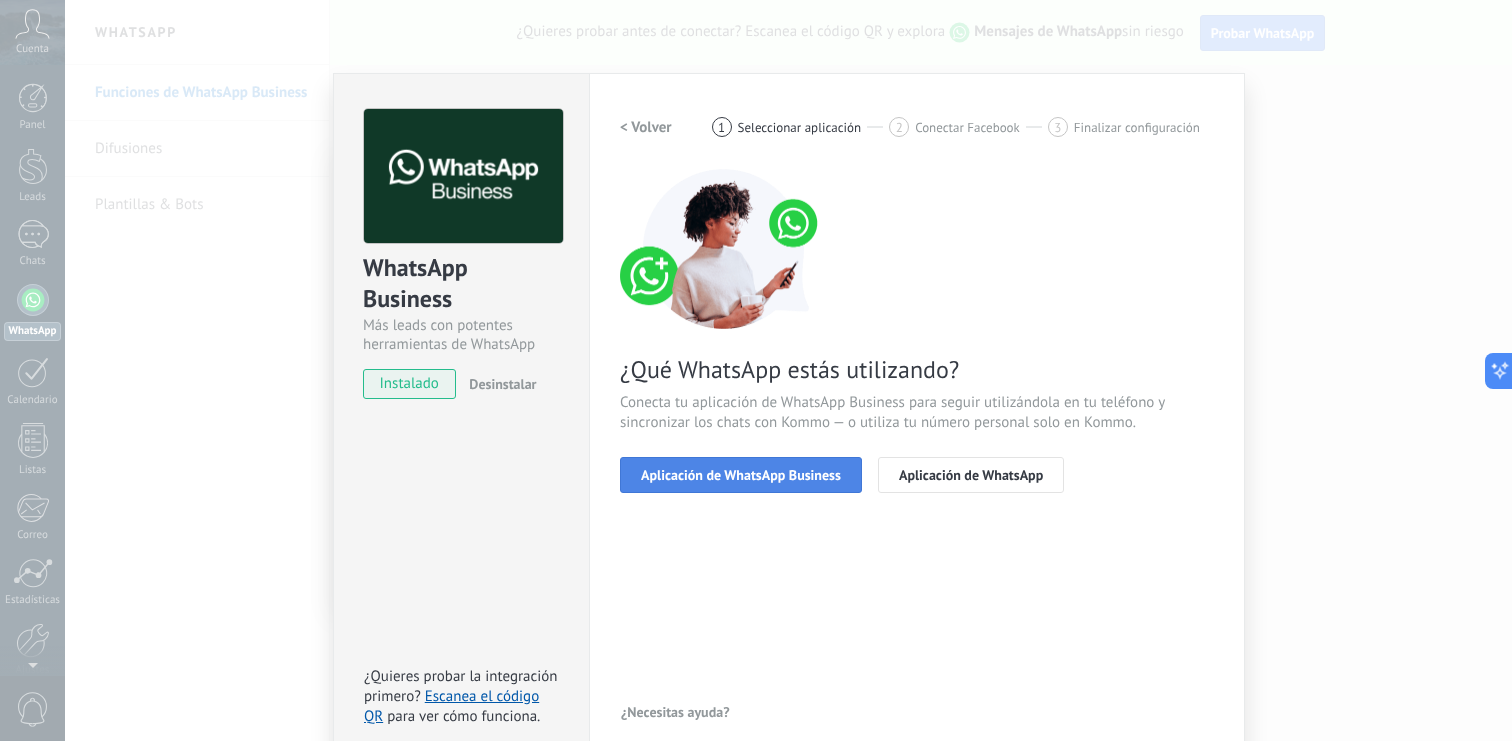click on "Aplicación de WhatsApp Business" at bounding box center (741, 475) 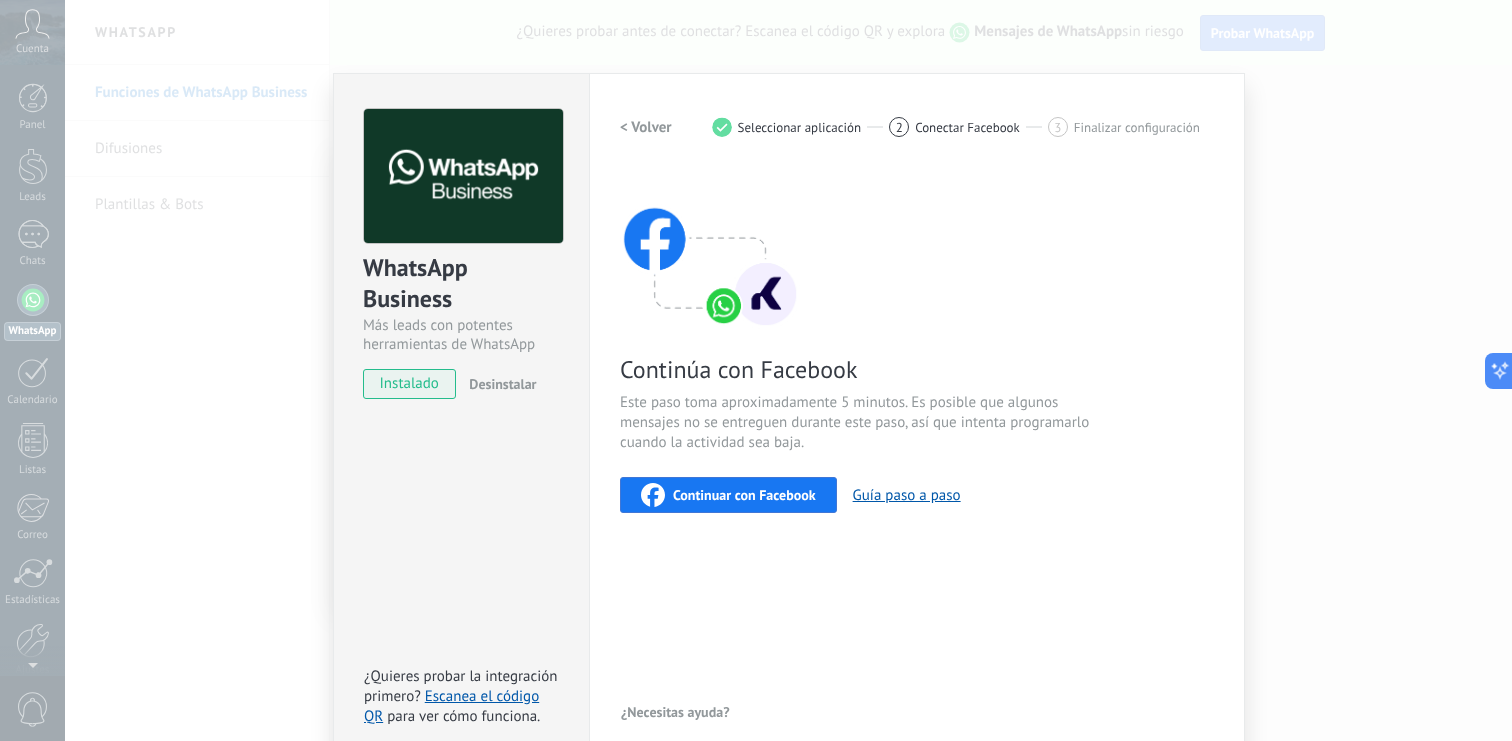 click on "Continuar con Facebook" at bounding box center (728, 495) 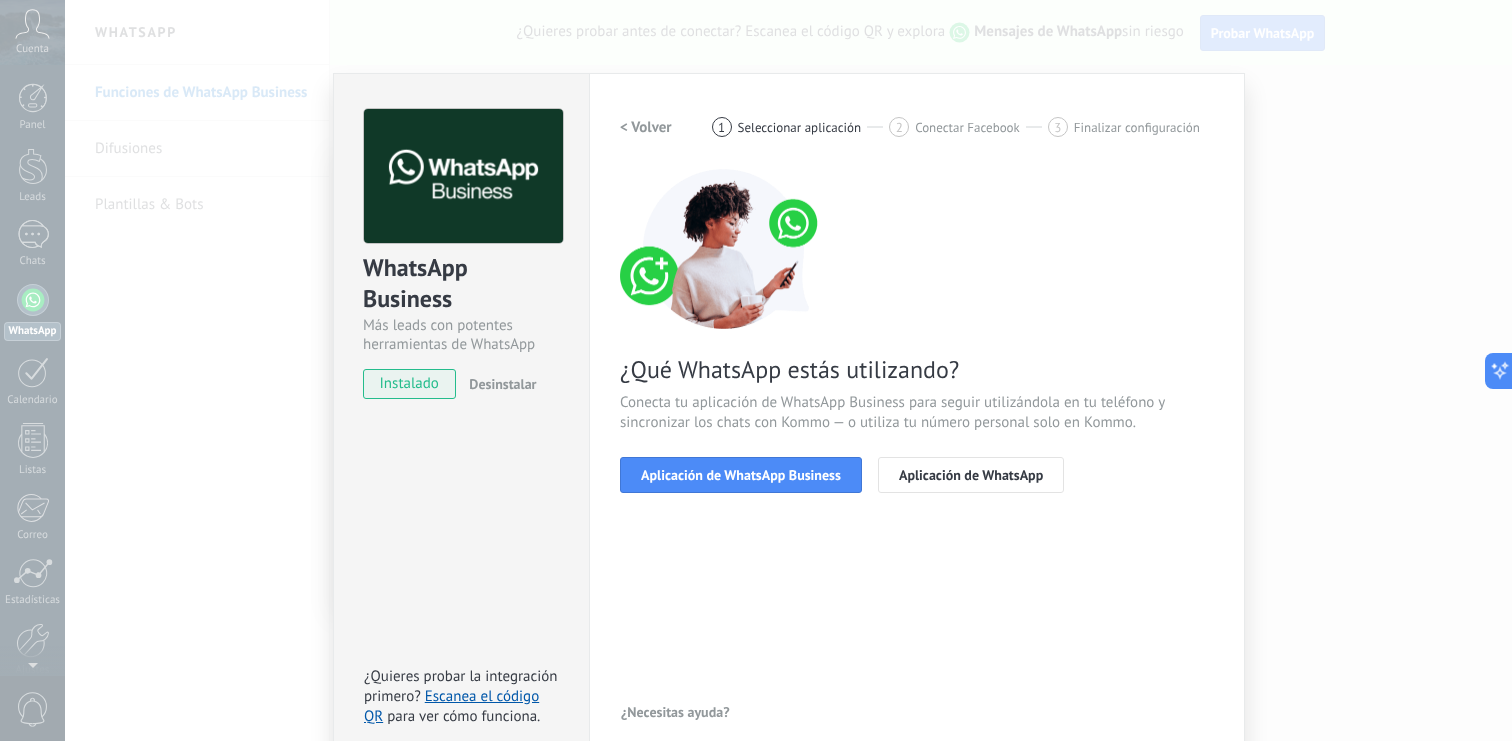 click on "< Volver" at bounding box center [646, 127] 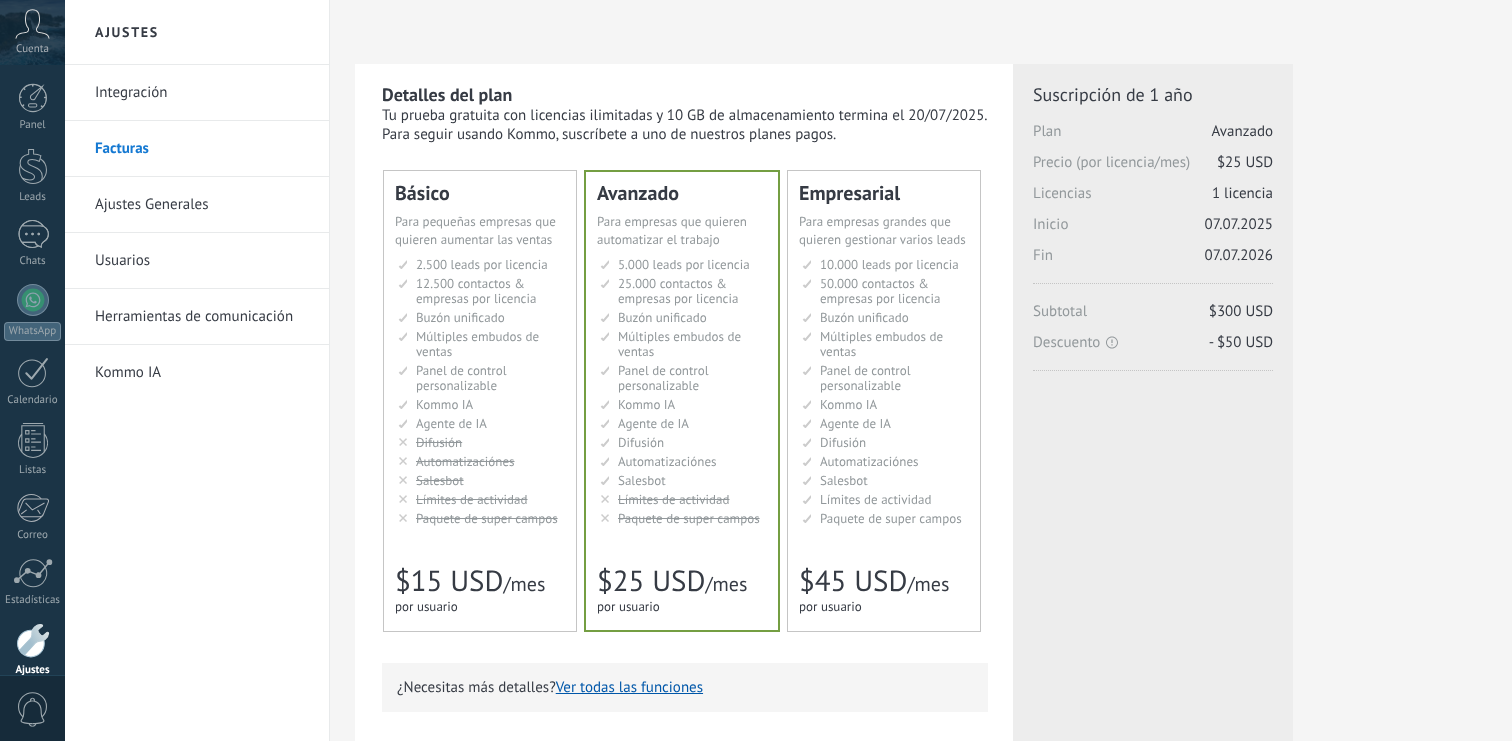 scroll, scrollTop: 0, scrollLeft: 0, axis: both 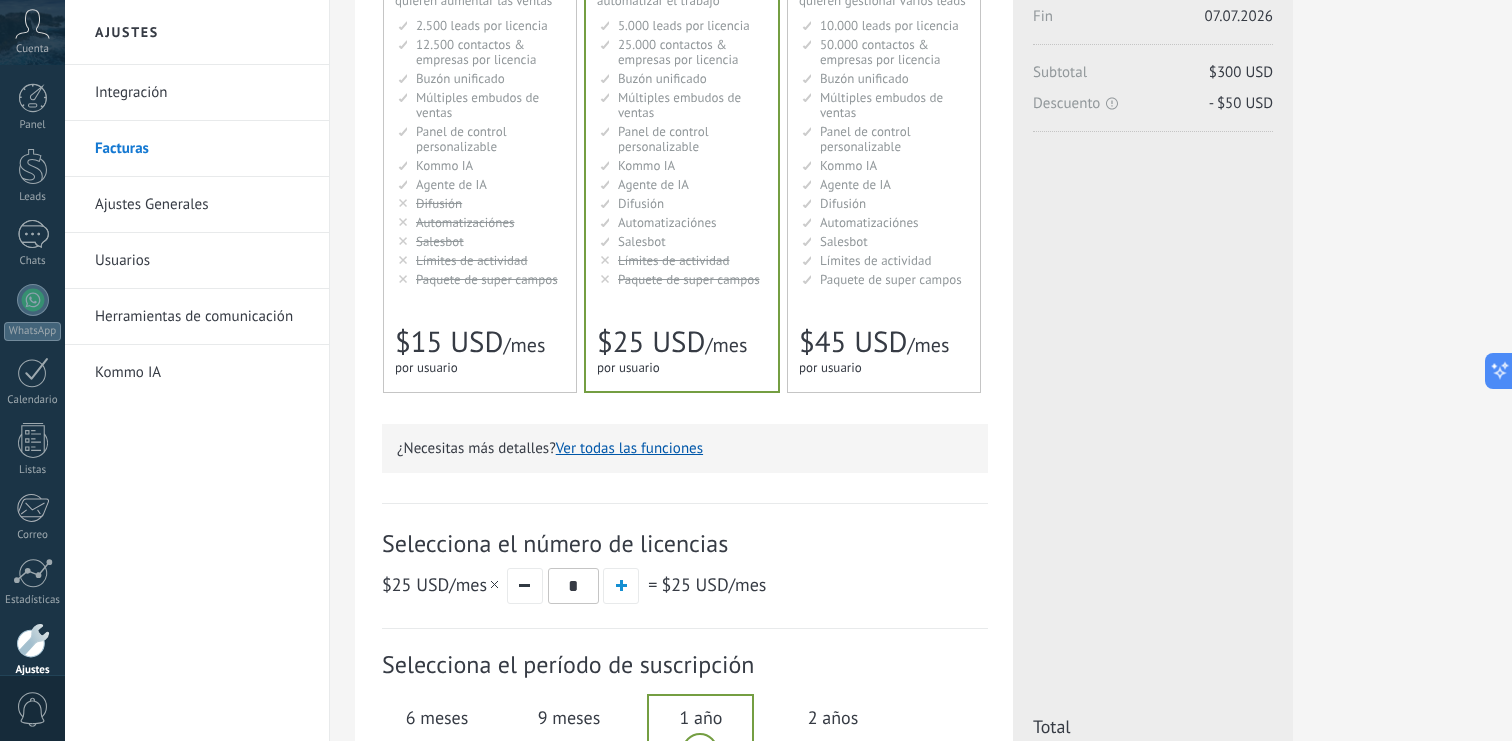 click on "Automatizaciónes" at bounding box center [684, 25] 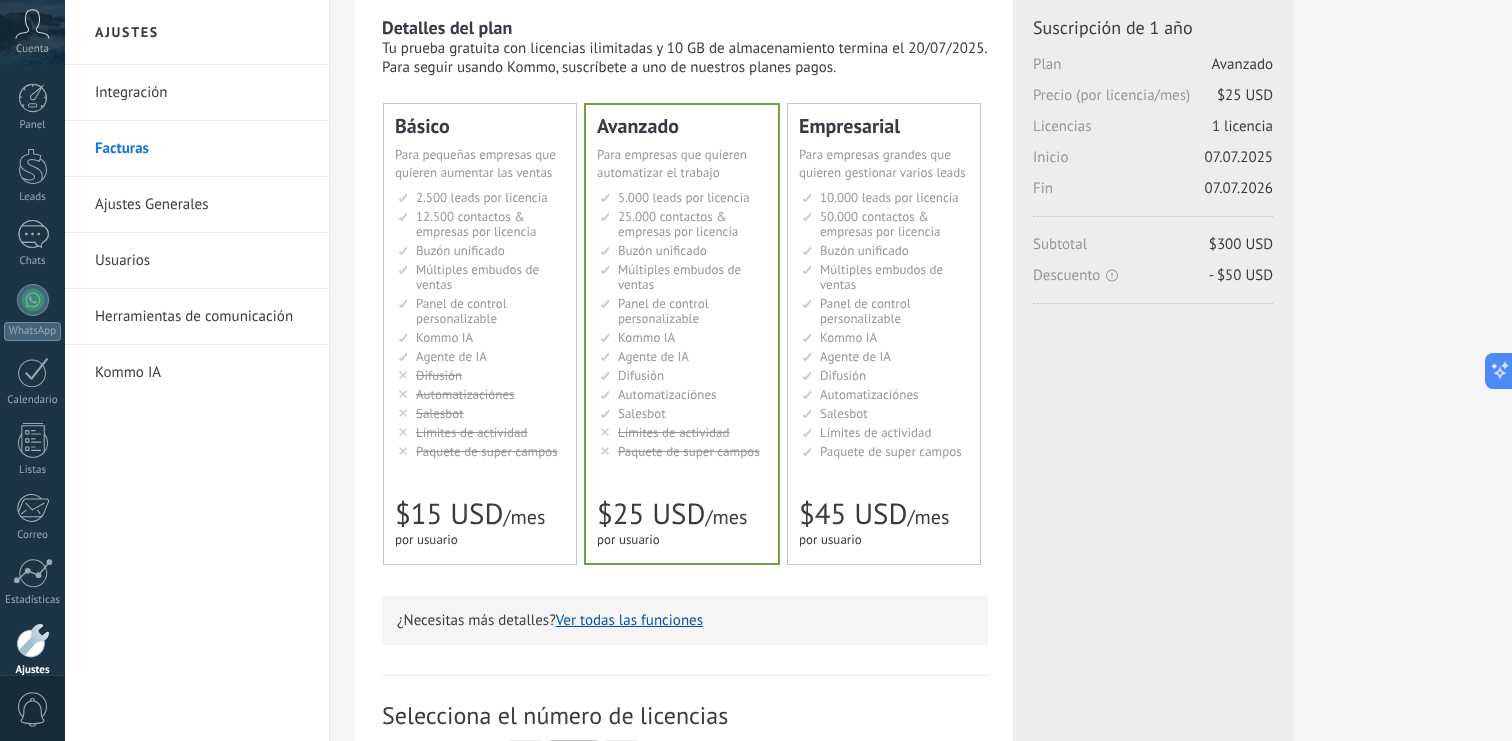 scroll, scrollTop: 0, scrollLeft: 0, axis: both 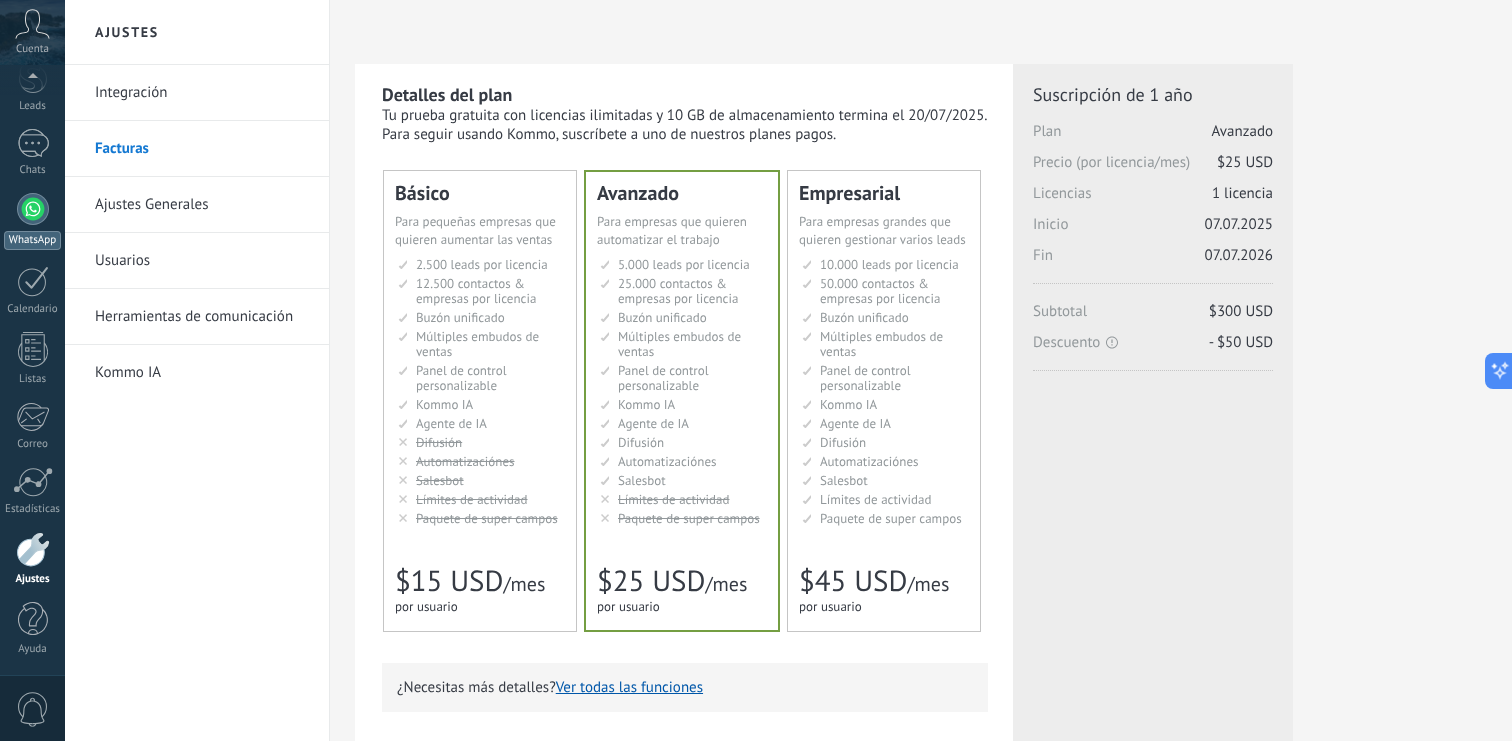 click at bounding box center (33, 209) 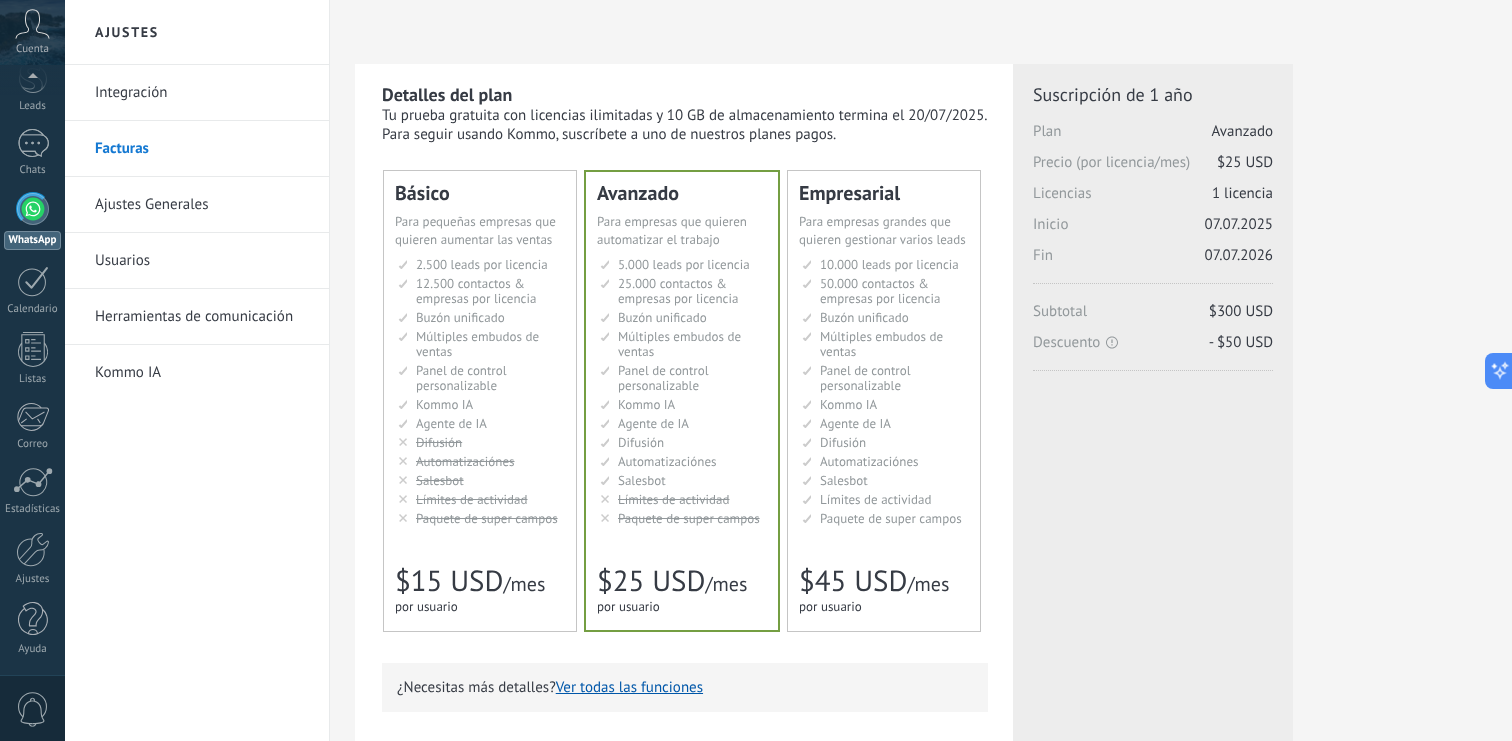 scroll, scrollTop: 0, scrollLeft: 0, axis: both 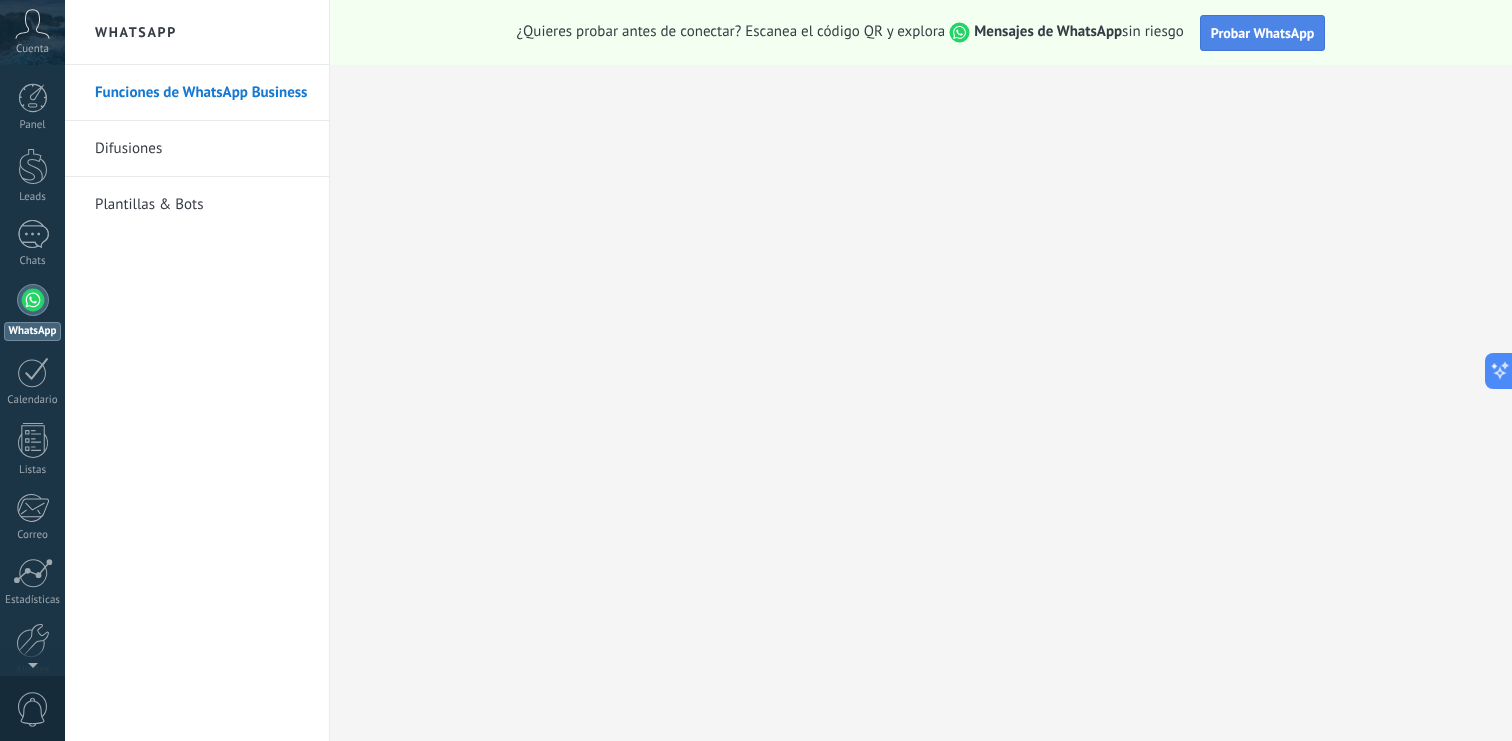 click on "Probar WhatsApp" at bounding box center [1263, 33] 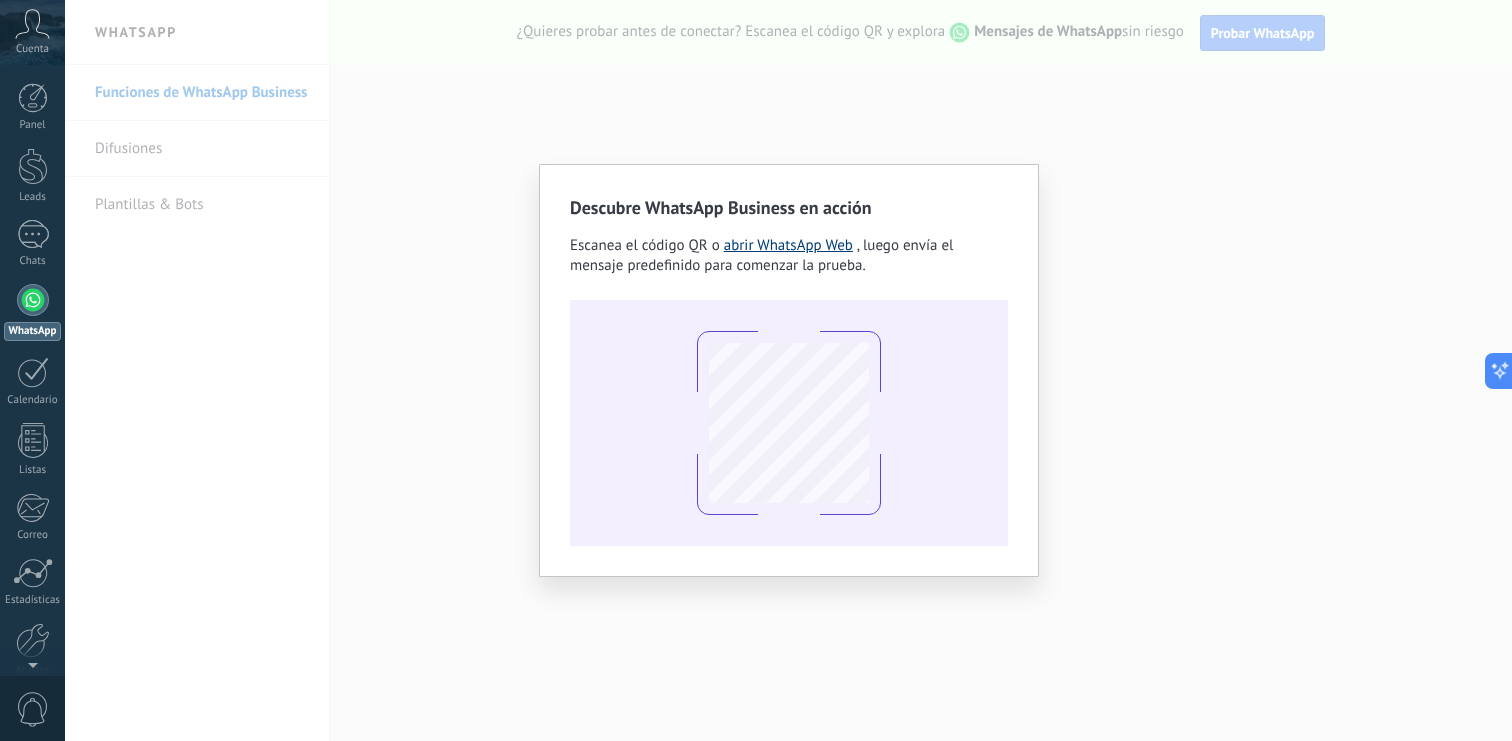 click on "abrir WhatsApp Web" at bounding box center [788, 245] 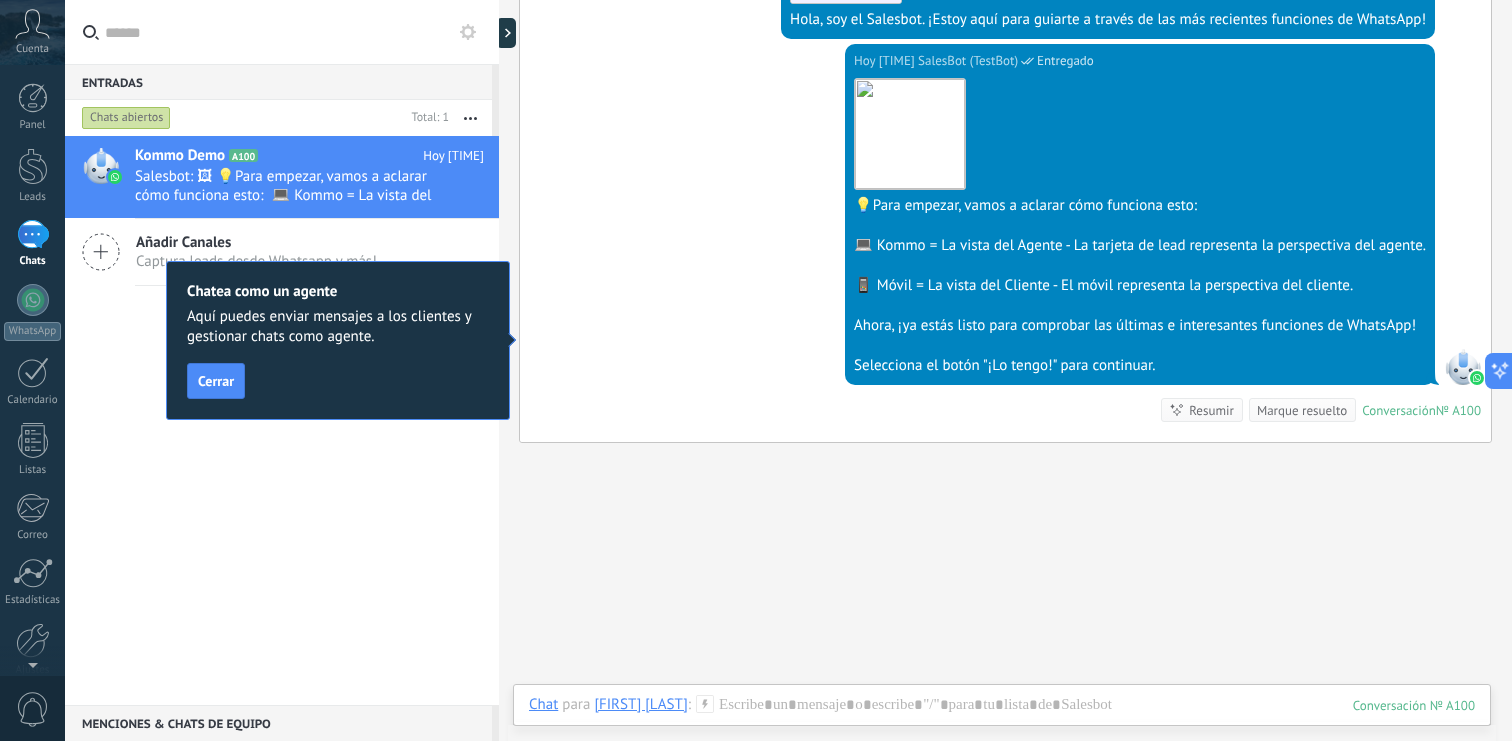 scroll, scrollTop: 583, scrollLeft: 0, axis: vertical 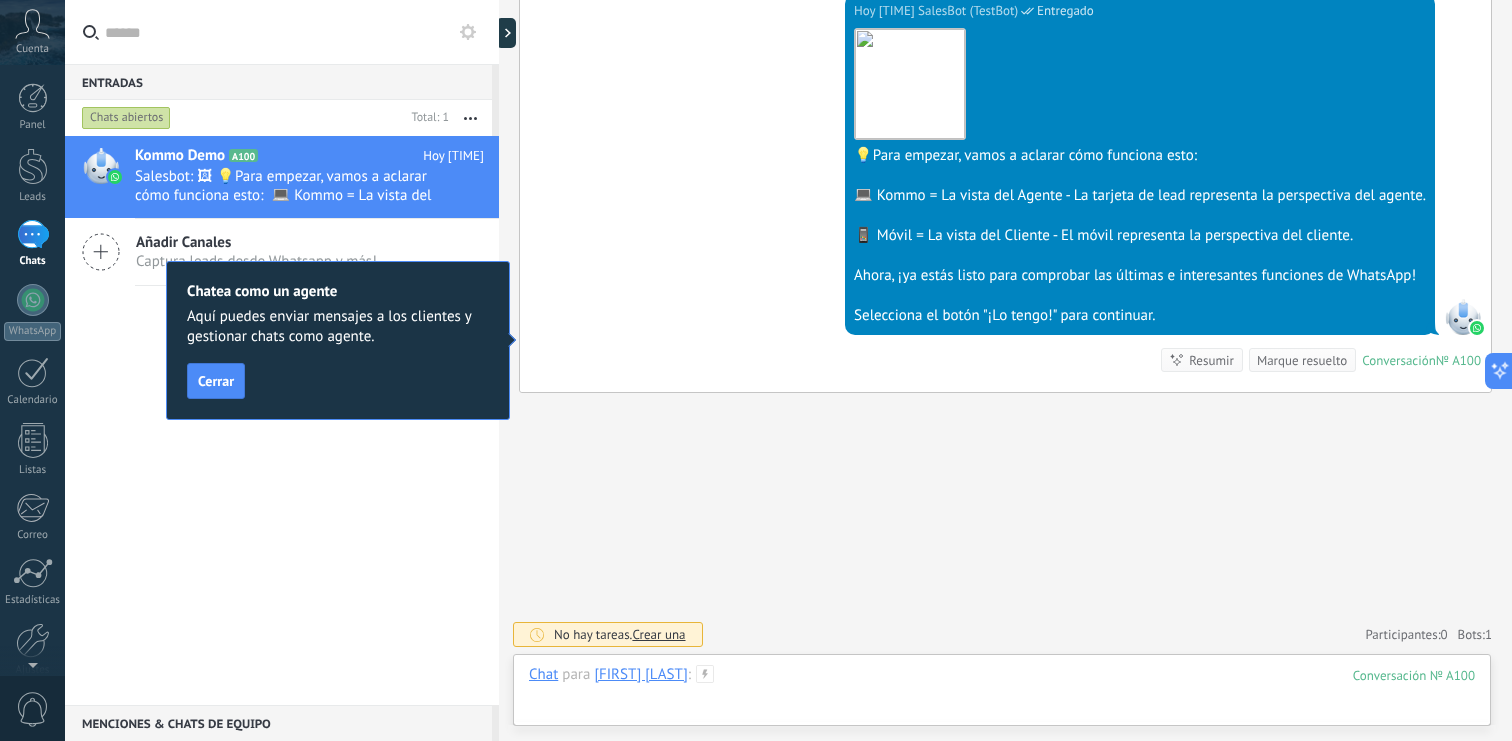 click at bounding box center [1002, 695] 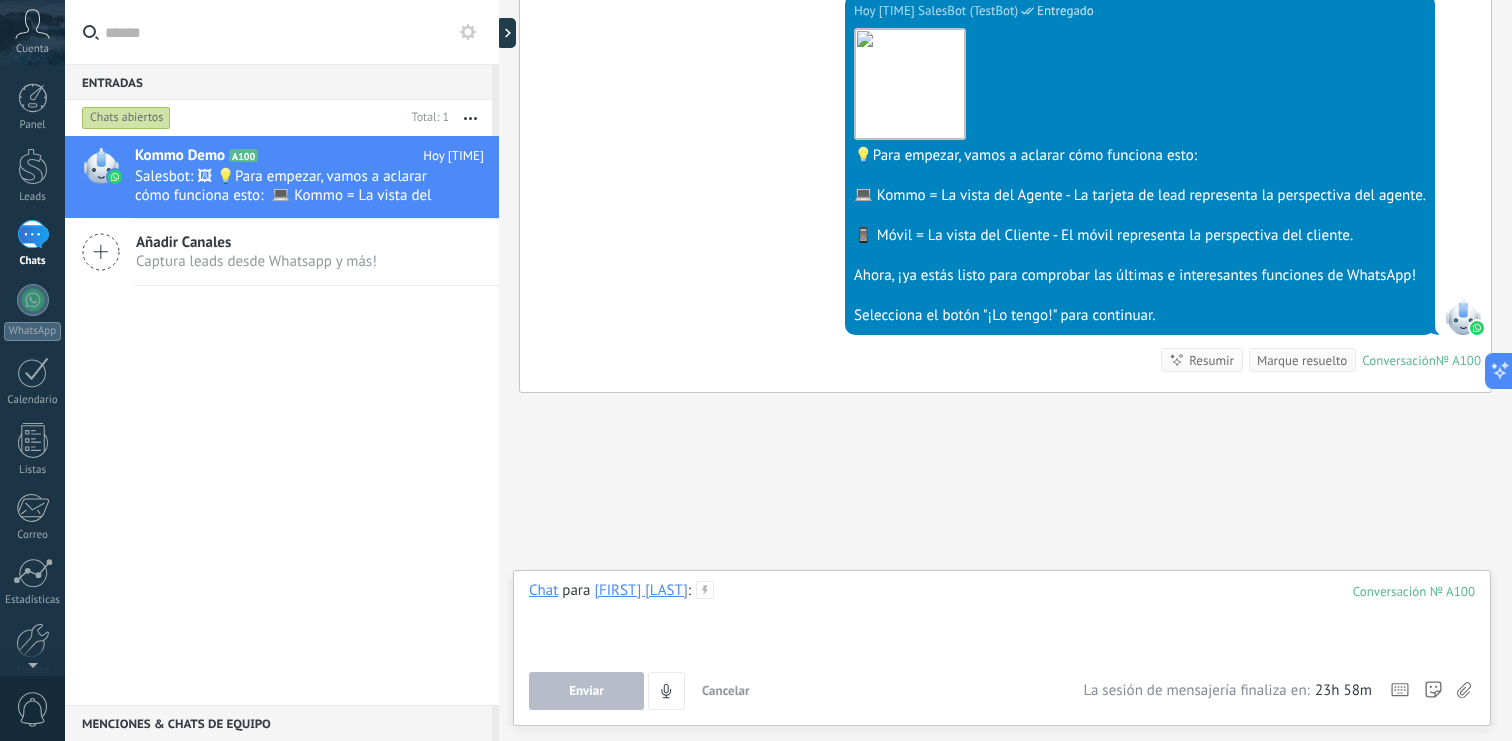 click at bounding box center [1002, 619] 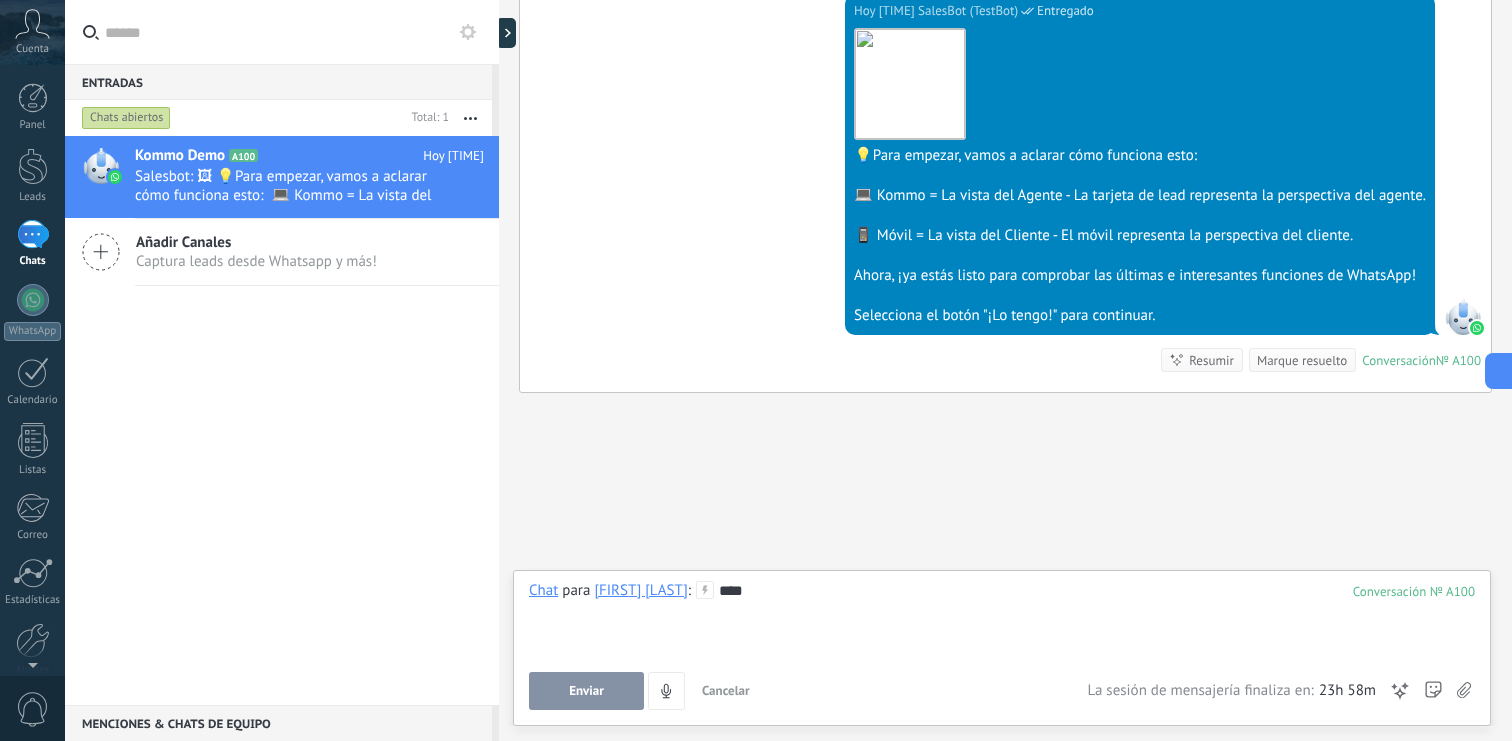 click on "Enviar" at bounding box center [586, 691] 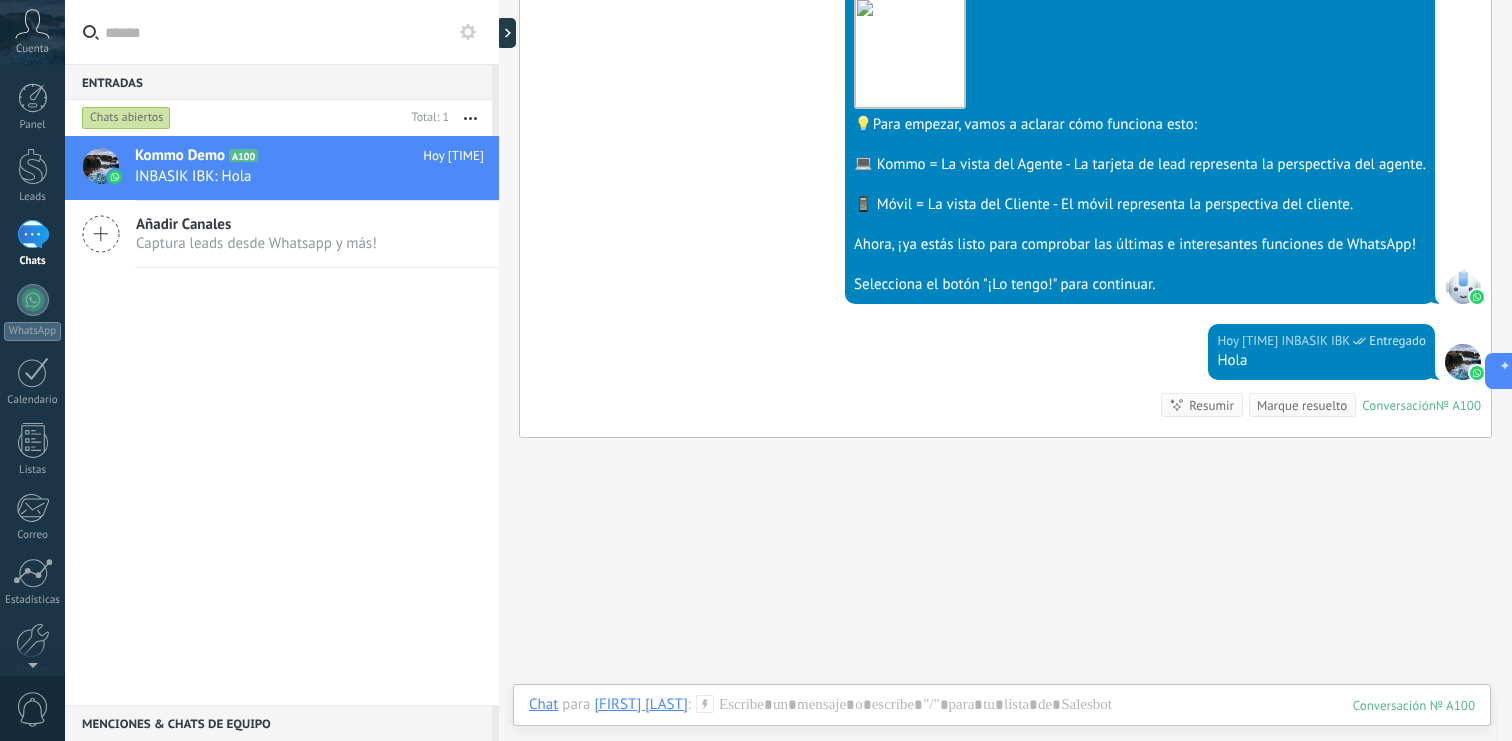 scroll, scrollTop: 659, scrollLeft: 0, axis: vertical 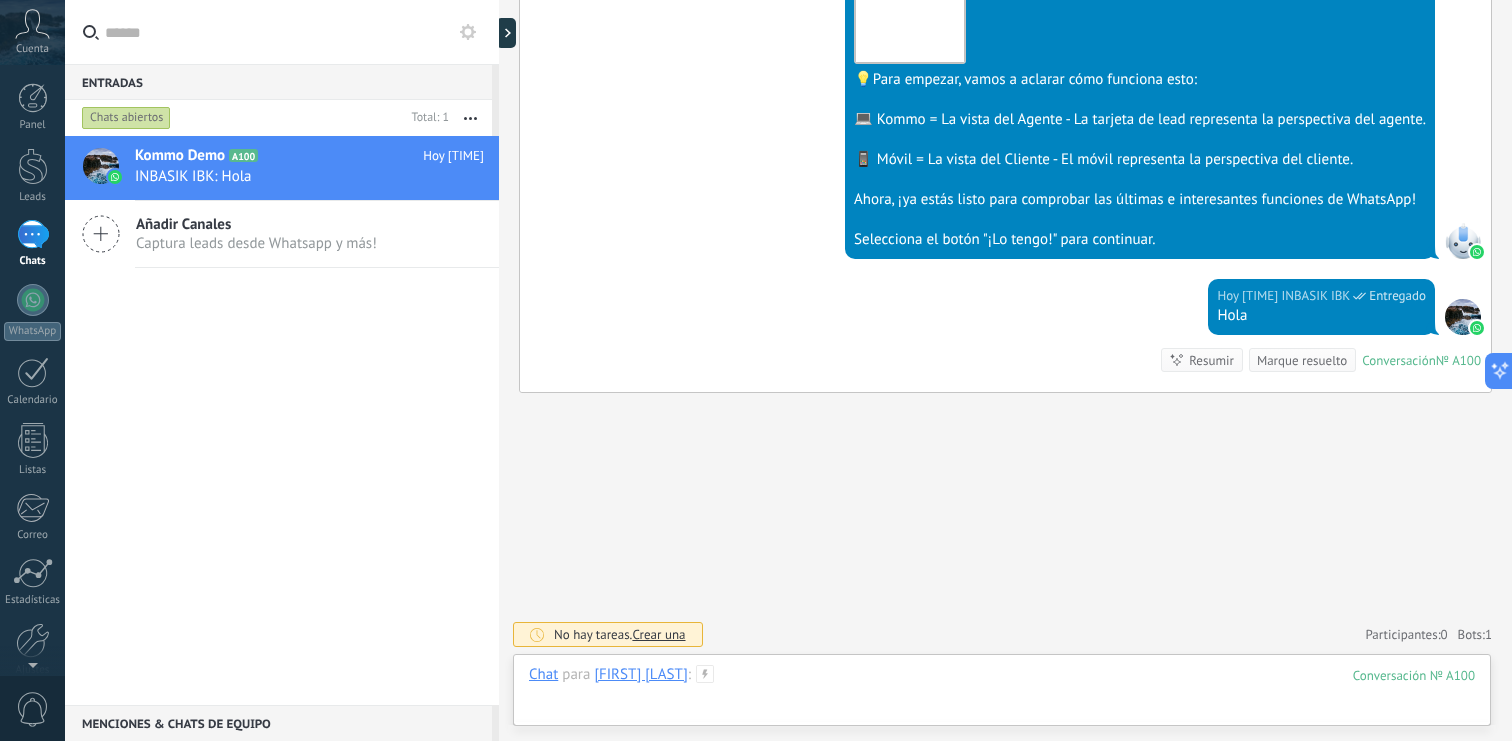 click at bounding box center [1002, 695] 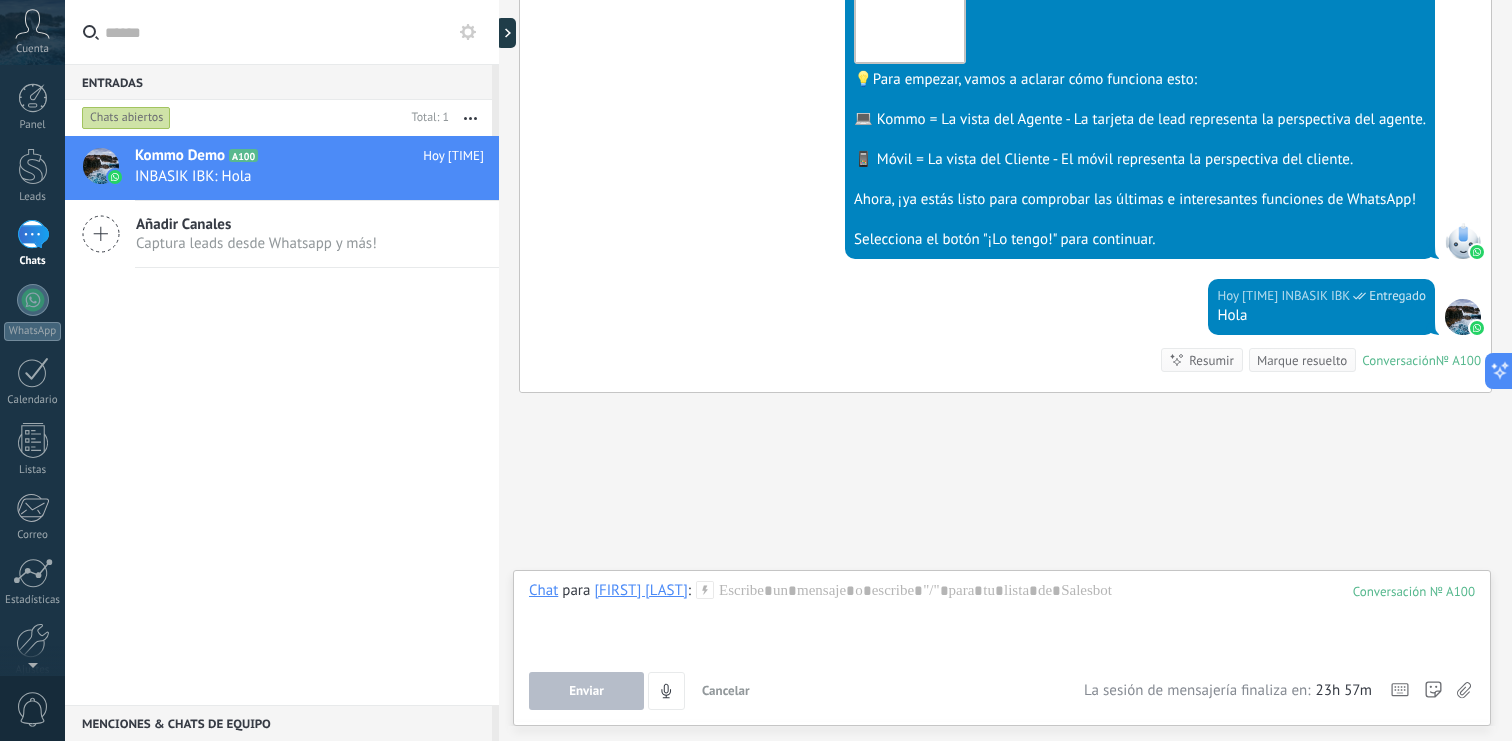 click at bounding box center [1464, 690] 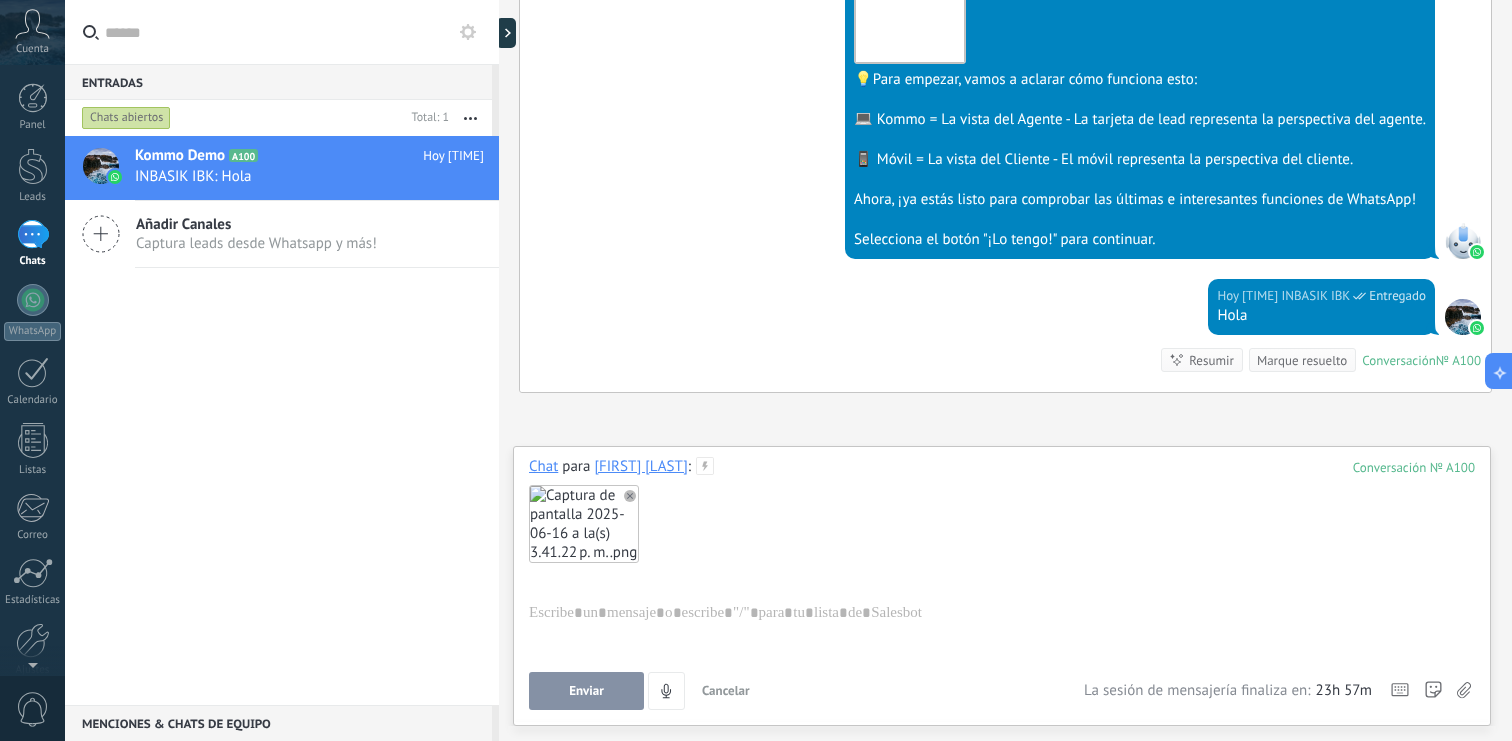 click on "Enviar" at bounding box center [586, 691] 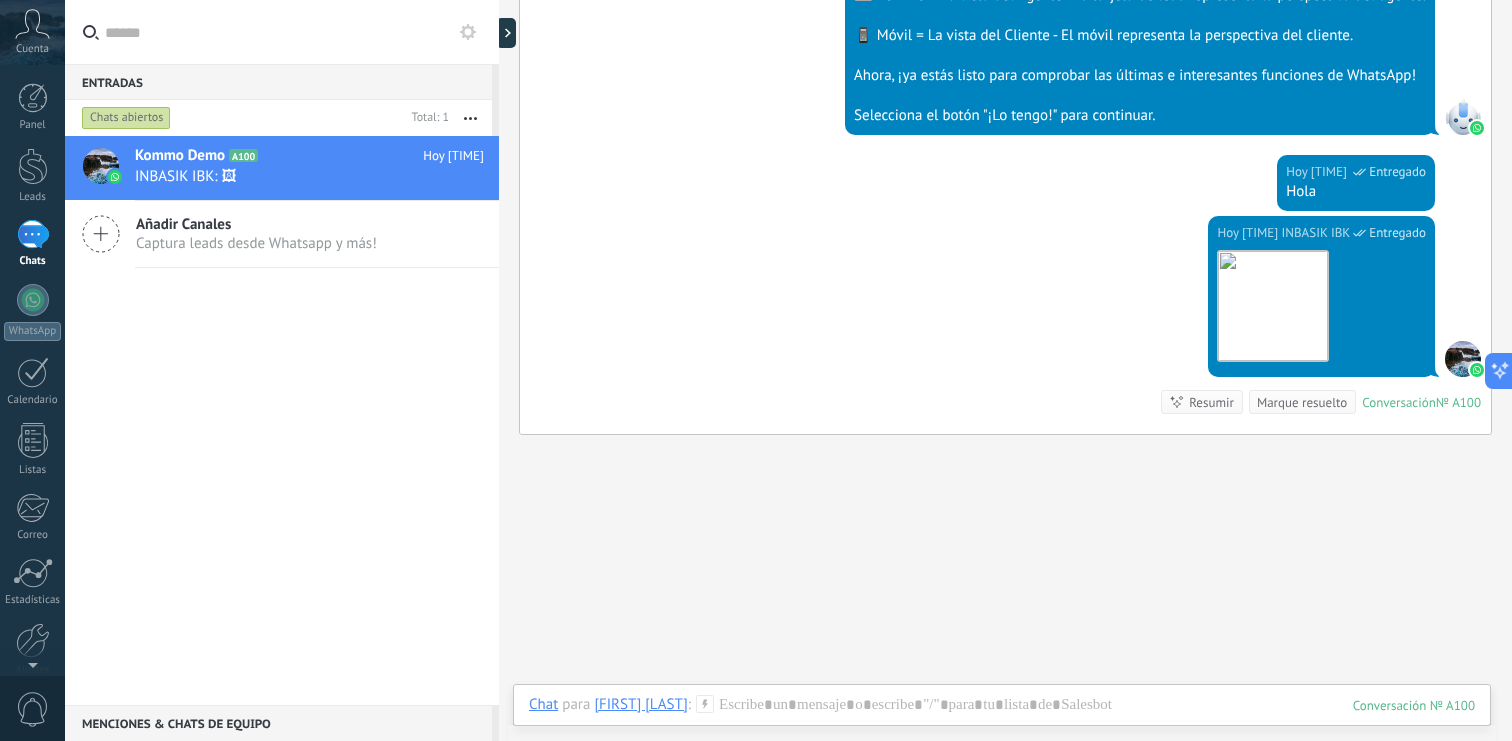 scroll, scrollTop: 825, scrollLeft: 0, axis: vertical 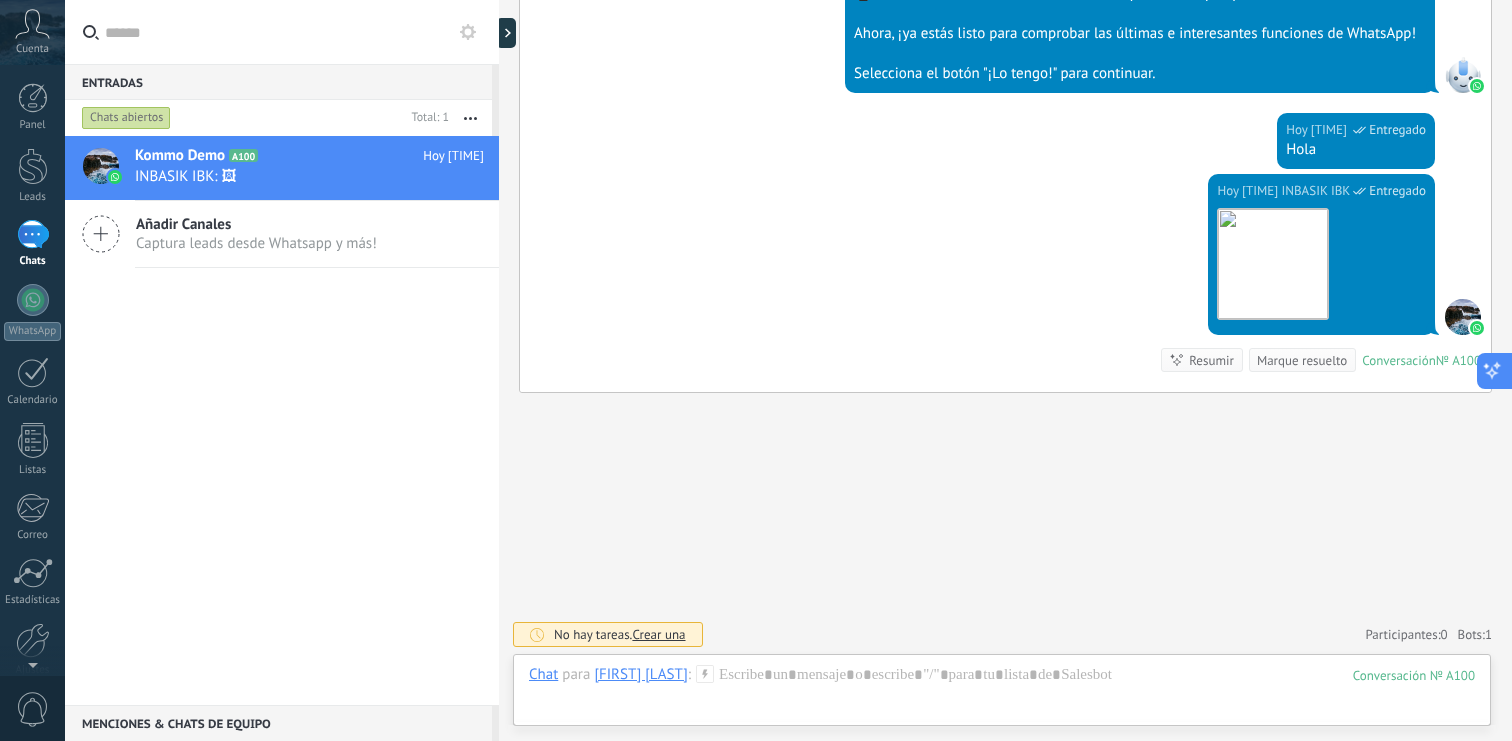click at bounding box center (1492, 370) 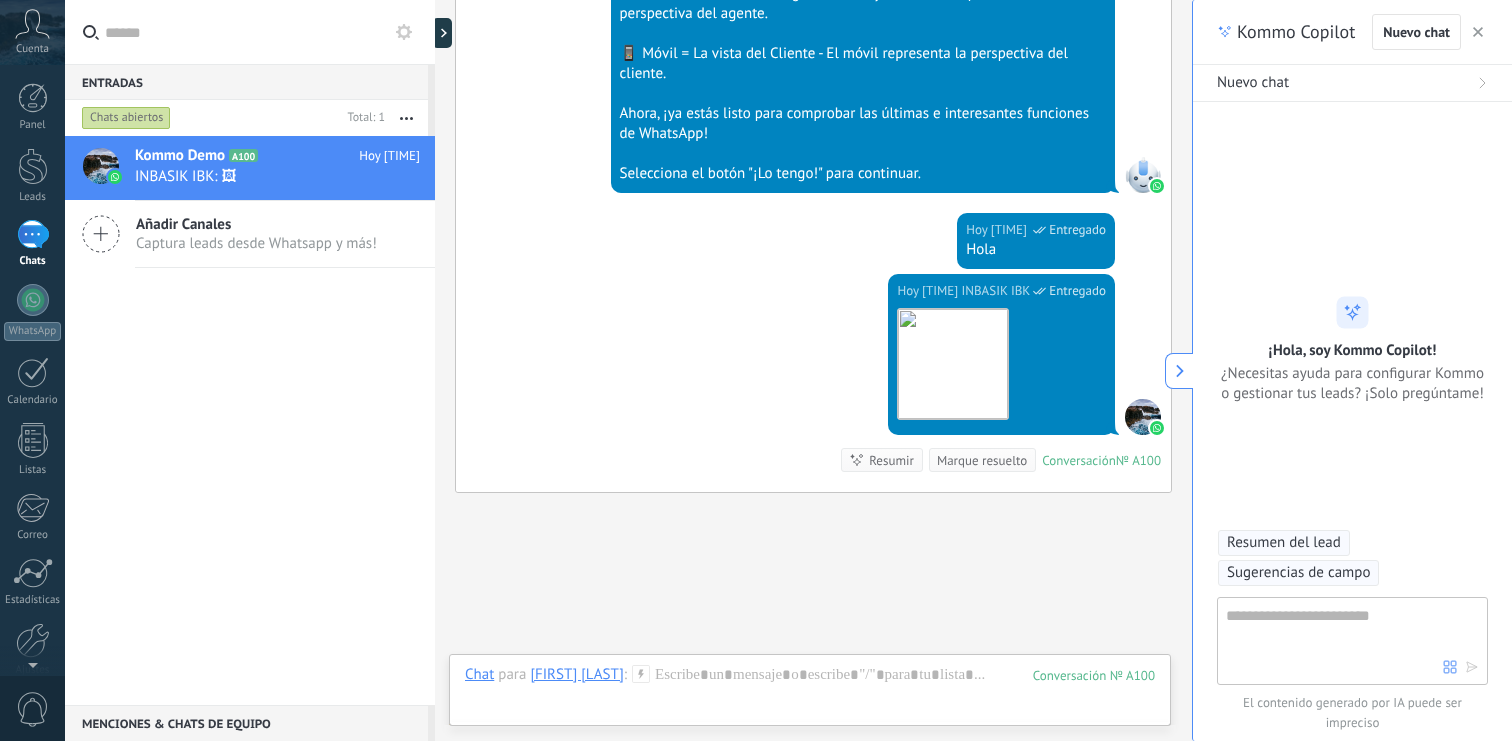 click at bounding box center (1478, 32) 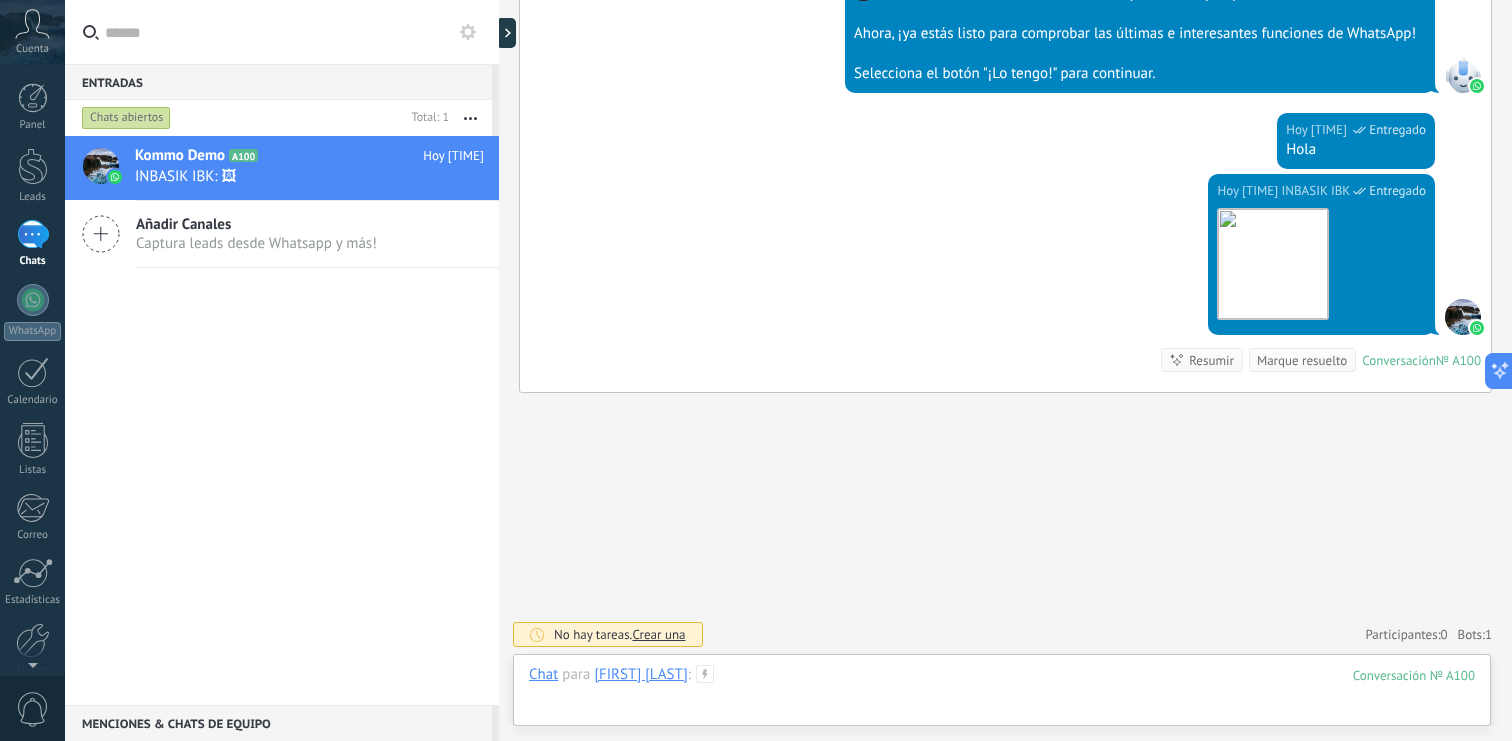 click at bounding box center (1002, 695) 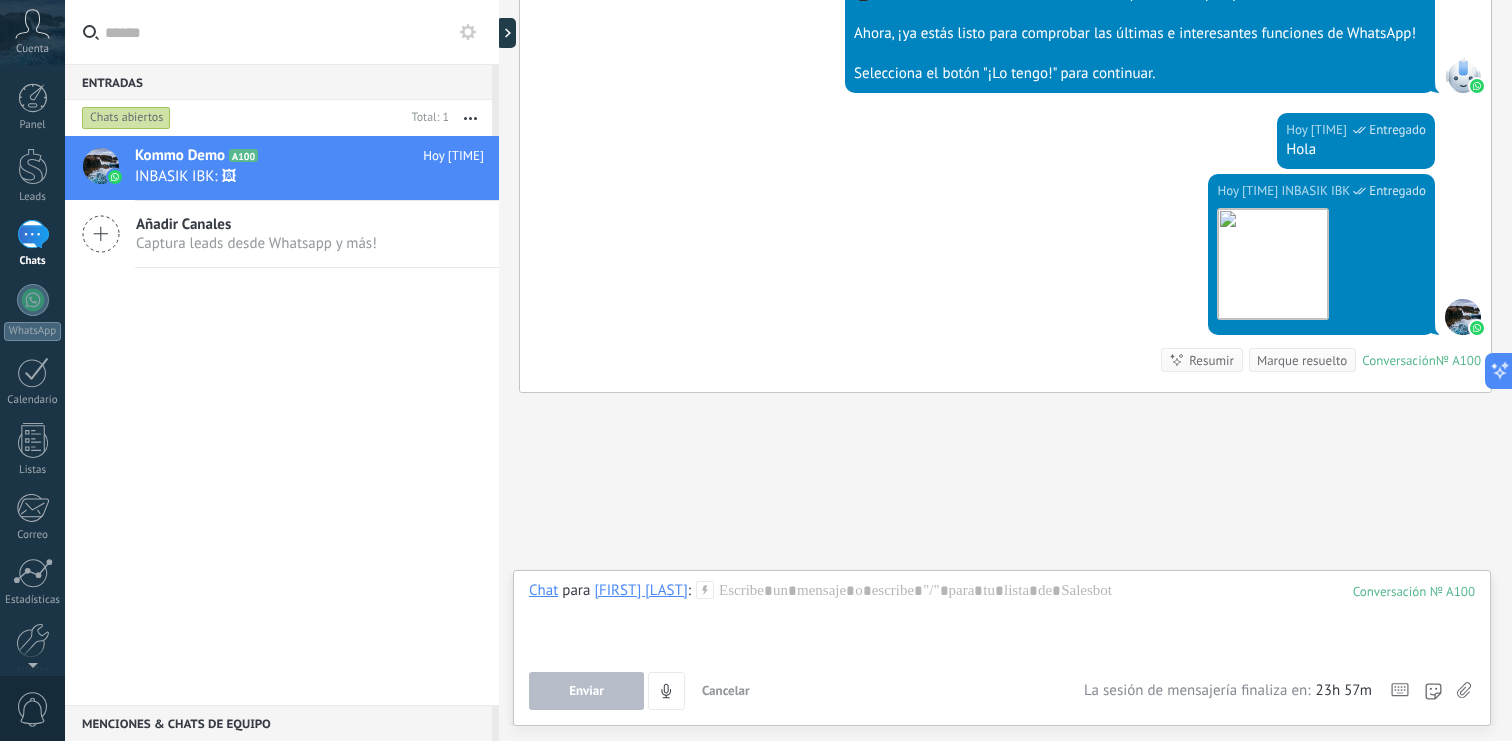 click at bounding box center (1464, 690) 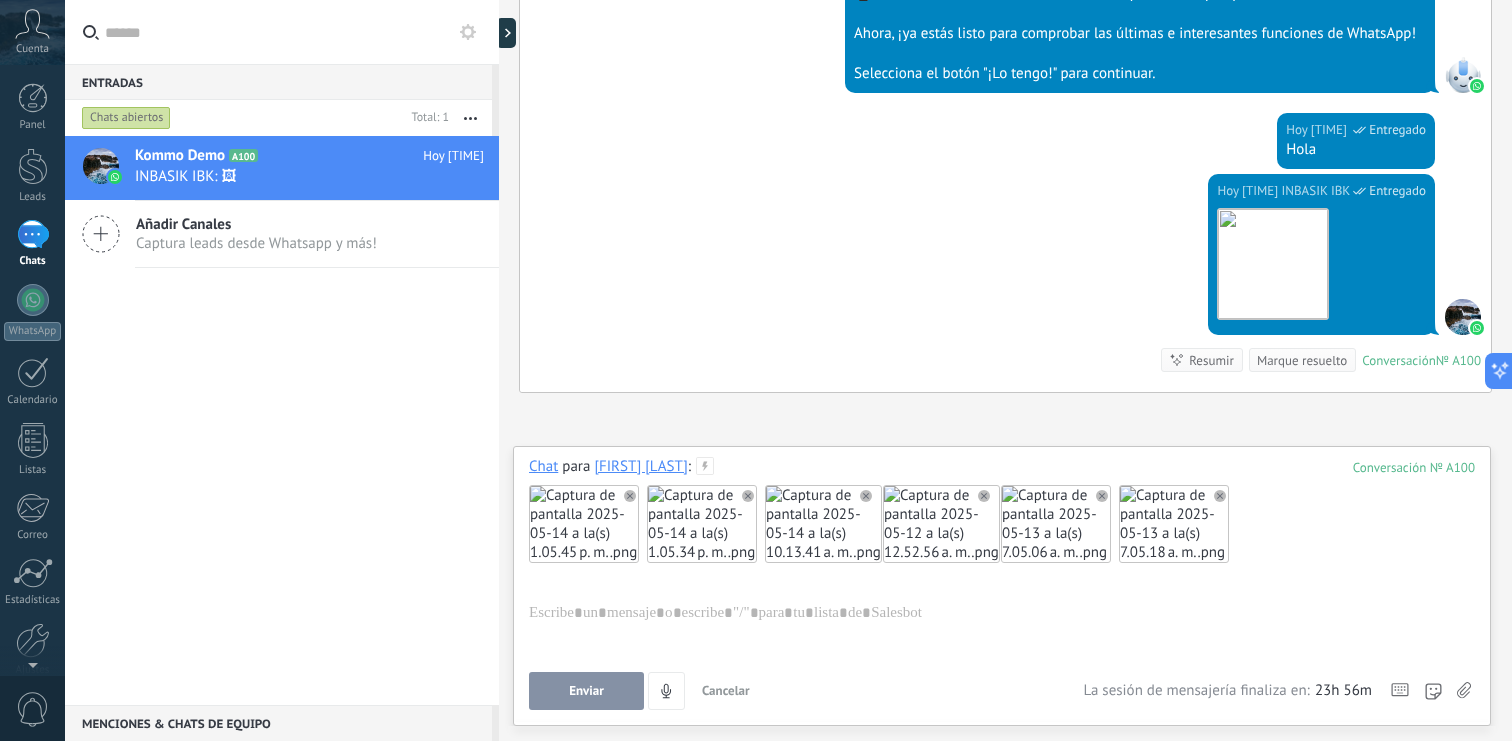 click on "Enviar" at bounding box center [586, 691] 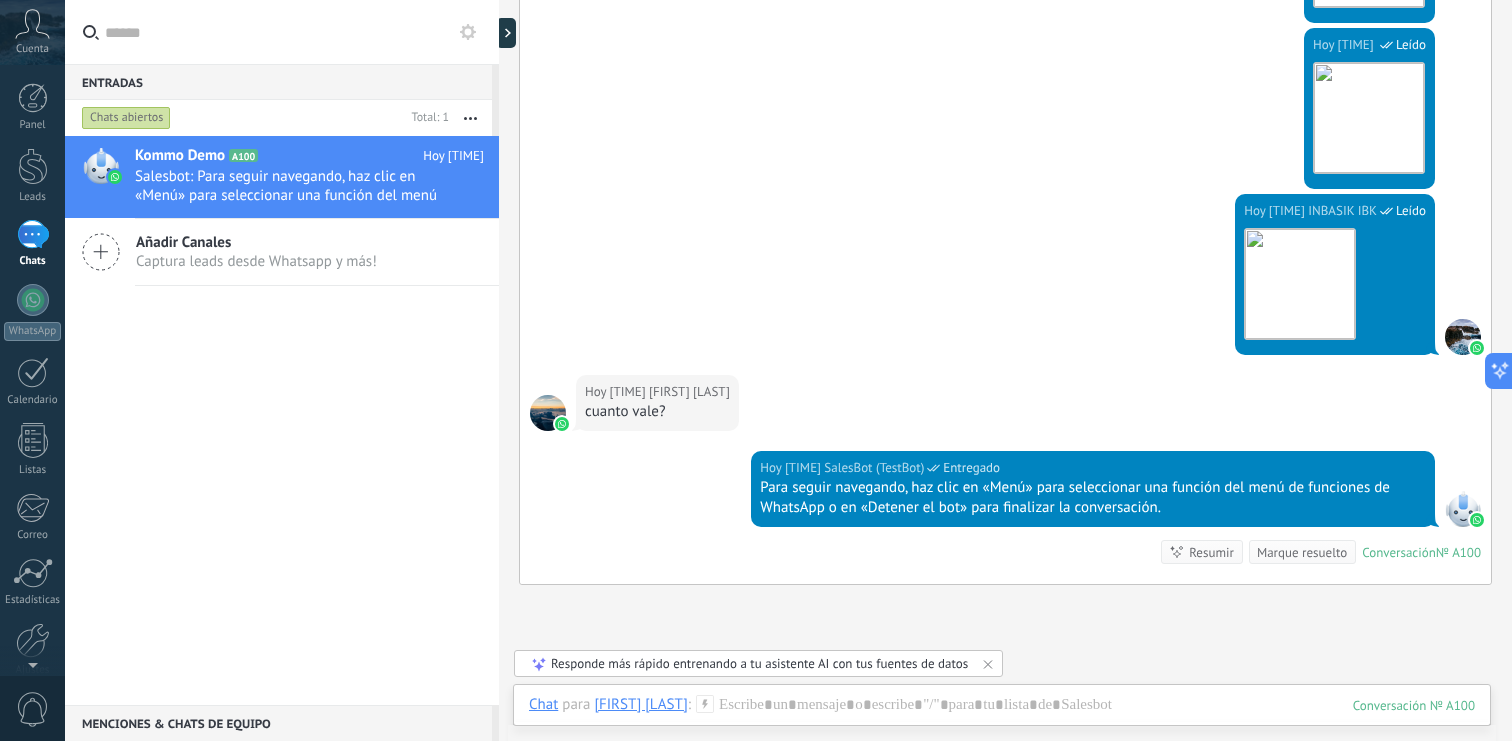 scroll, scrollTop: 1800, scrollLeft: 0, axis: vertical 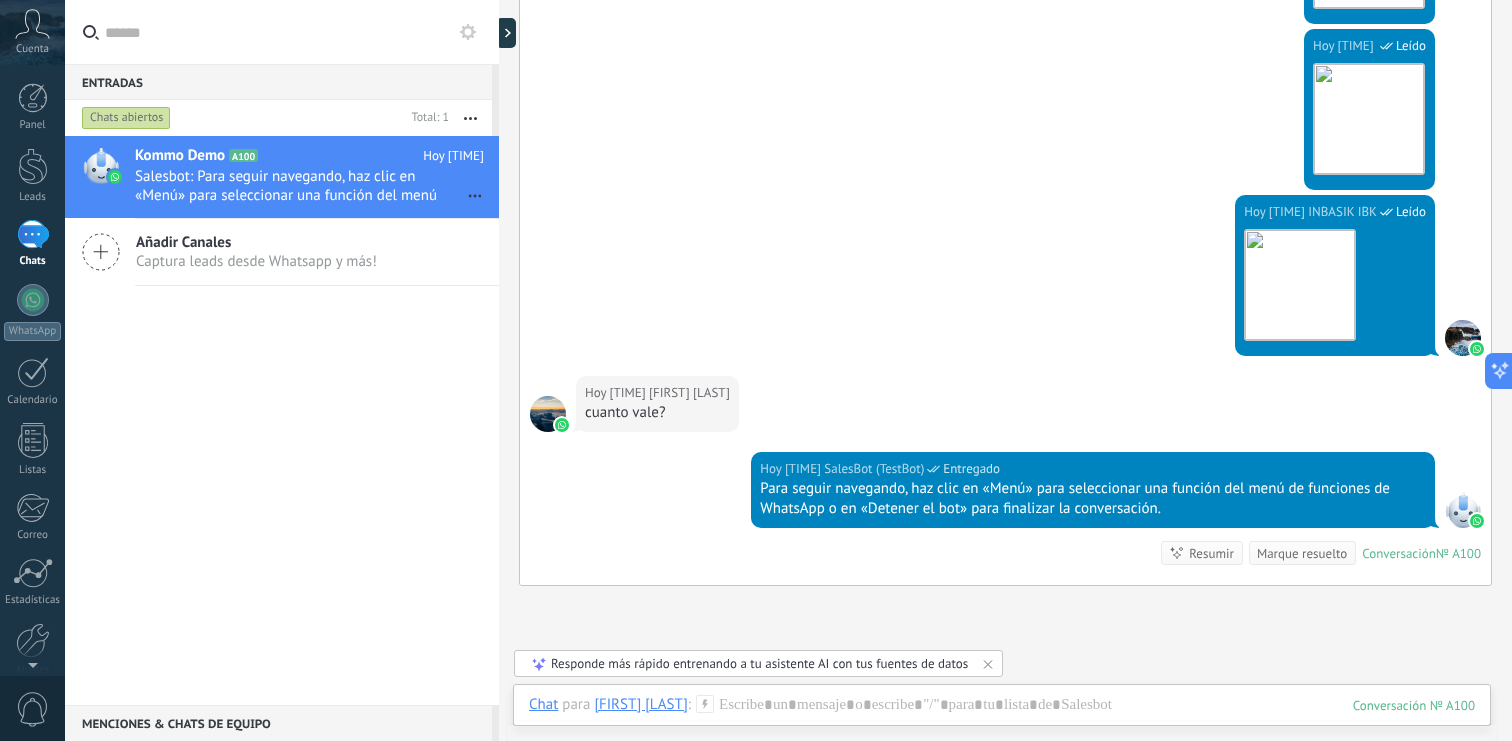 click at bounding box center [101, 252] 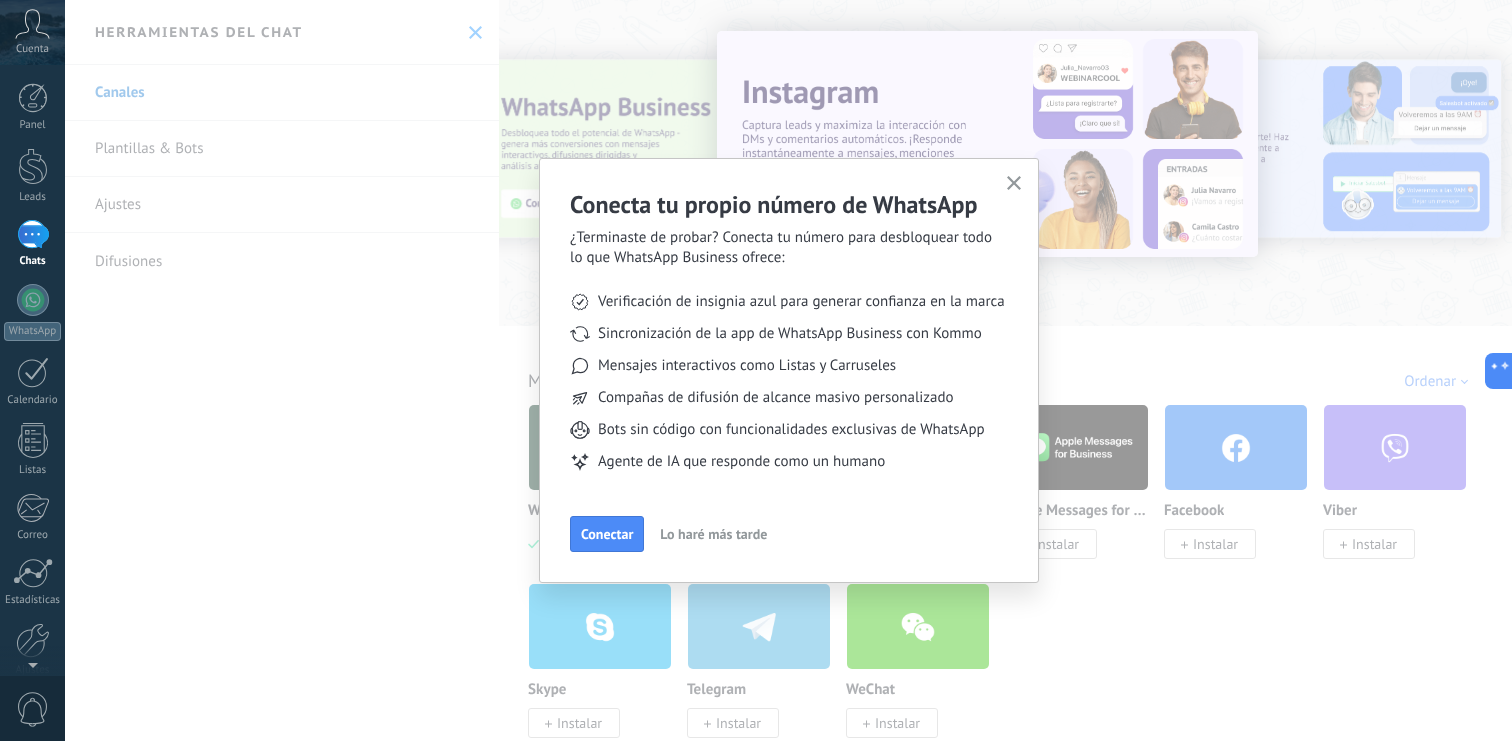 click on "Conecta tu propio número de WhatsApp ¿Terminaste de probar? Conecta tu número para desbloquear todo lo que WhatsApp Business ofrece: Verificación de insignia azul para generar confianza en la marca Sincronización de la app de WhatsApp Business con Kommo Mensajes interactivos como Listas y Carruseles Compañas de difusión de alcance masivo personalizado Bots sin código con funcionalidades exclusivas de WhatsApp Agente de IA que responde como un humano Conectar Lo haré más tarde" at bounding box center (788, 370) 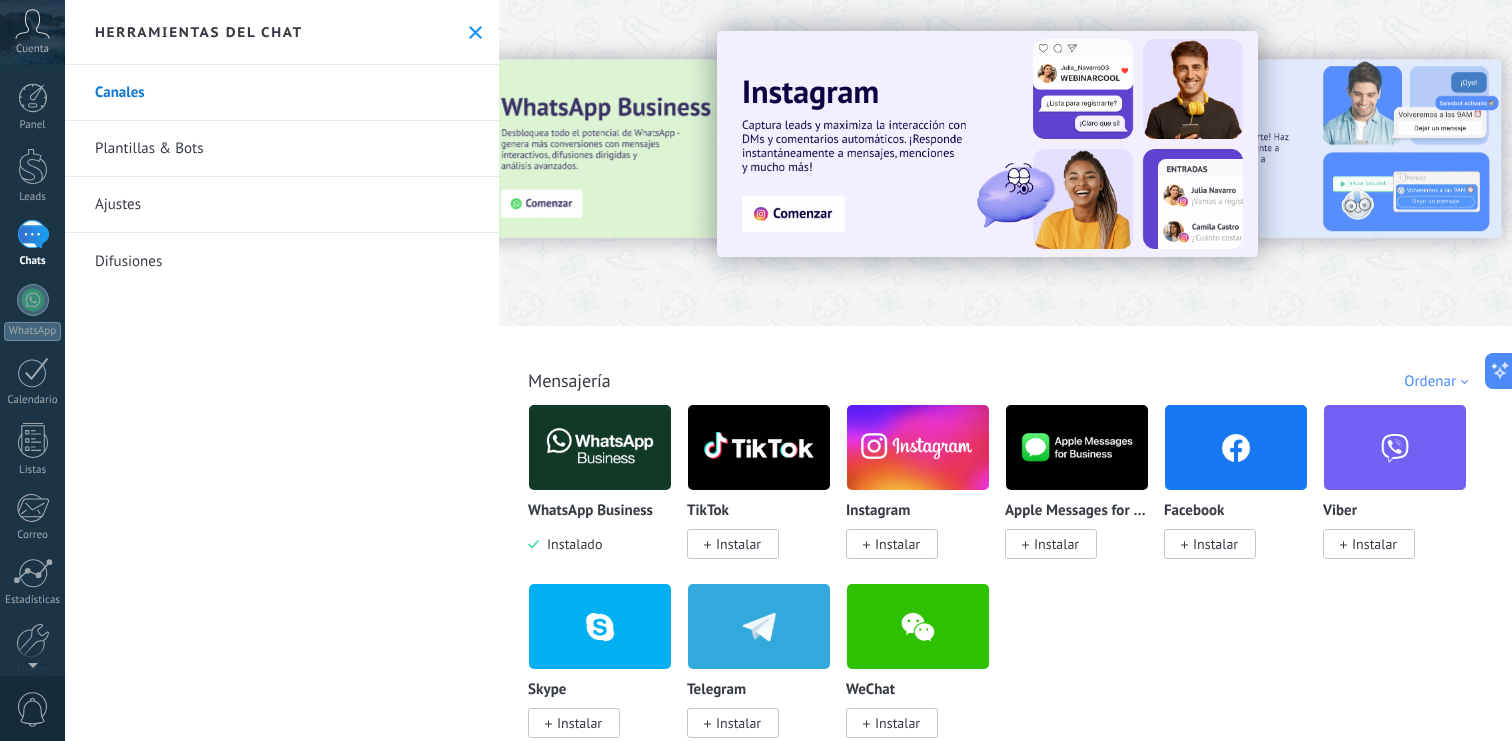 click at bounding box center [475, 32] 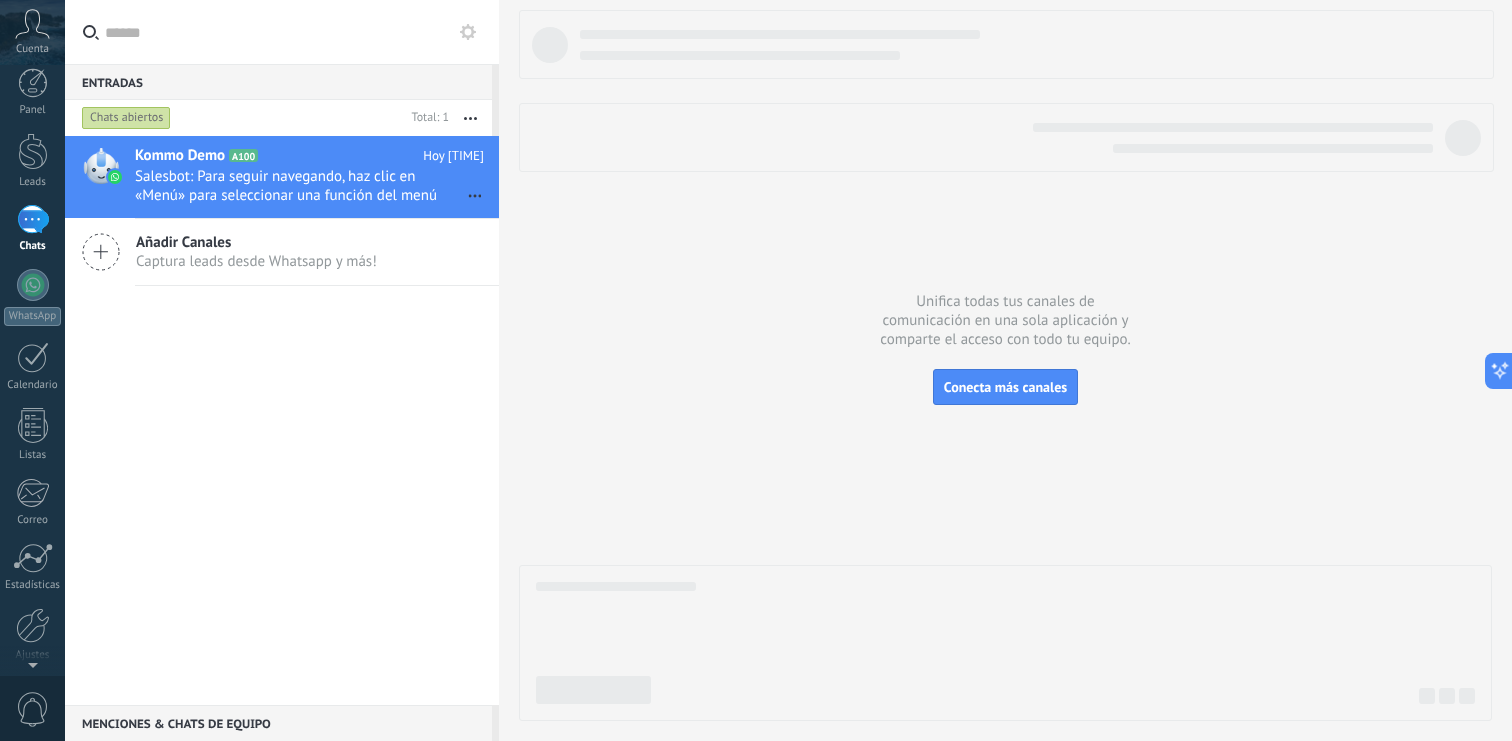 scroll, scrollTop: 0, scrollLeft: 0, axis: both 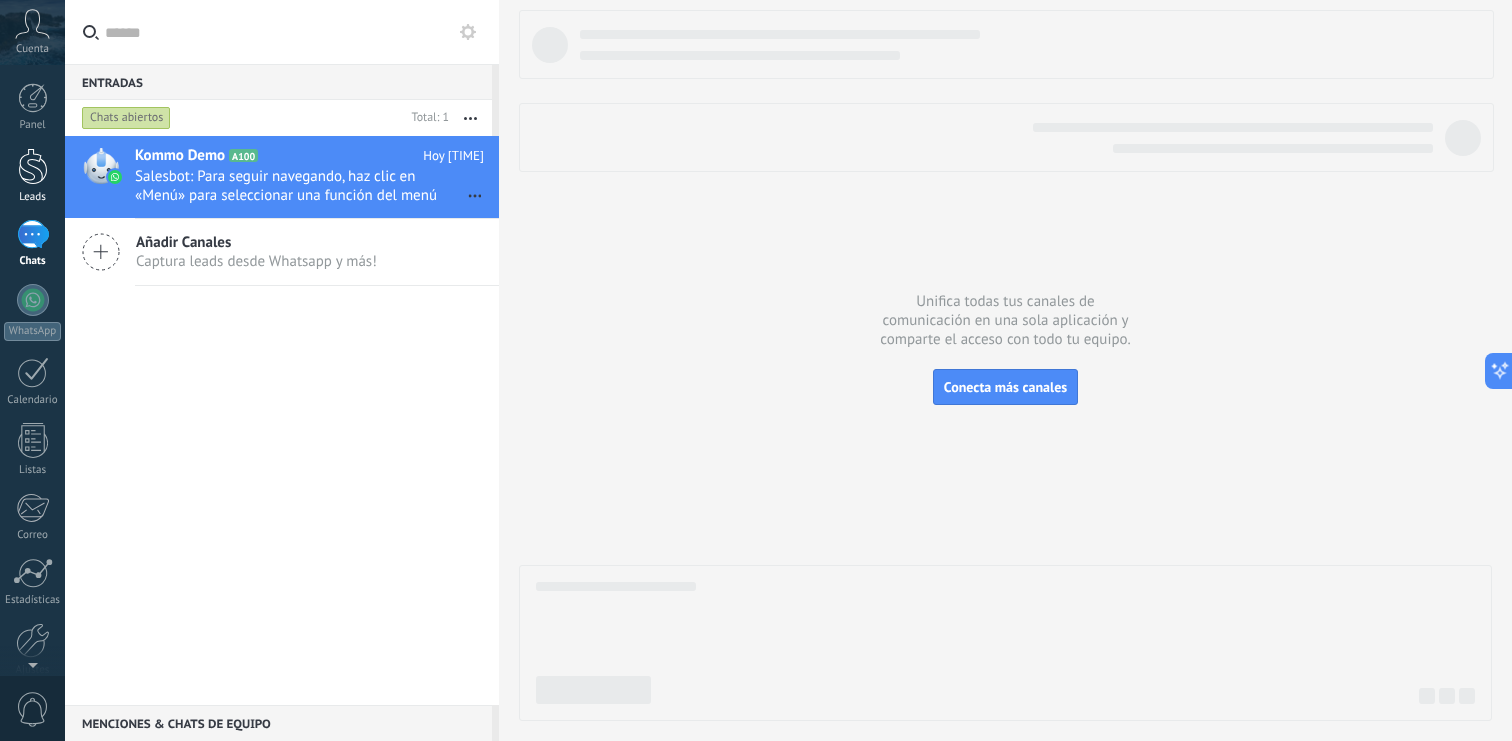 click at bounding box center [33, 166] 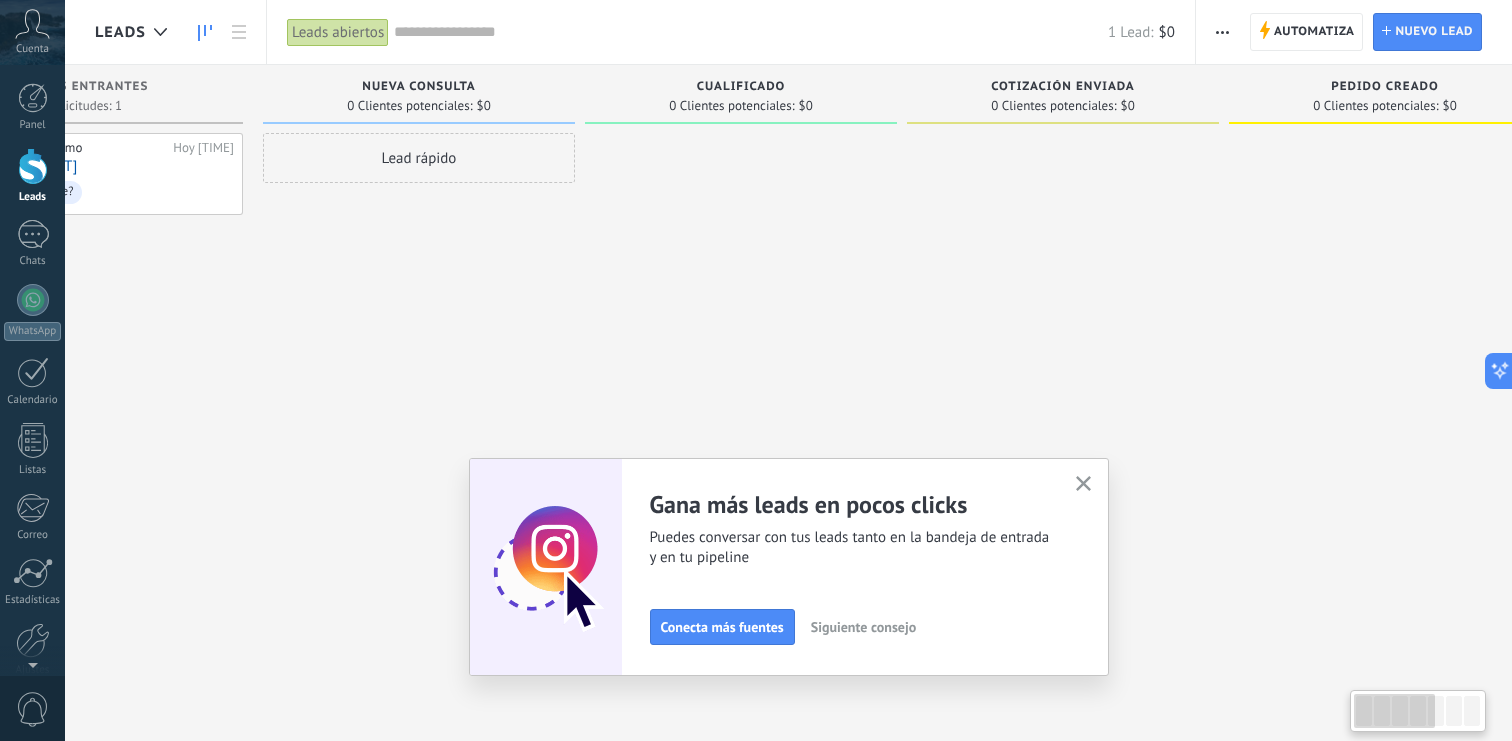 scroll, scrollTop: 0, scrollLeft: 0, axis: both 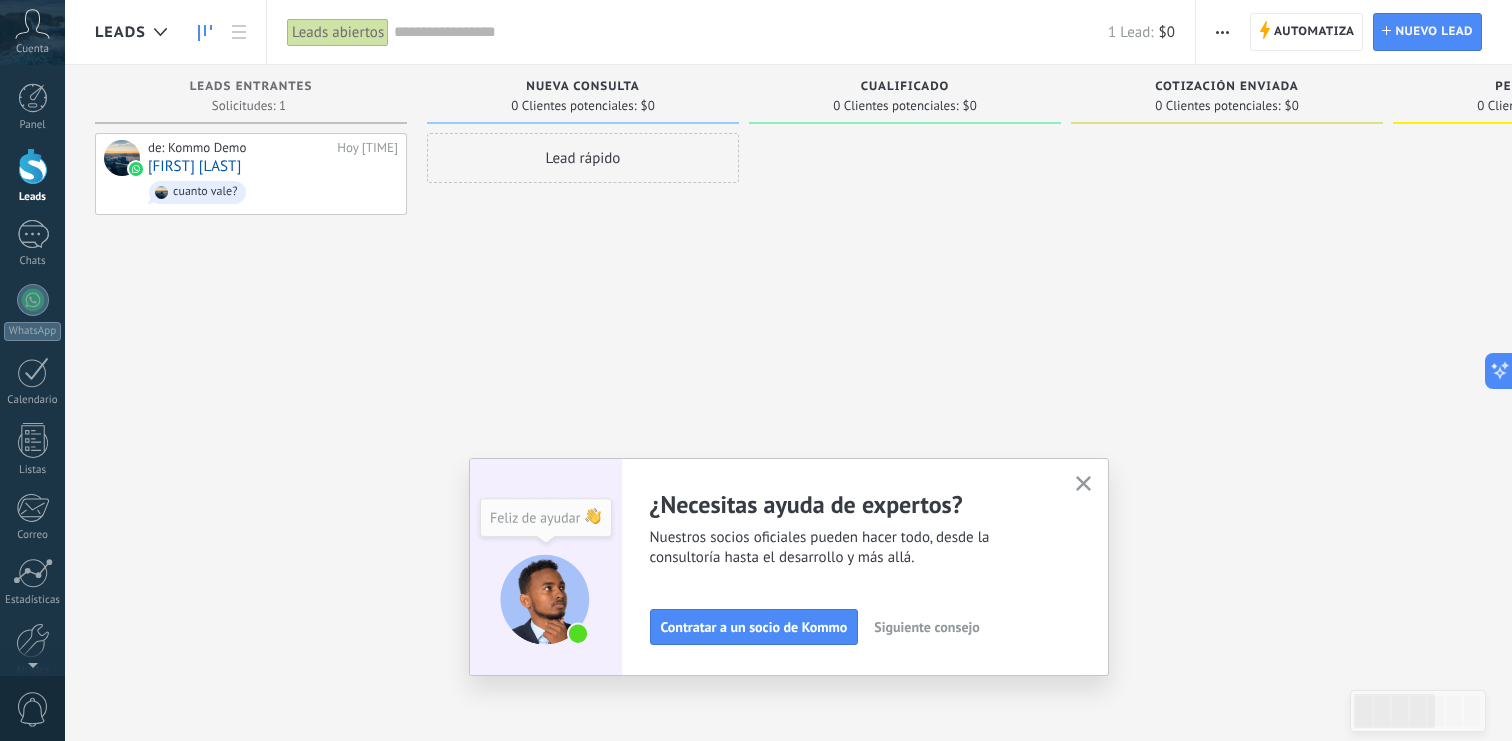 click on "Nueva consulta 0  Clientes potenciales:  $0" at bounding box center (583, 94) 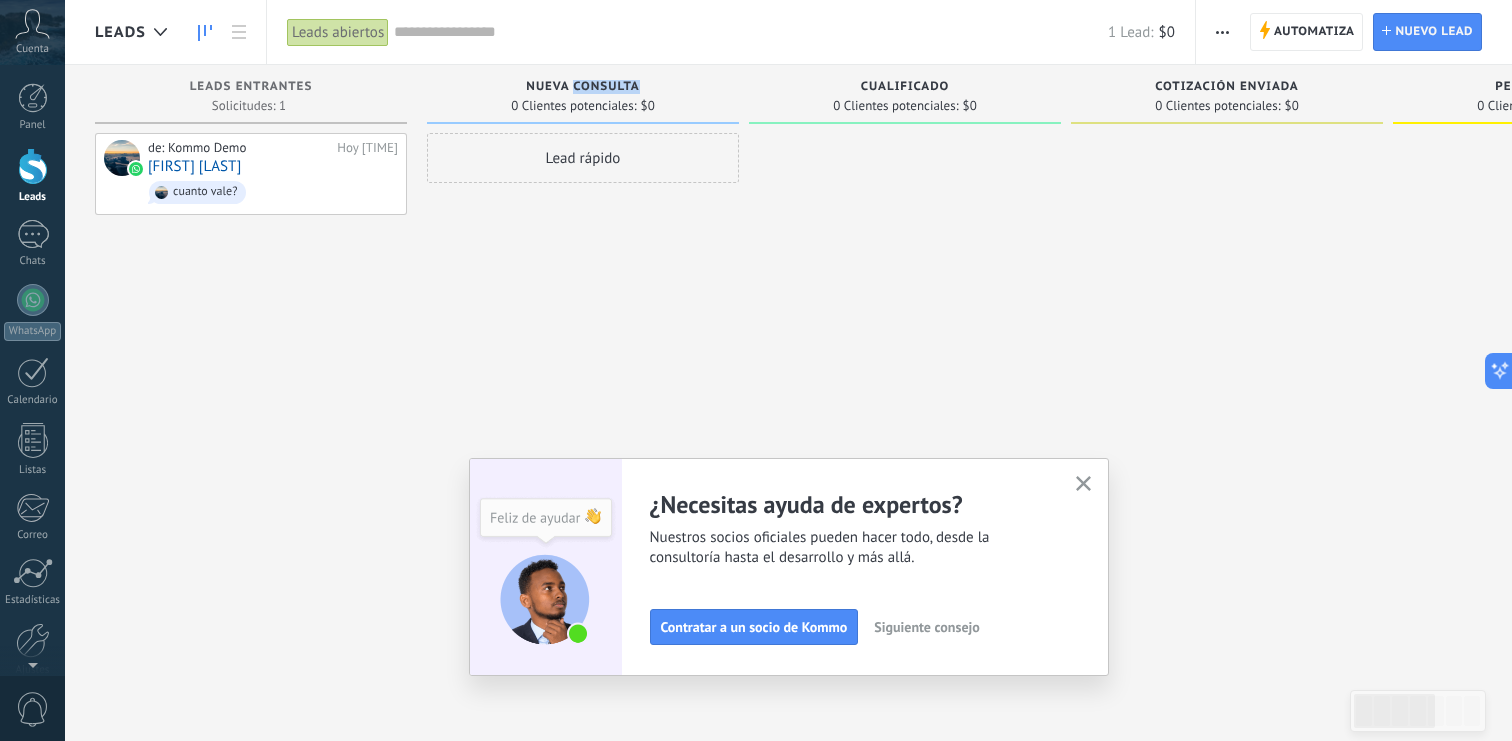 click on "Nueva consulta" at bounding box center (582, 87) 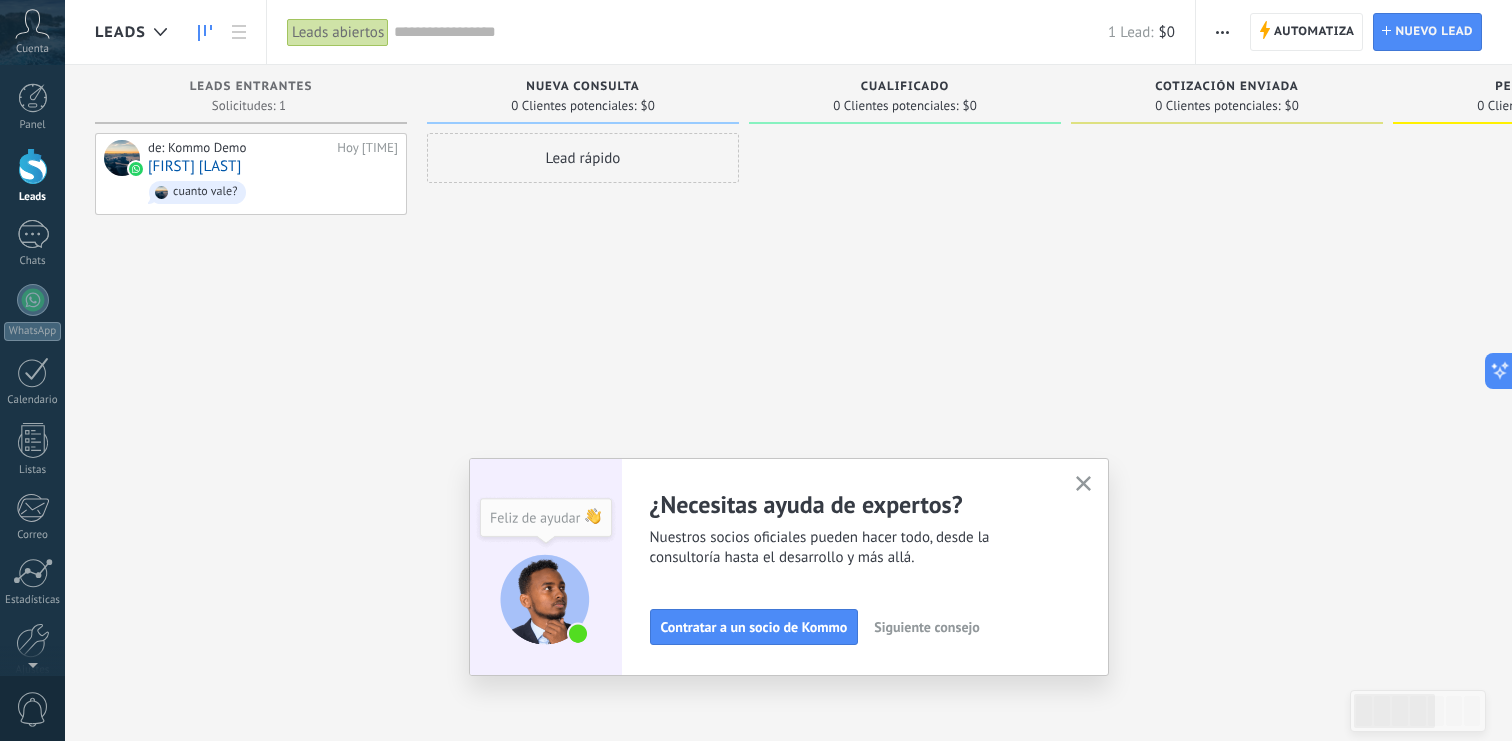 click on "Nueva consulta" at bounding box center [582, 87] 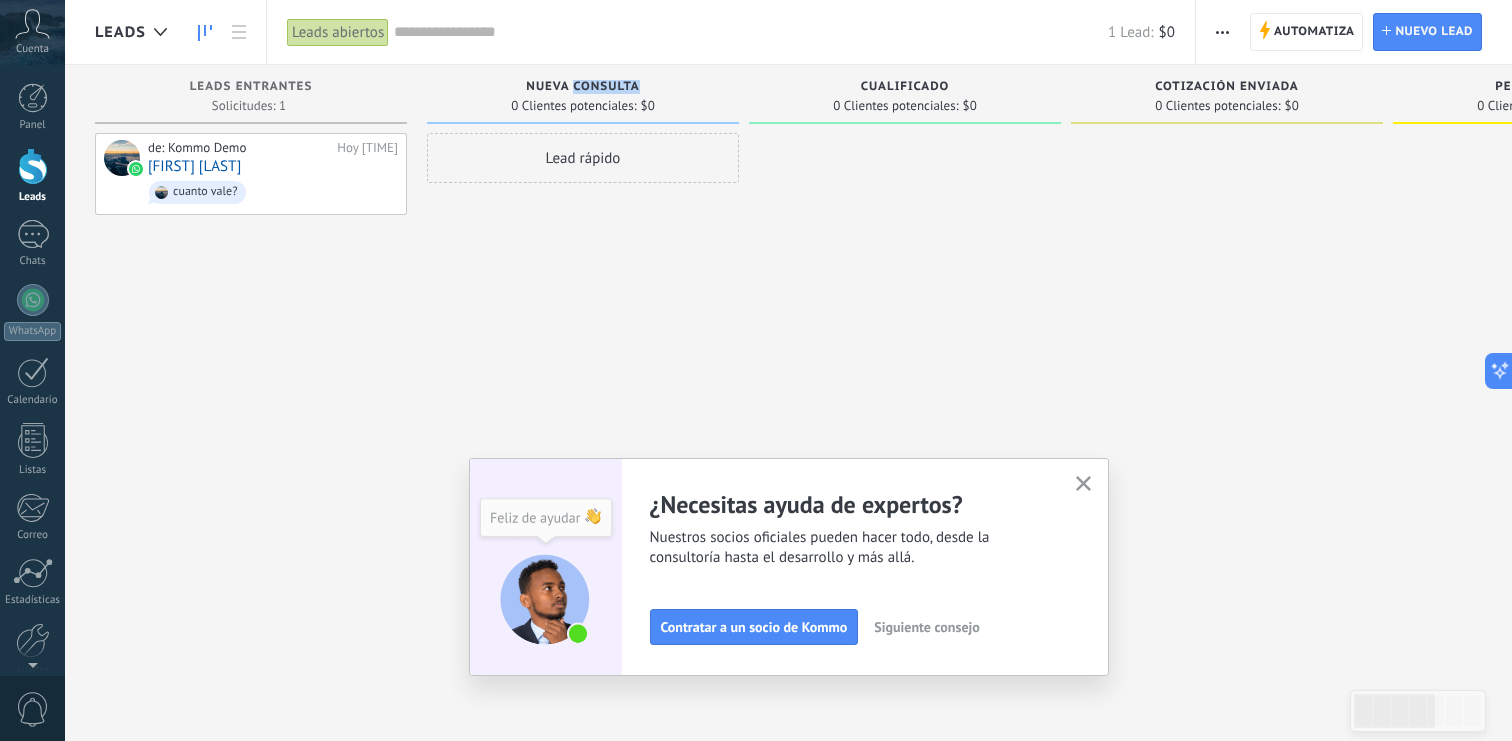 click on "Nueva consulta" at bounding box center (582, 87) 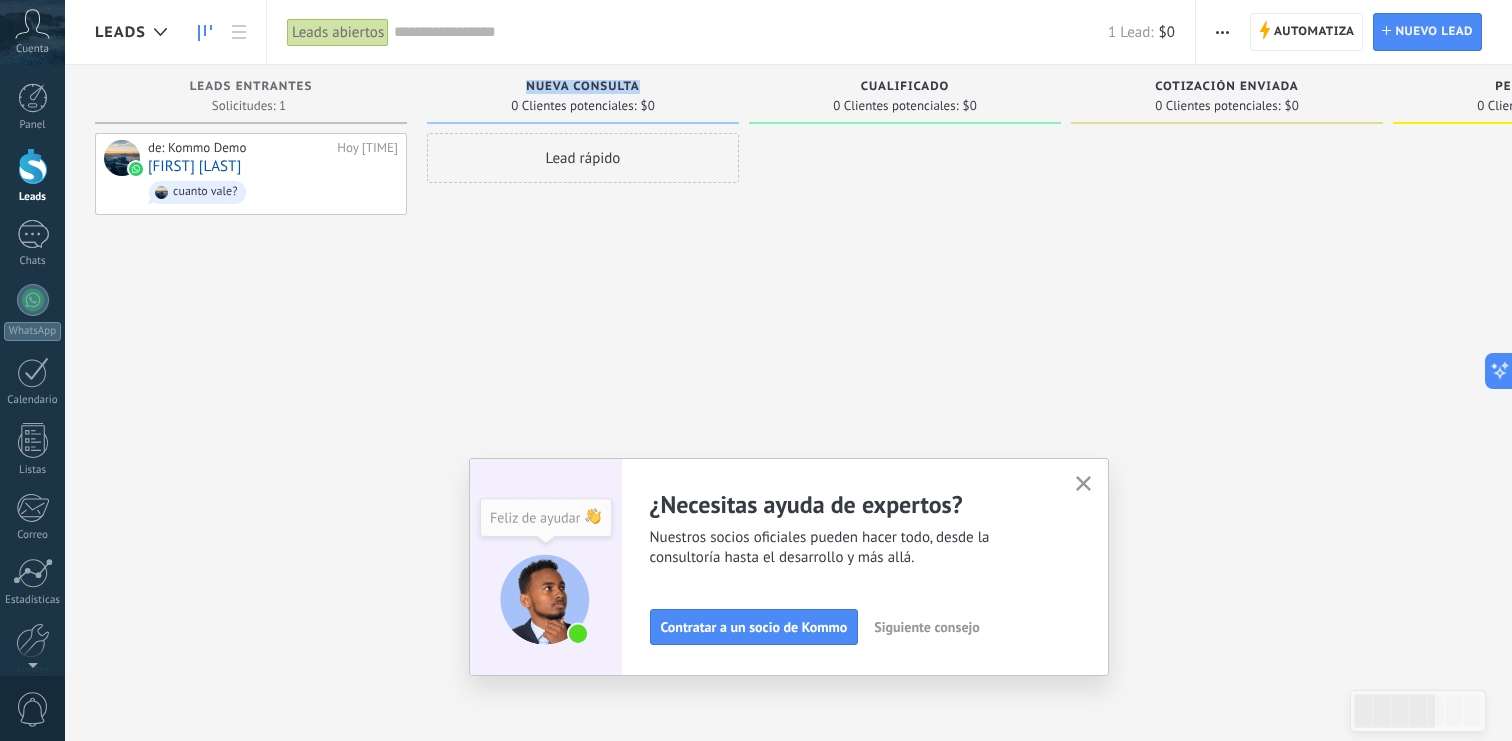 click on "Nueva consulta" at bounding box center (582, 87) 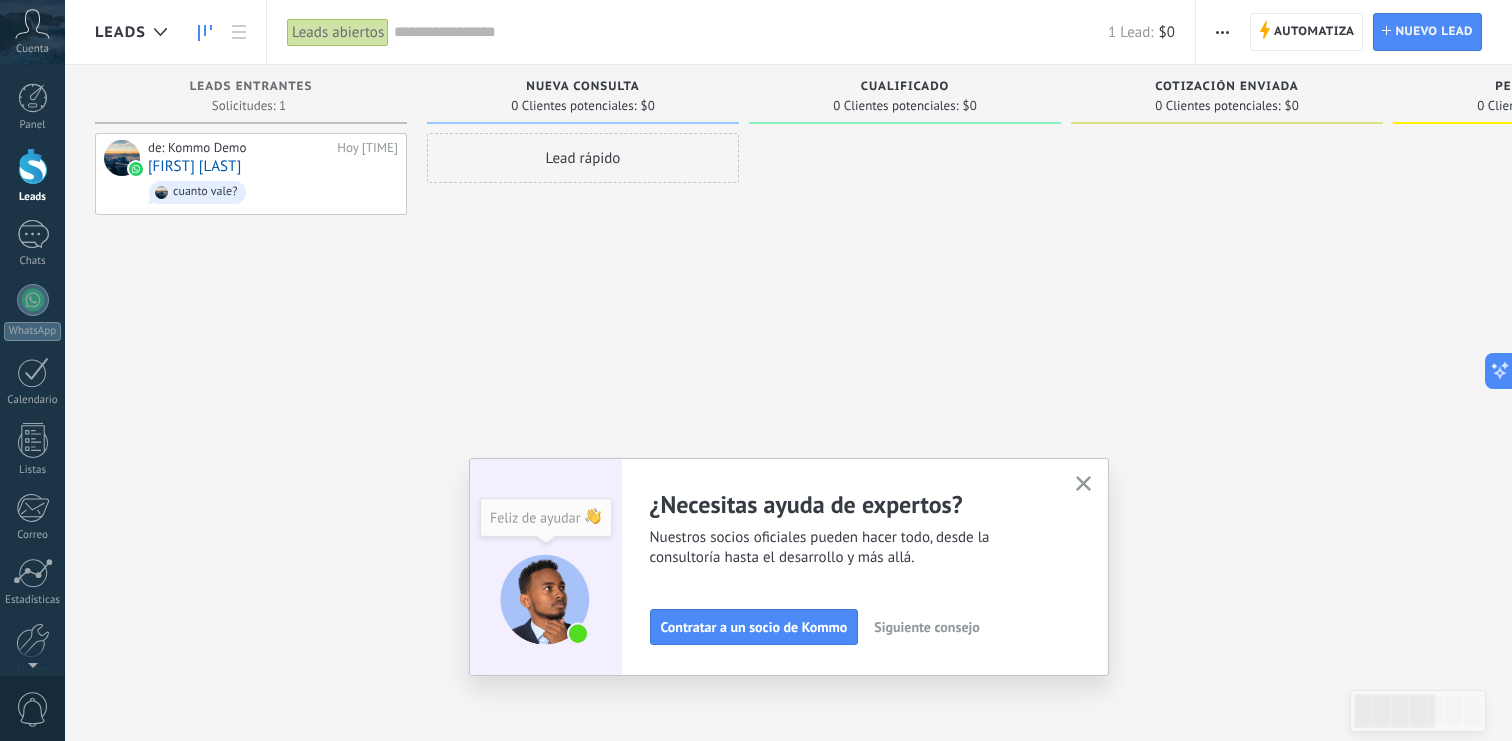 click on "Nueva consulta" at bounding box center [582, 87] 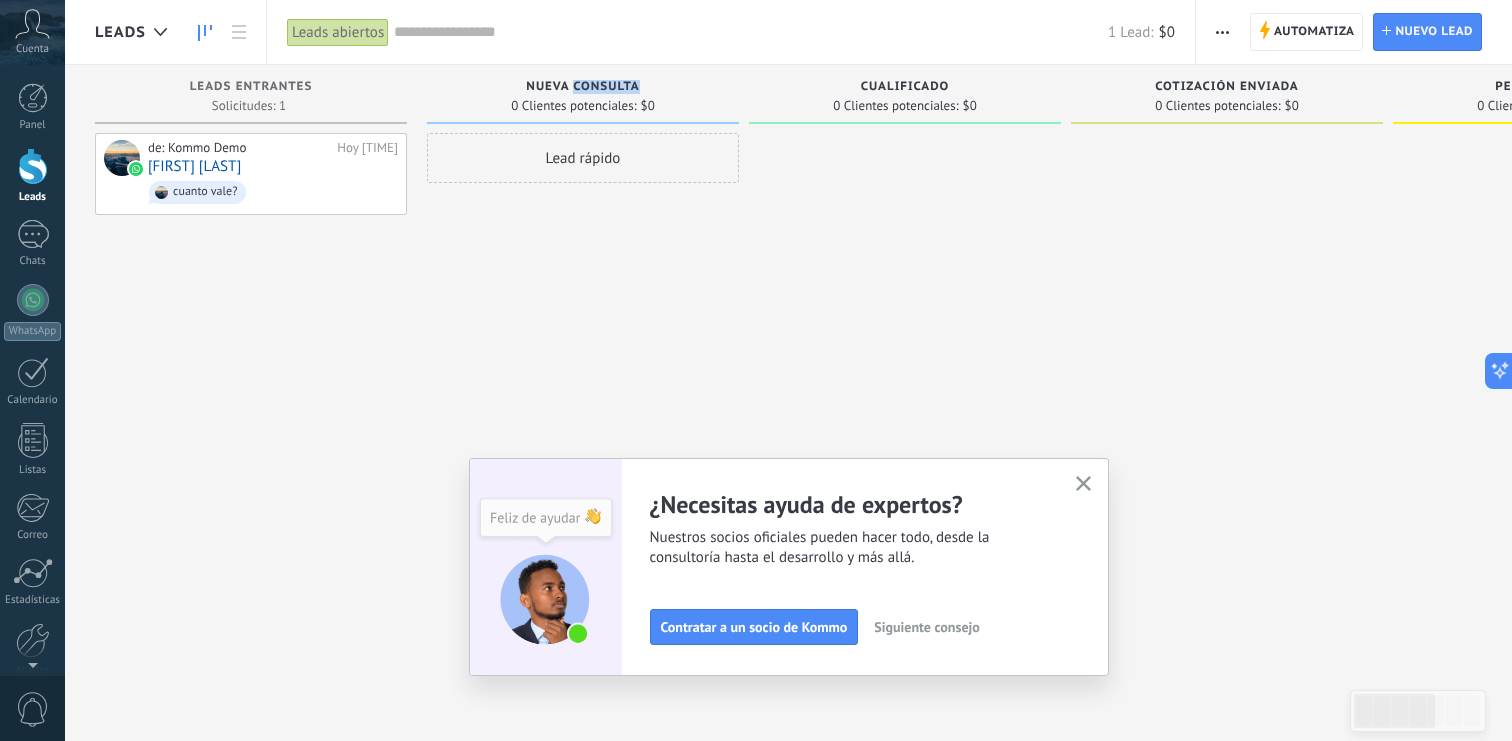 click on "Nueva consulta" at bounding box center [582, 87] 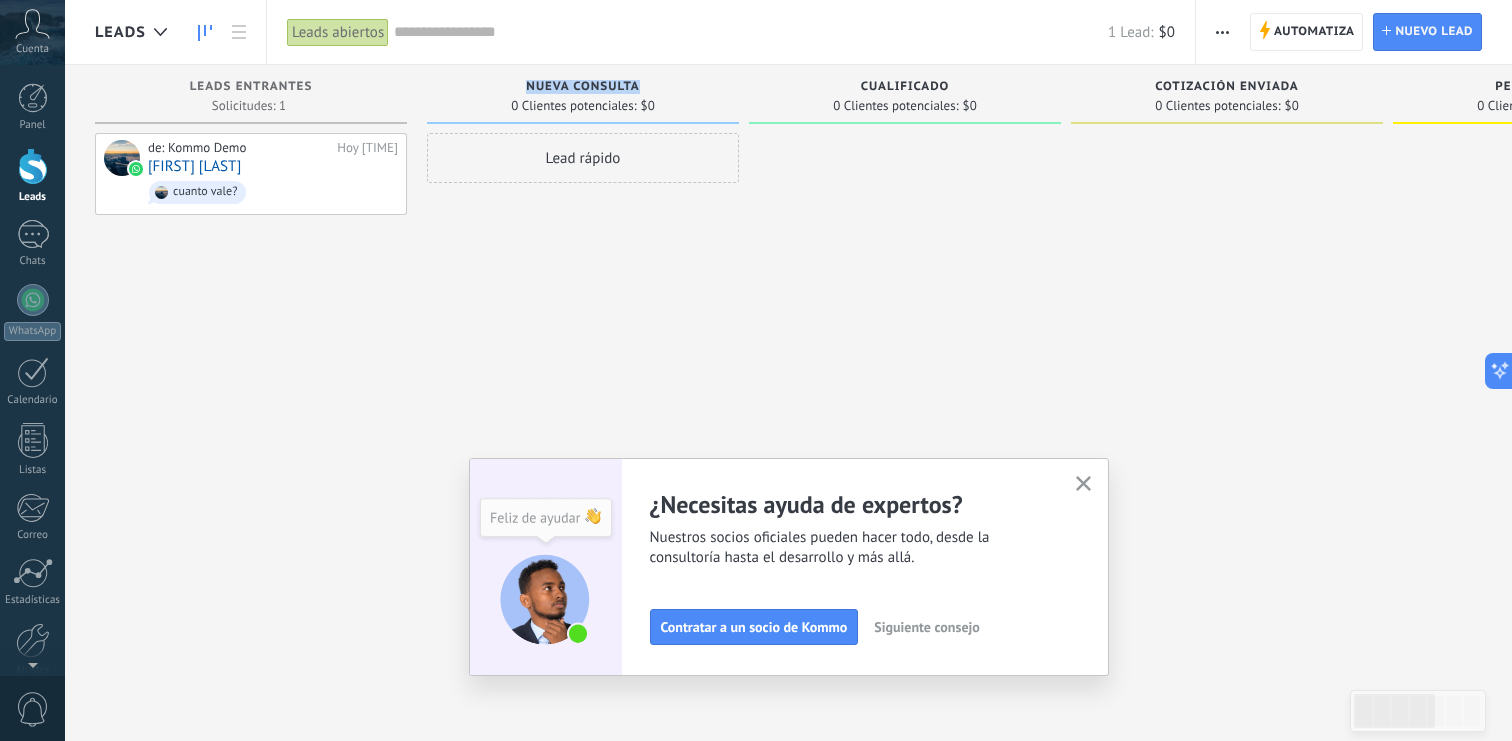 click on "Nueva consulta" at bounding box center (582, 87) 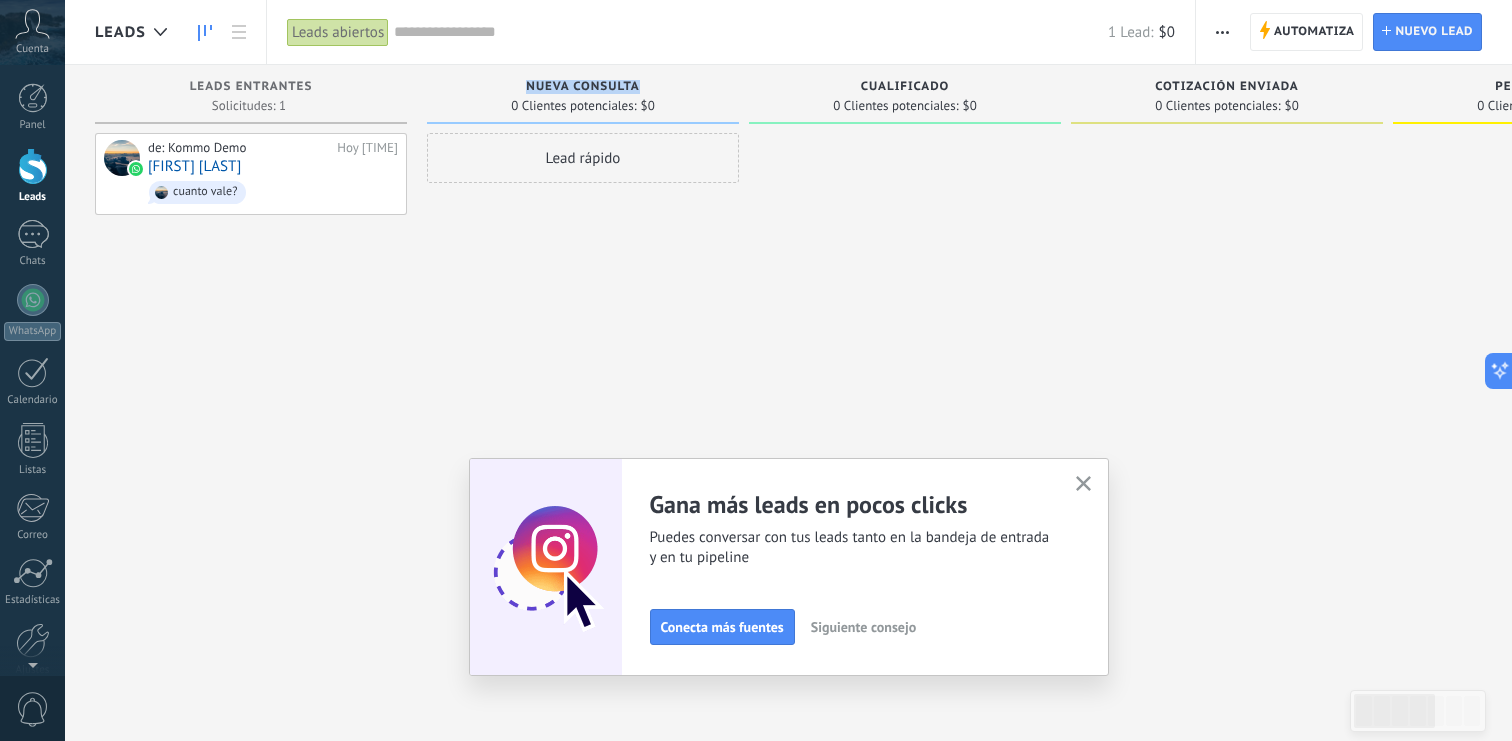 click at bounding box center [1083, 484] 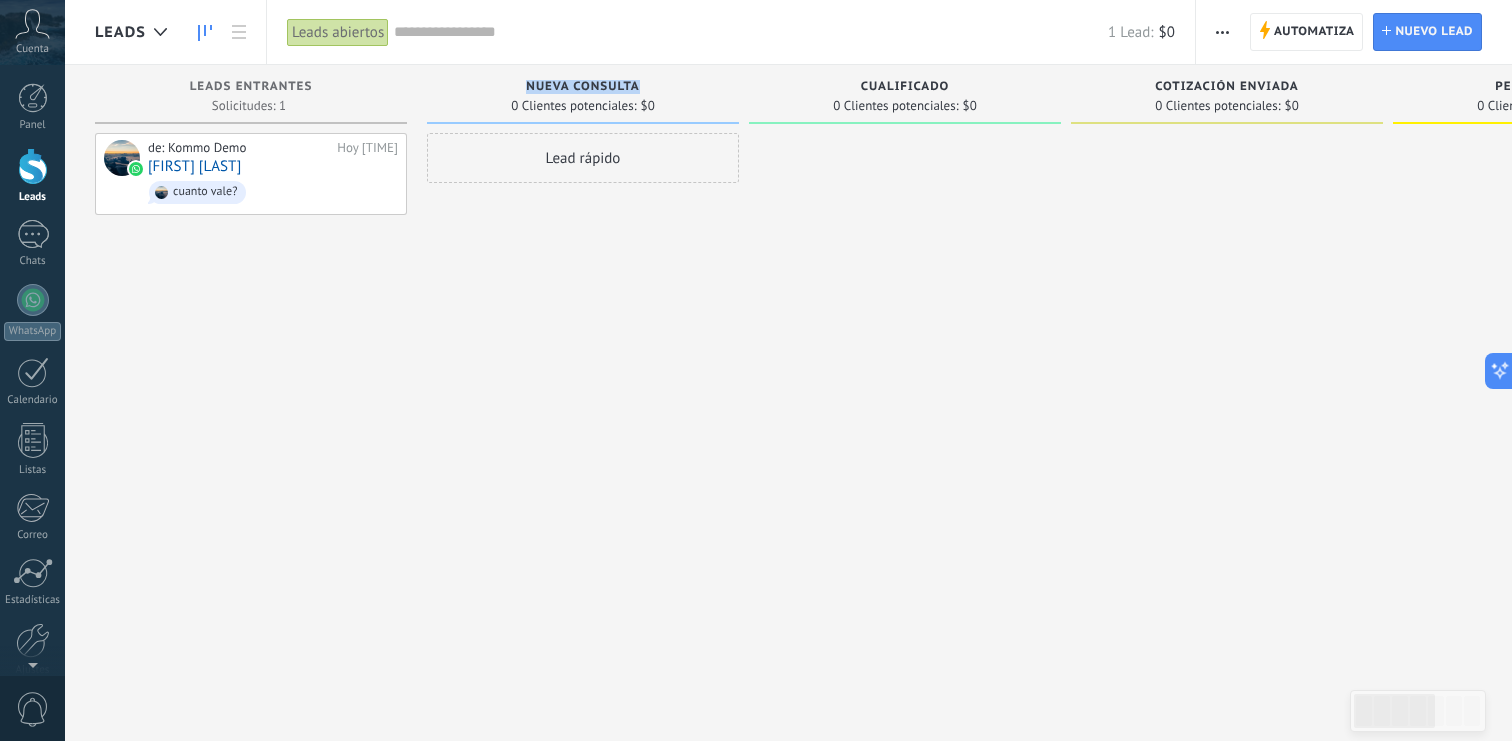 click at bounding box center (1222, 32) 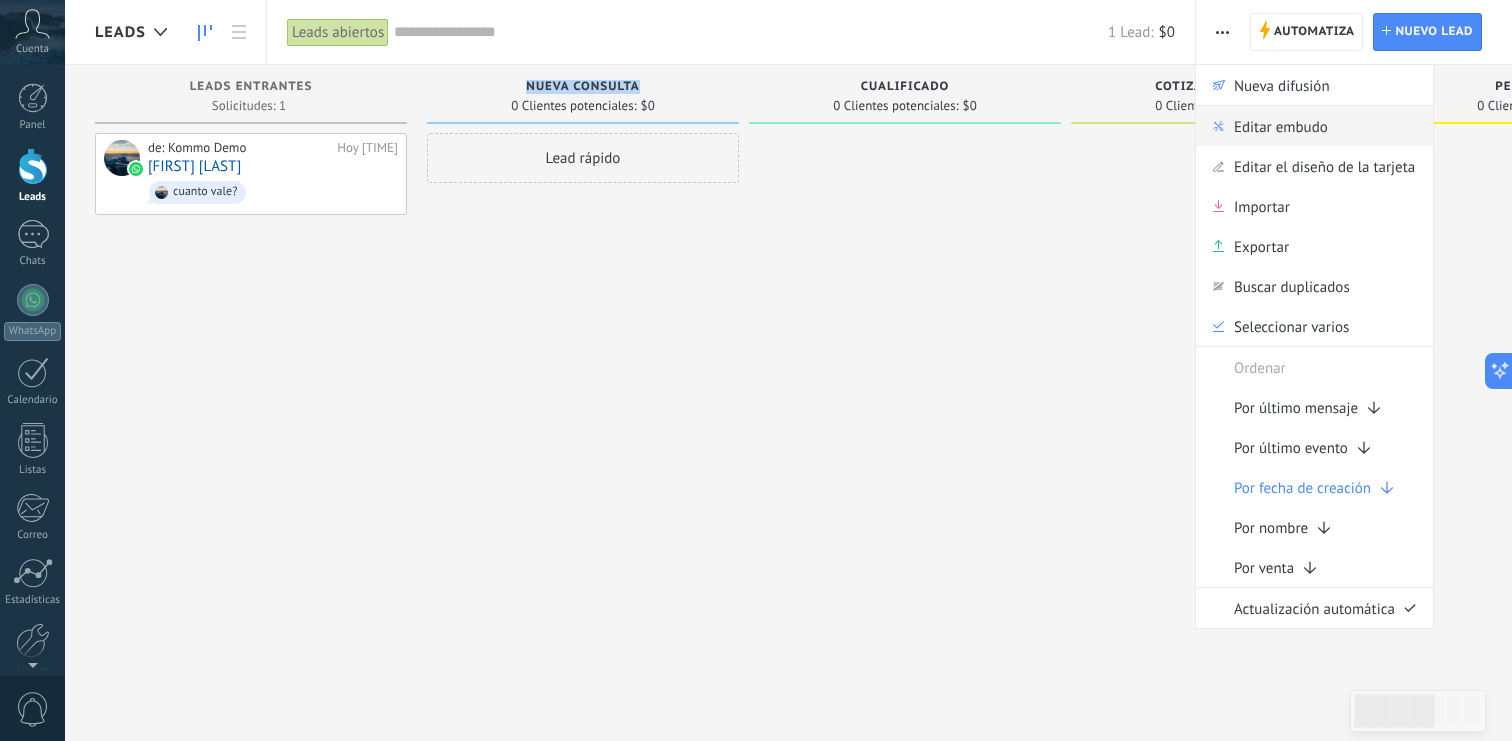 click on "Editar embudo" at bounding box center [1281, 126] 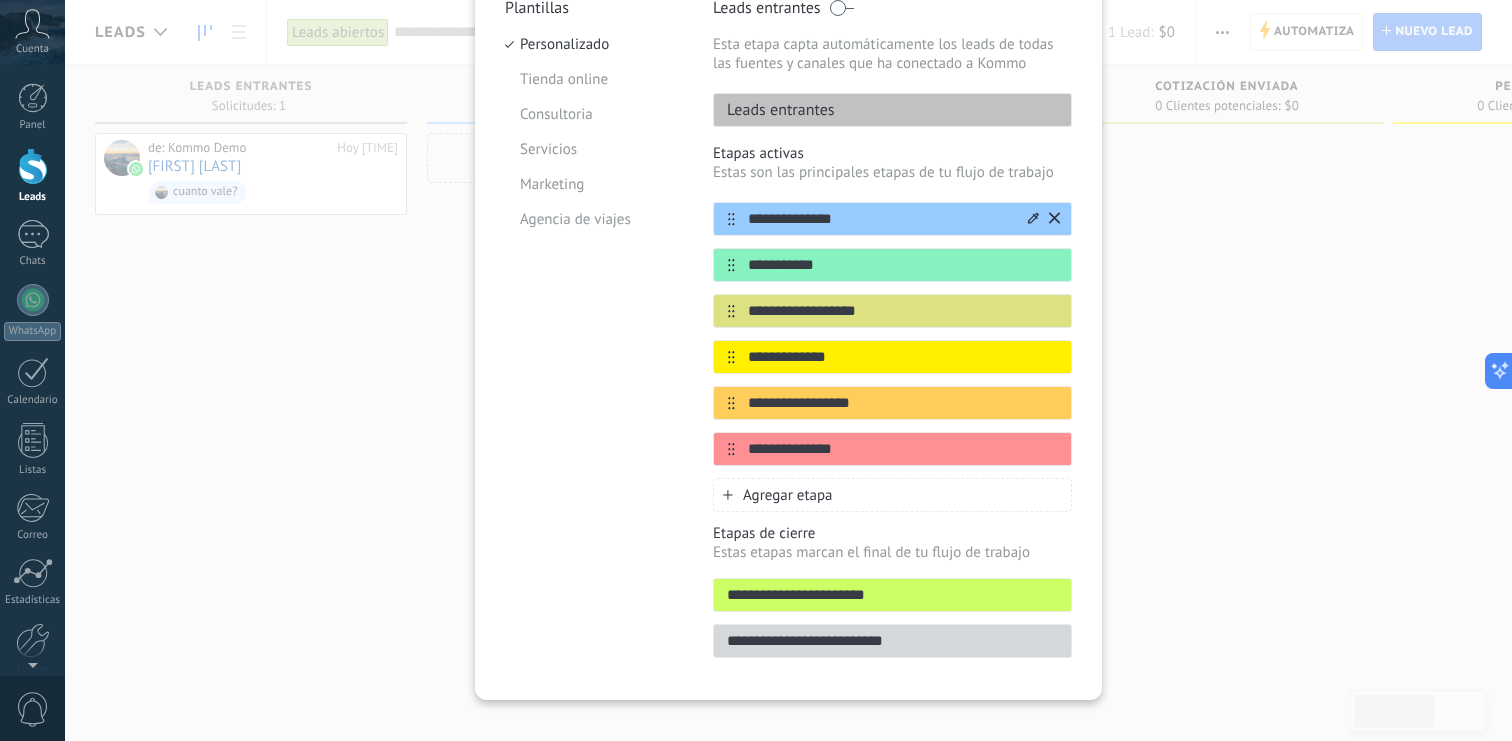 scroll, scrollTop: 212, scrollLeft: 0, axis: vertical 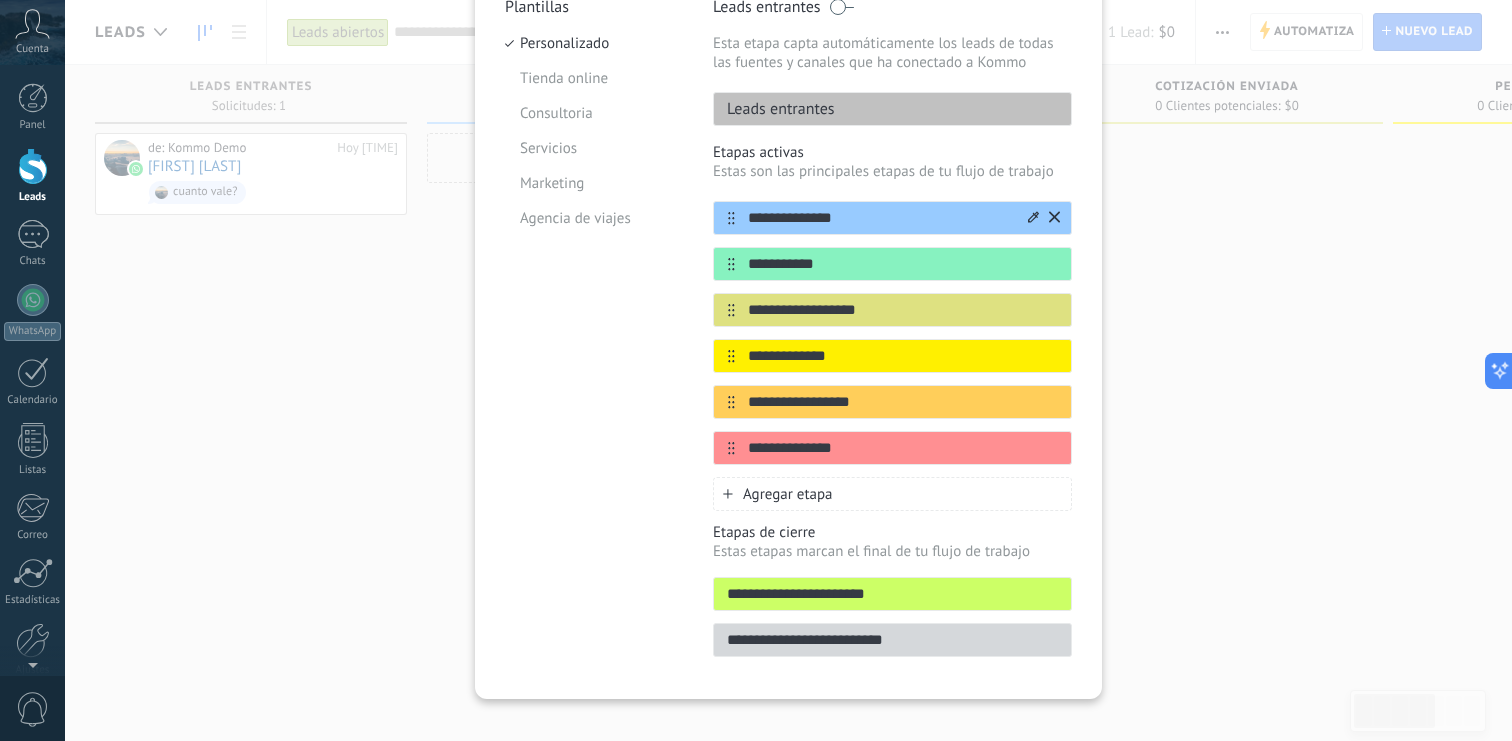 click on "**********" at bounding box center (880, 218) 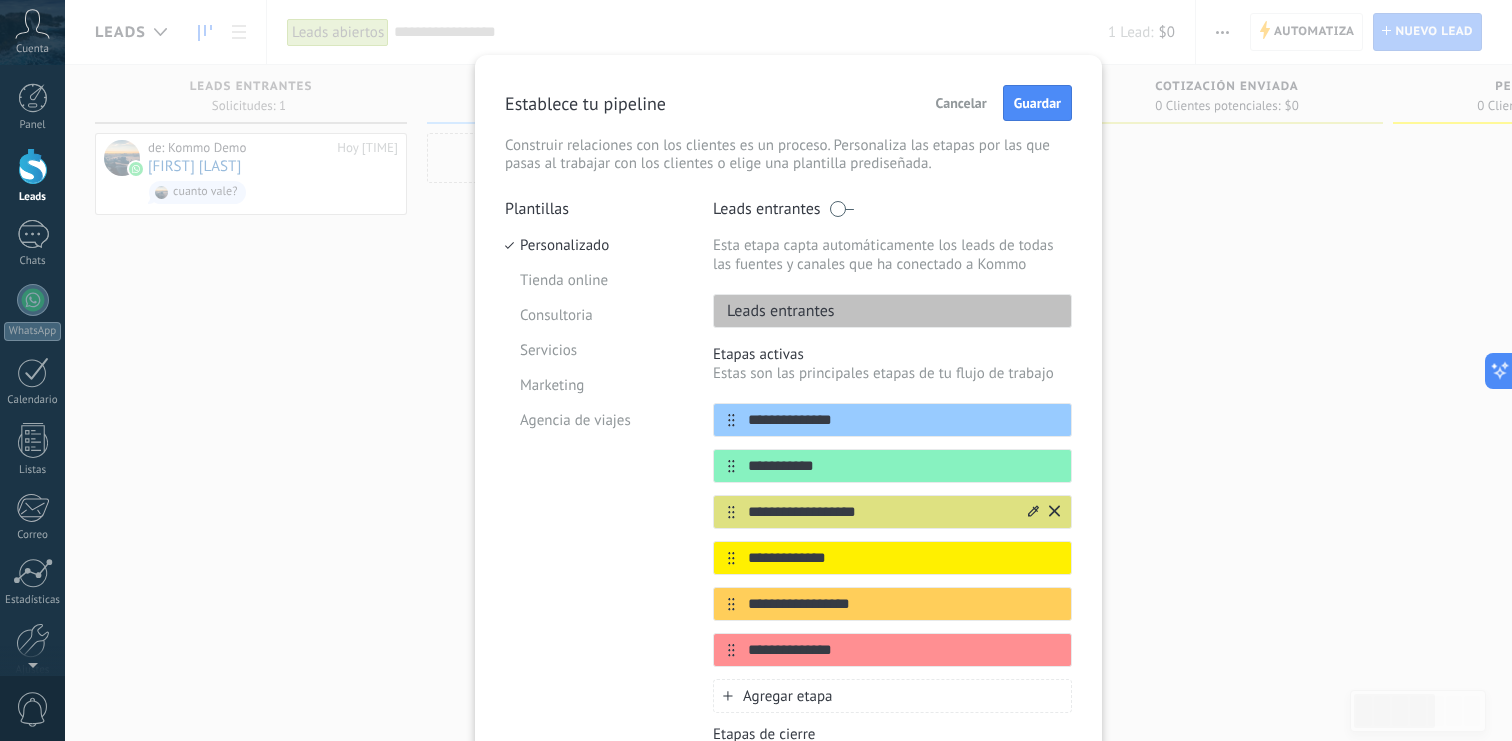 scroll, scrollTop: 0, scrollLeft: 0, axis: both 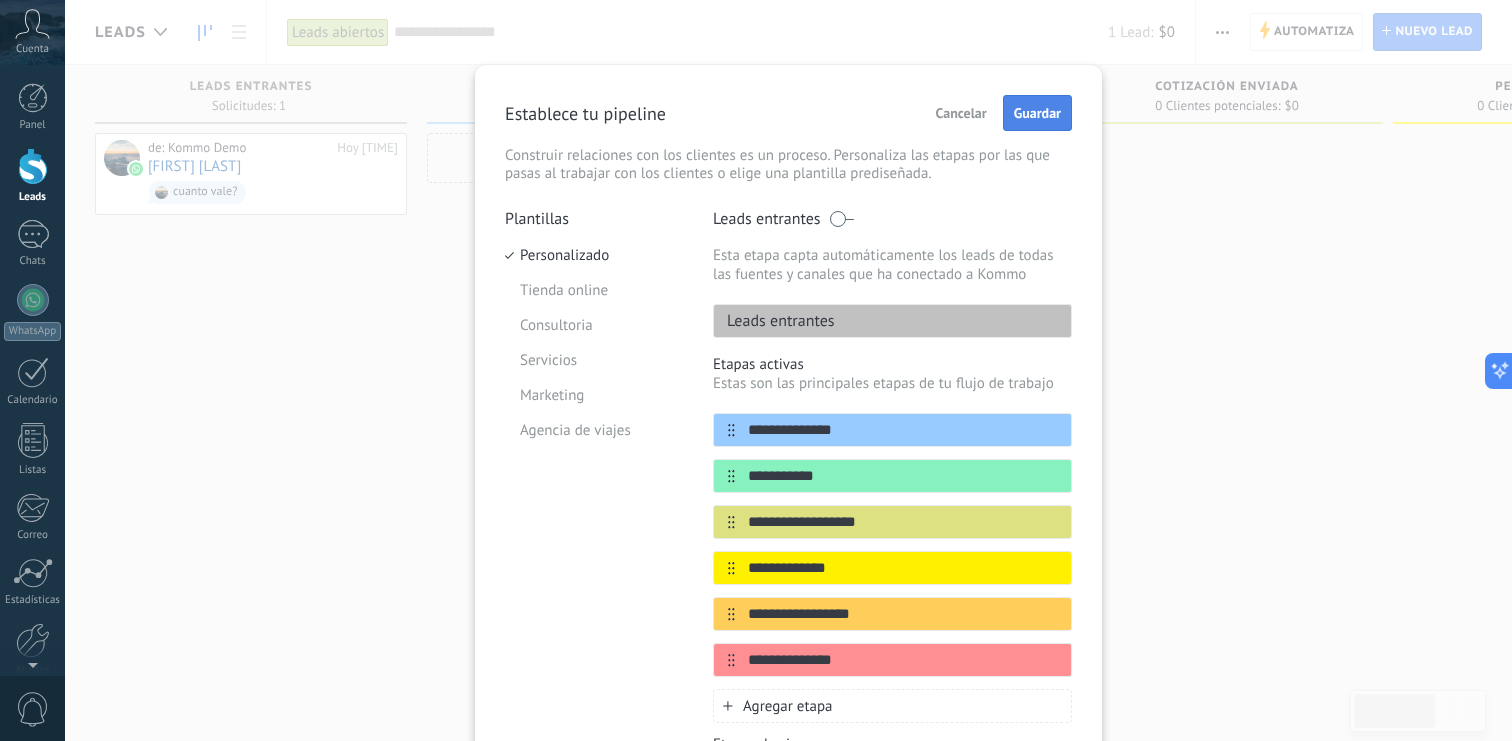type on "**********" 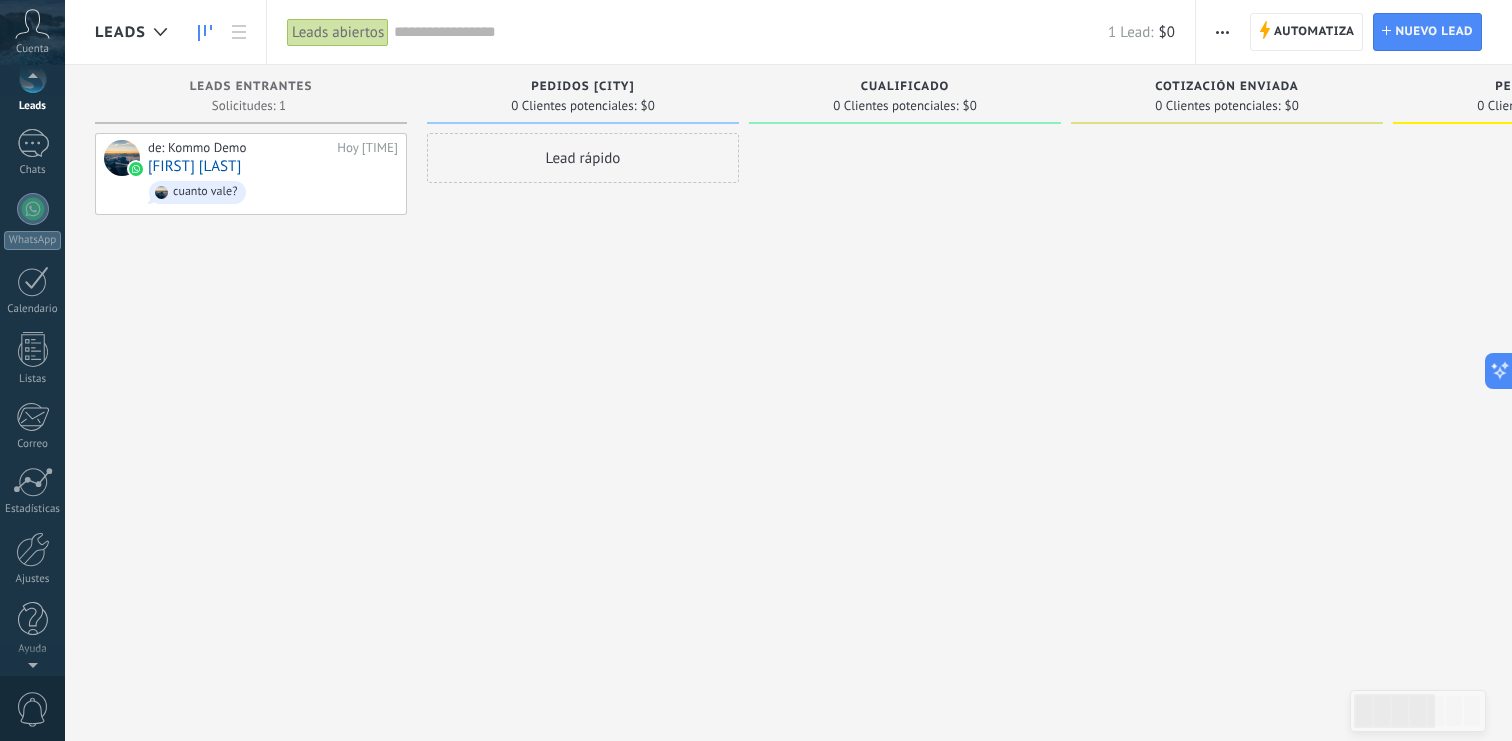 scroll, scrollTop: 0, scrollLeft: 0, axis: both 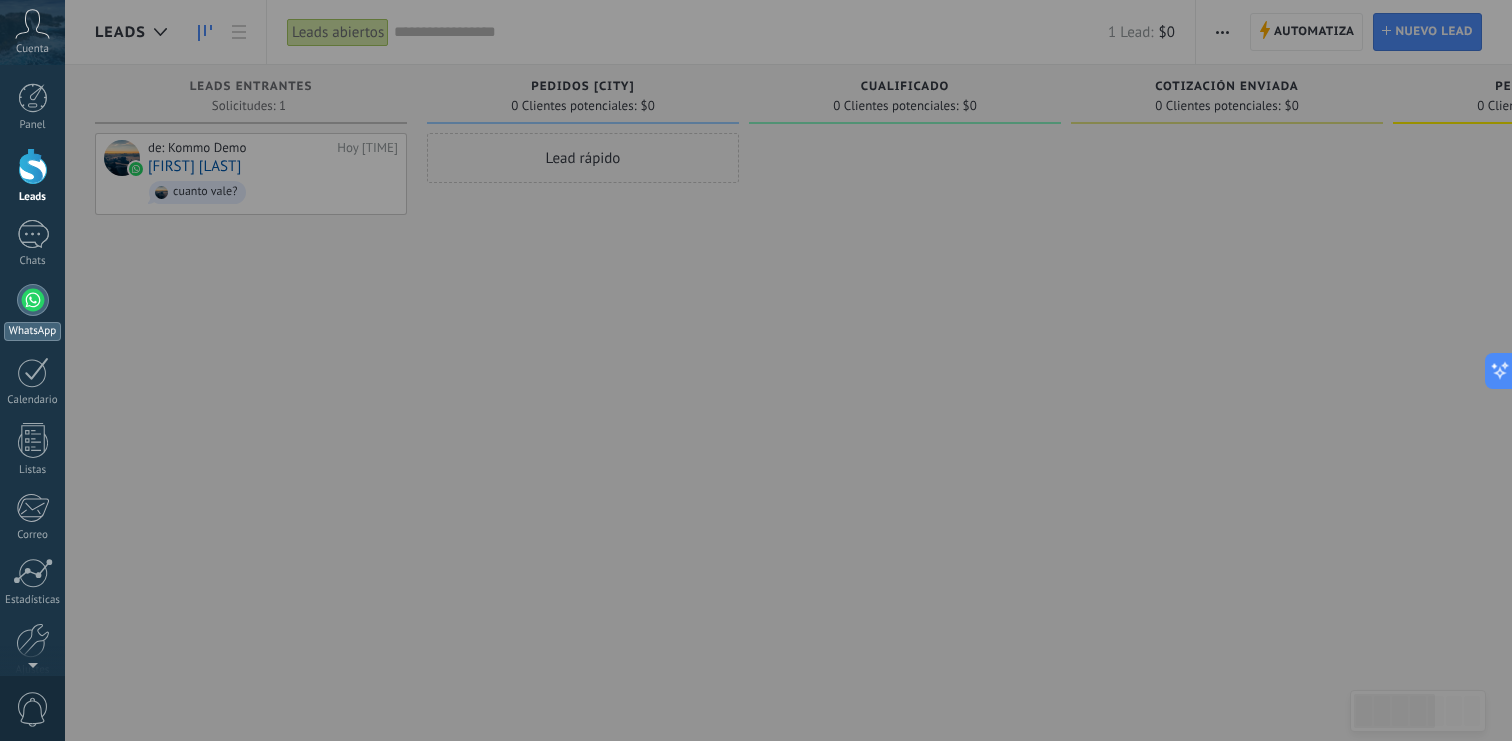 click at bounding box center (33, 300) 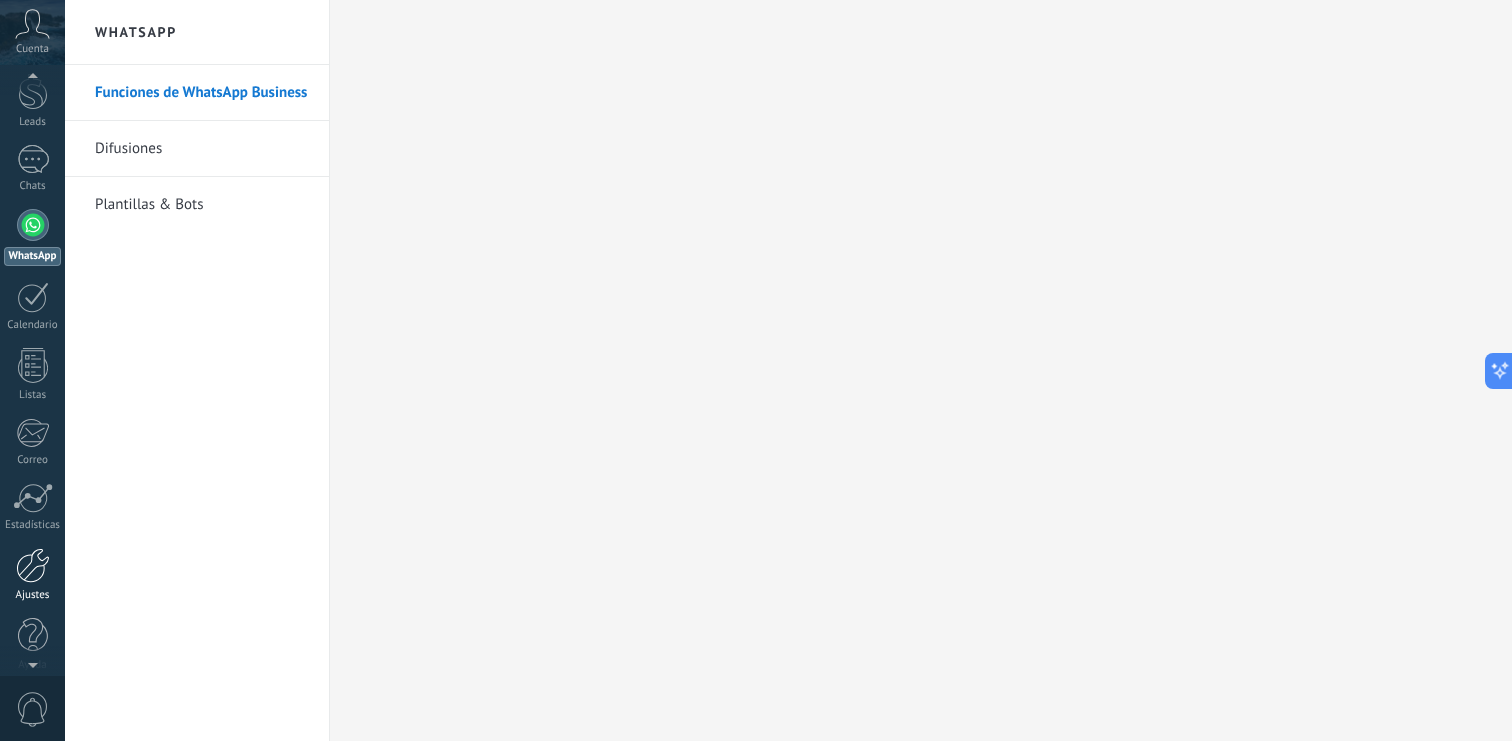 scroll, scrollTop: 0, scrollLeft: 0, axis: both 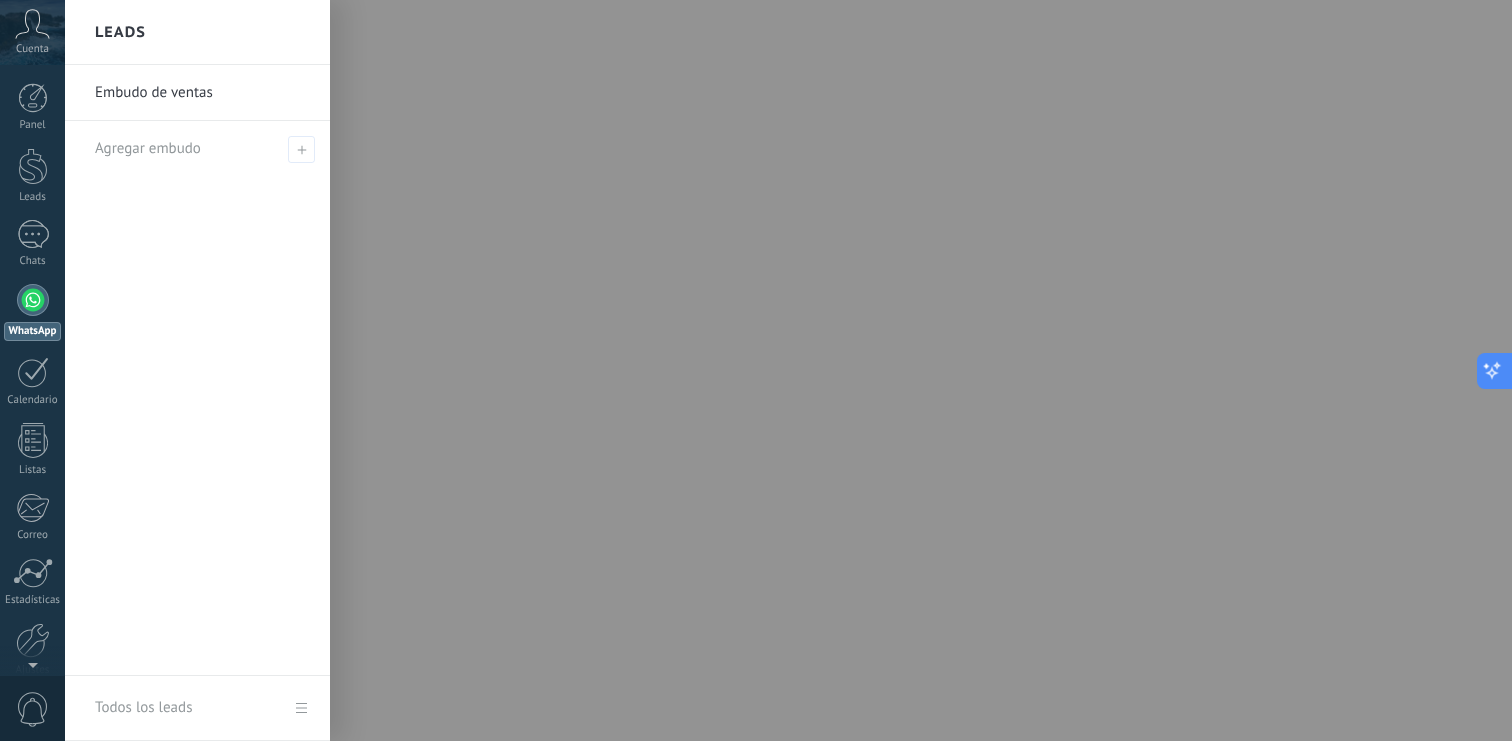 click at bounding box center [1492, 370] 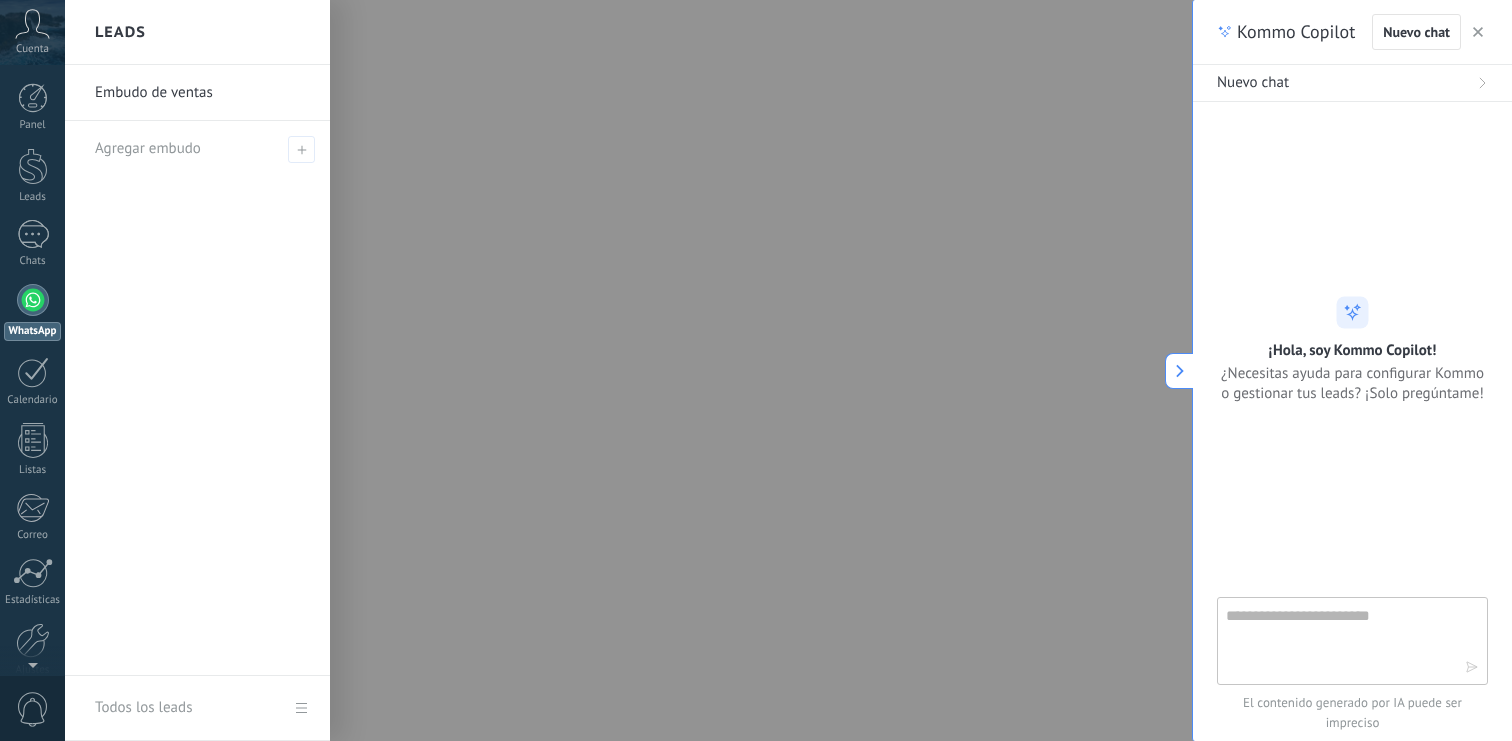click at bounding box center (1338, 640) 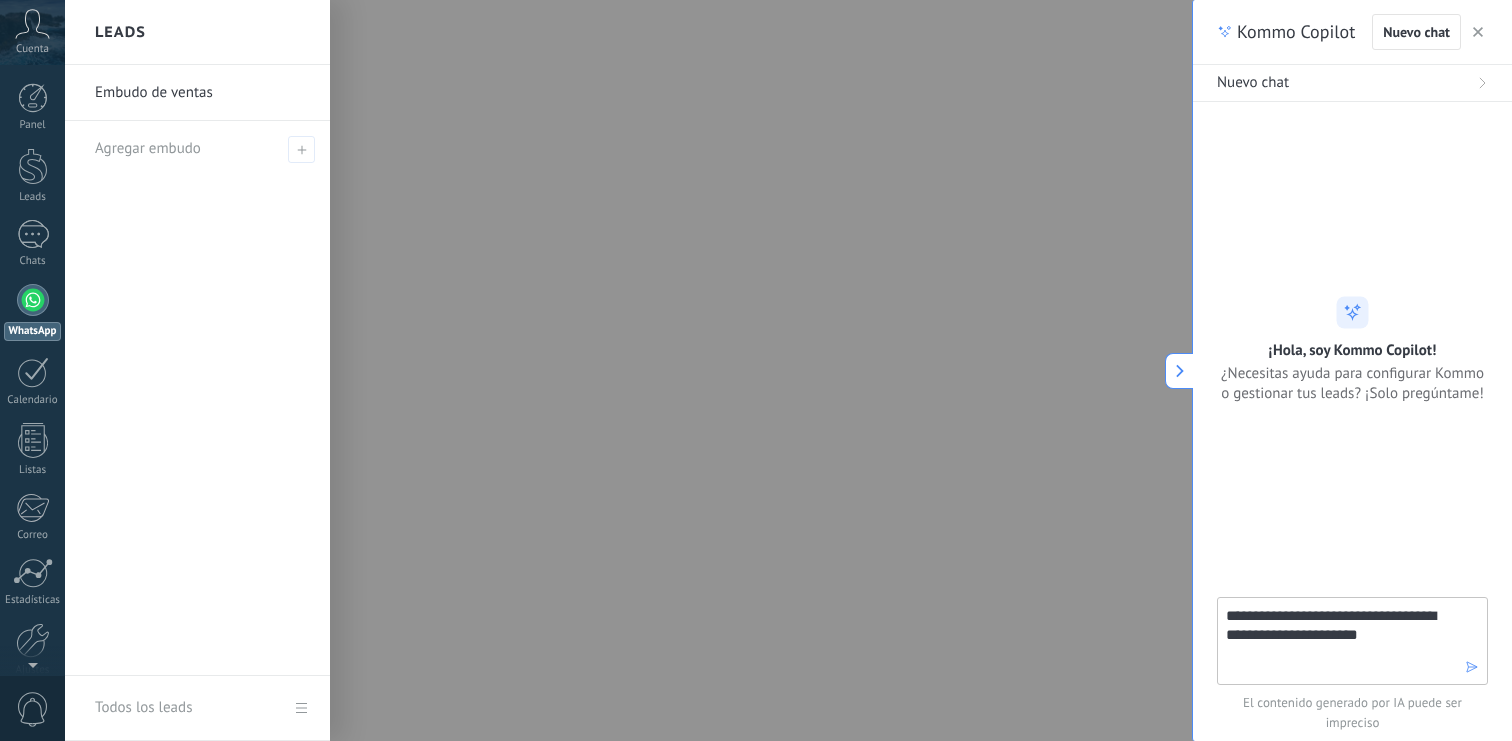 type on "**********" 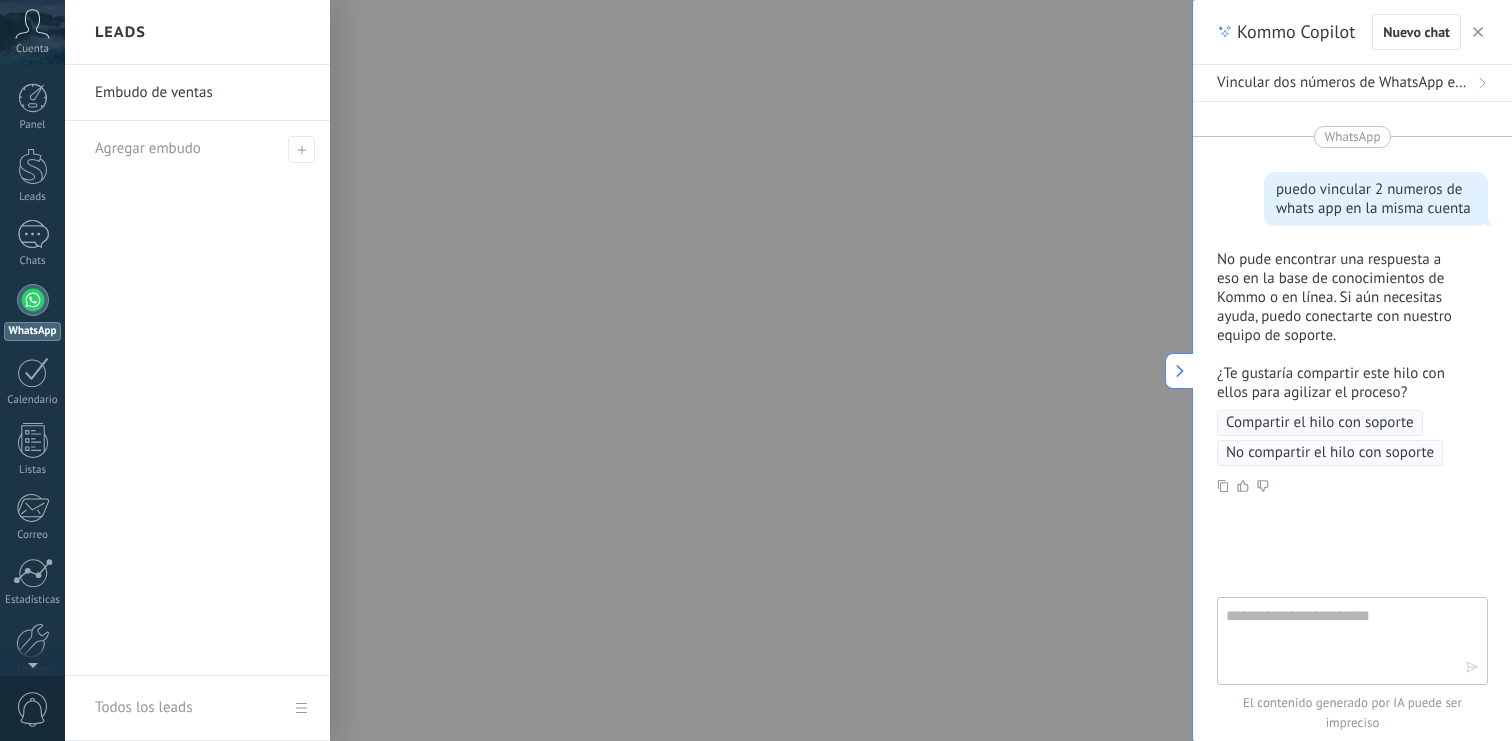 click at bounding box center [1478, 32] 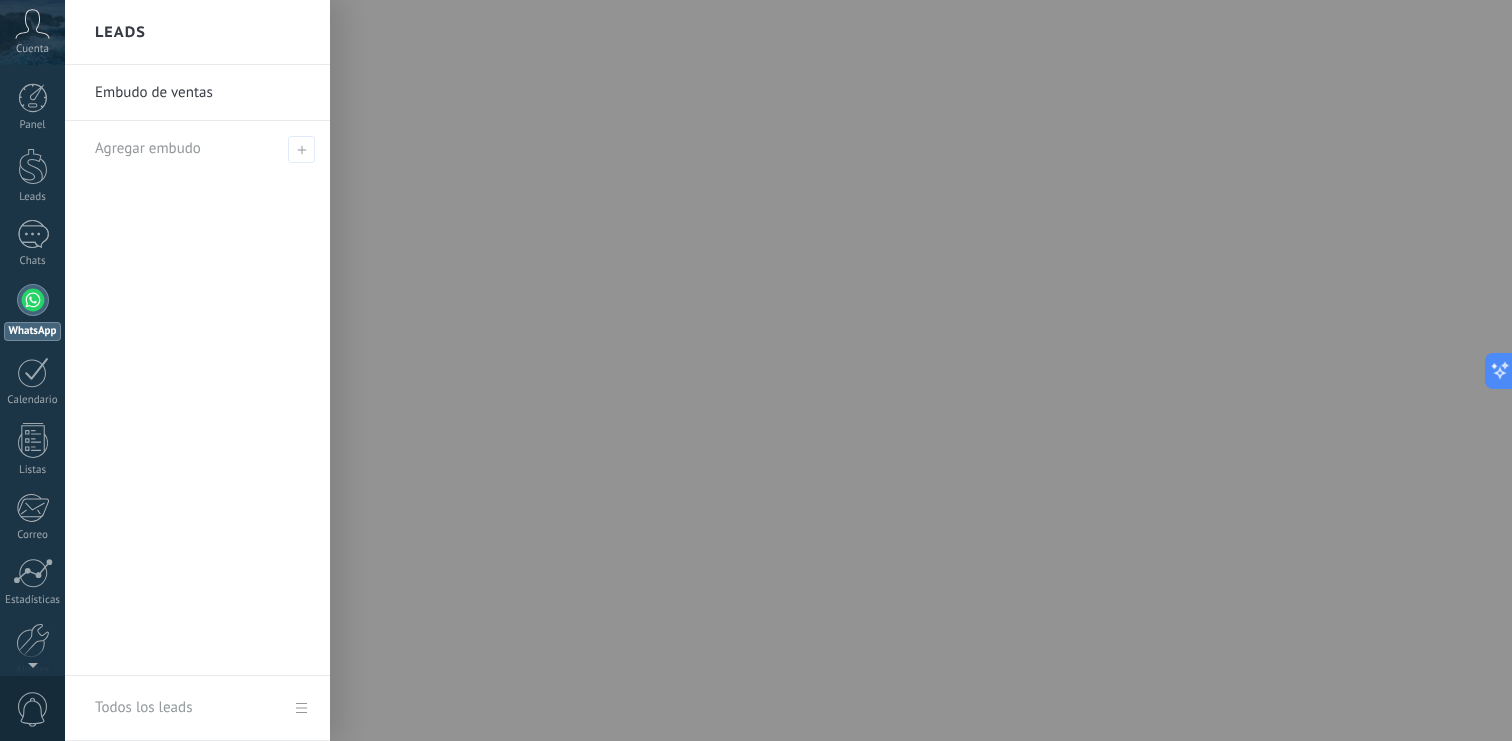 click at bounding box center (821, 370) 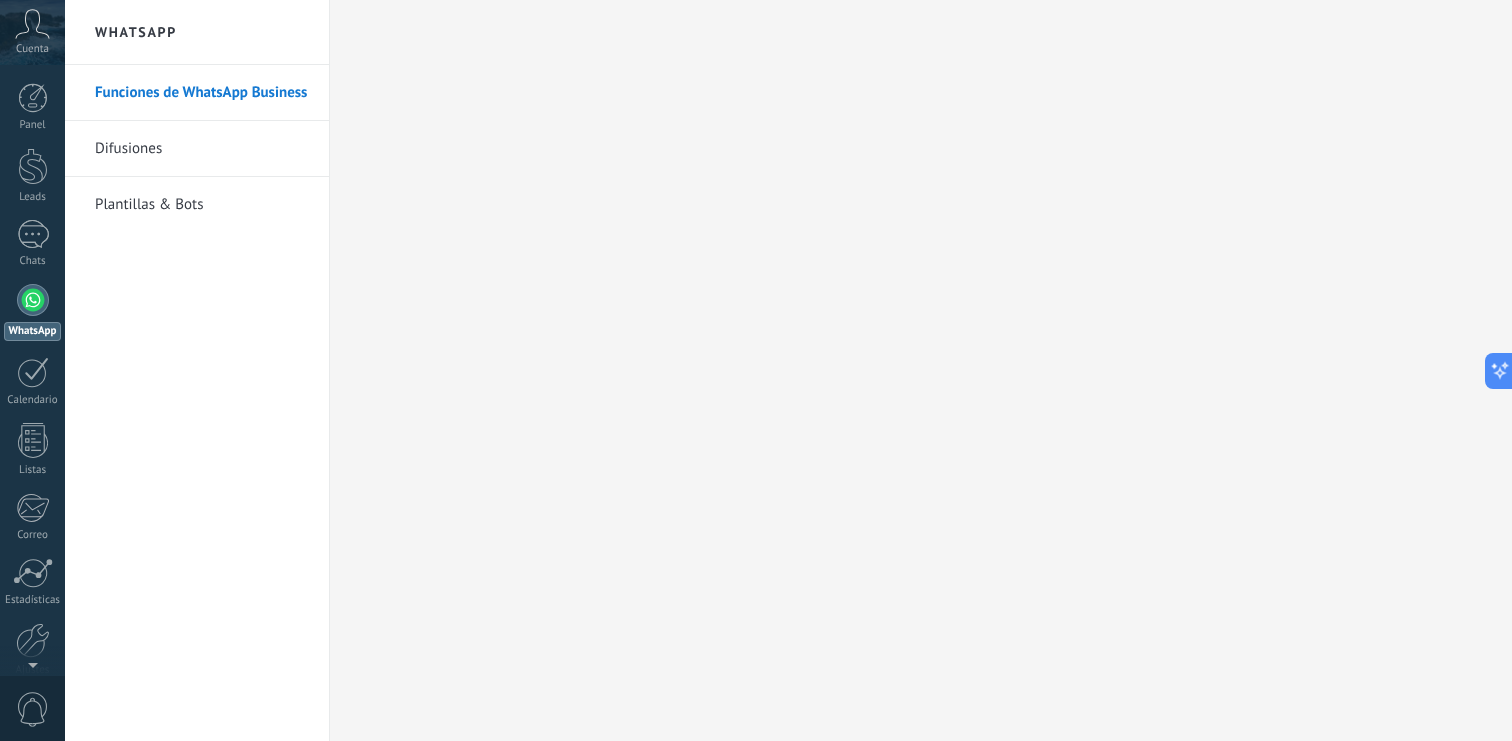 click on "Cuenta" at bounding box center (32, 49) 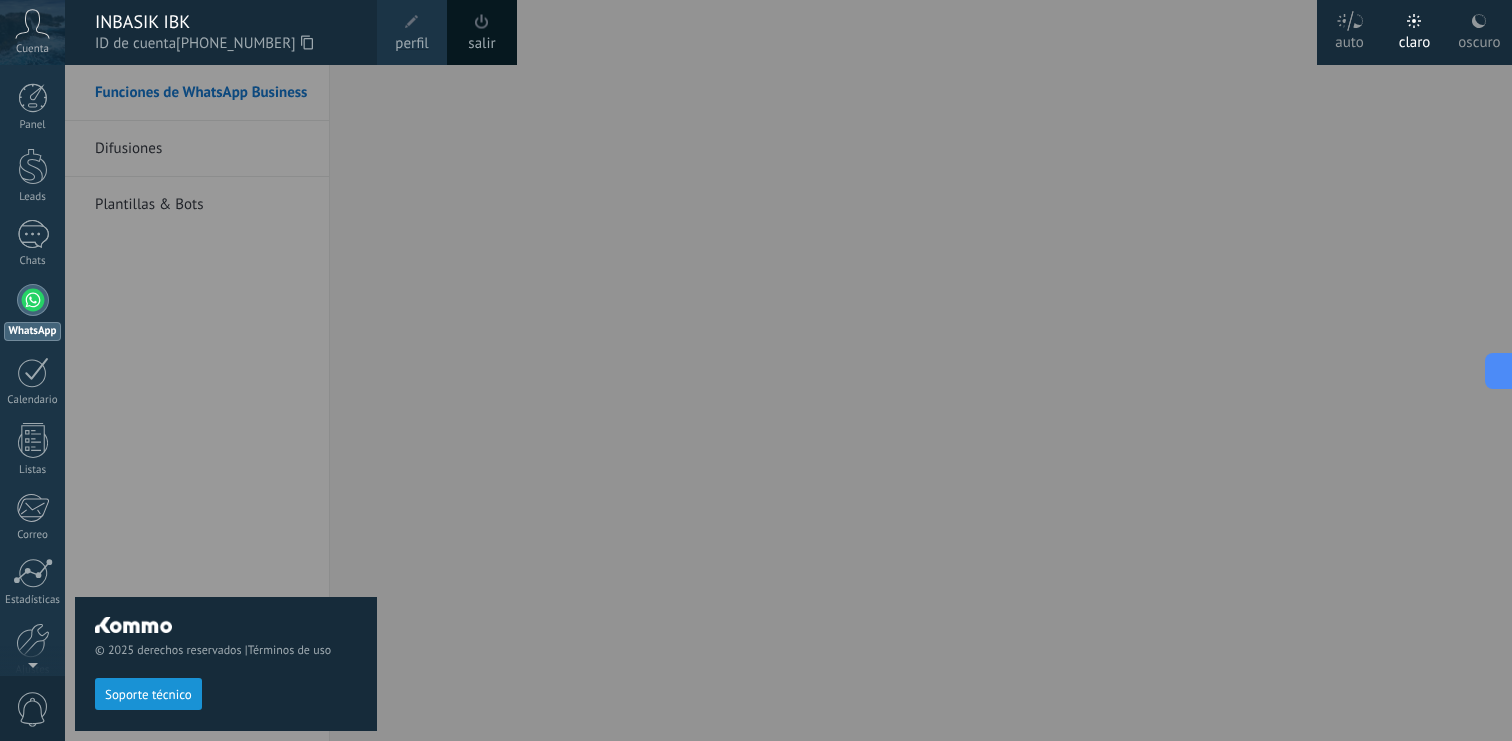 click on "perfil" at bounding box center (411, 44) 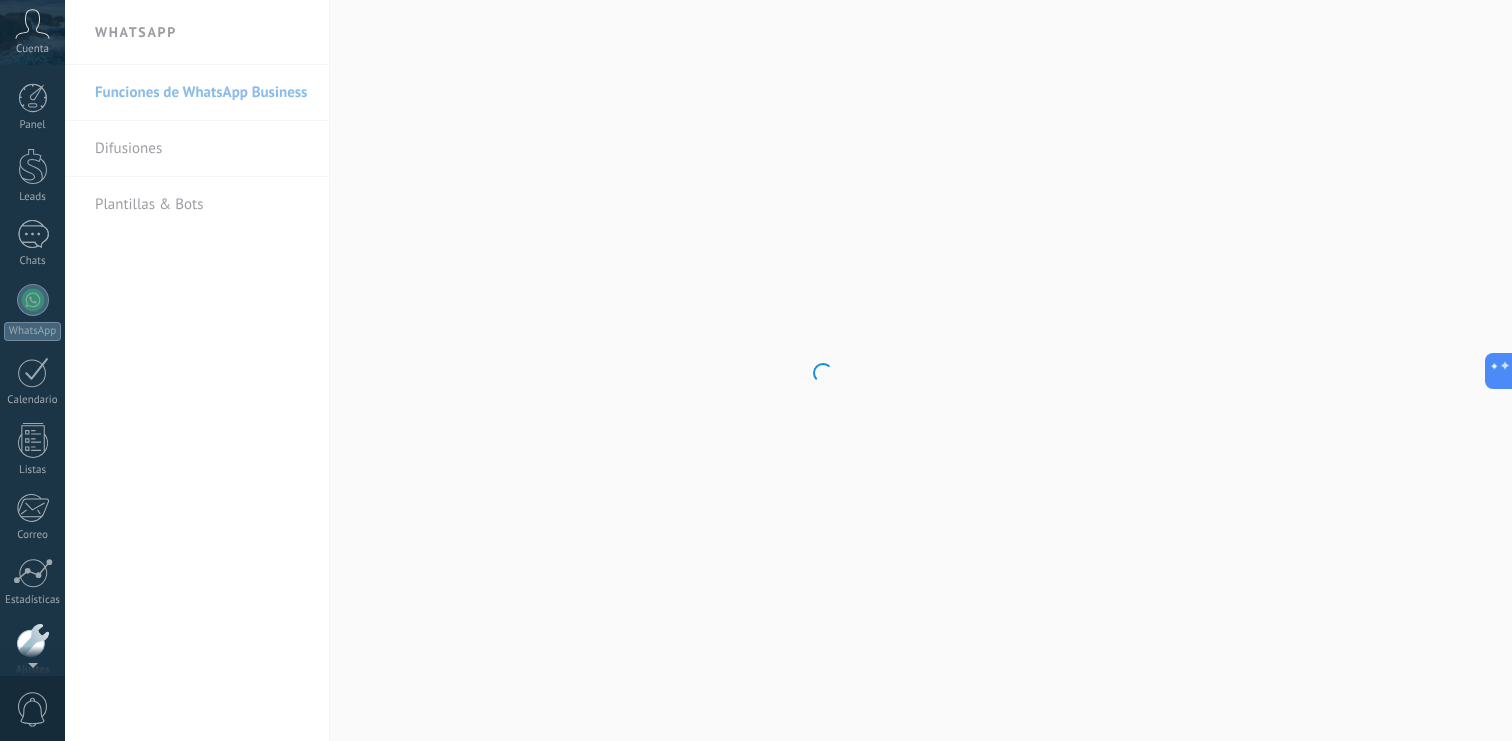 scroll, scrollTop: 91, scrollLeft: 0, axis: vertical 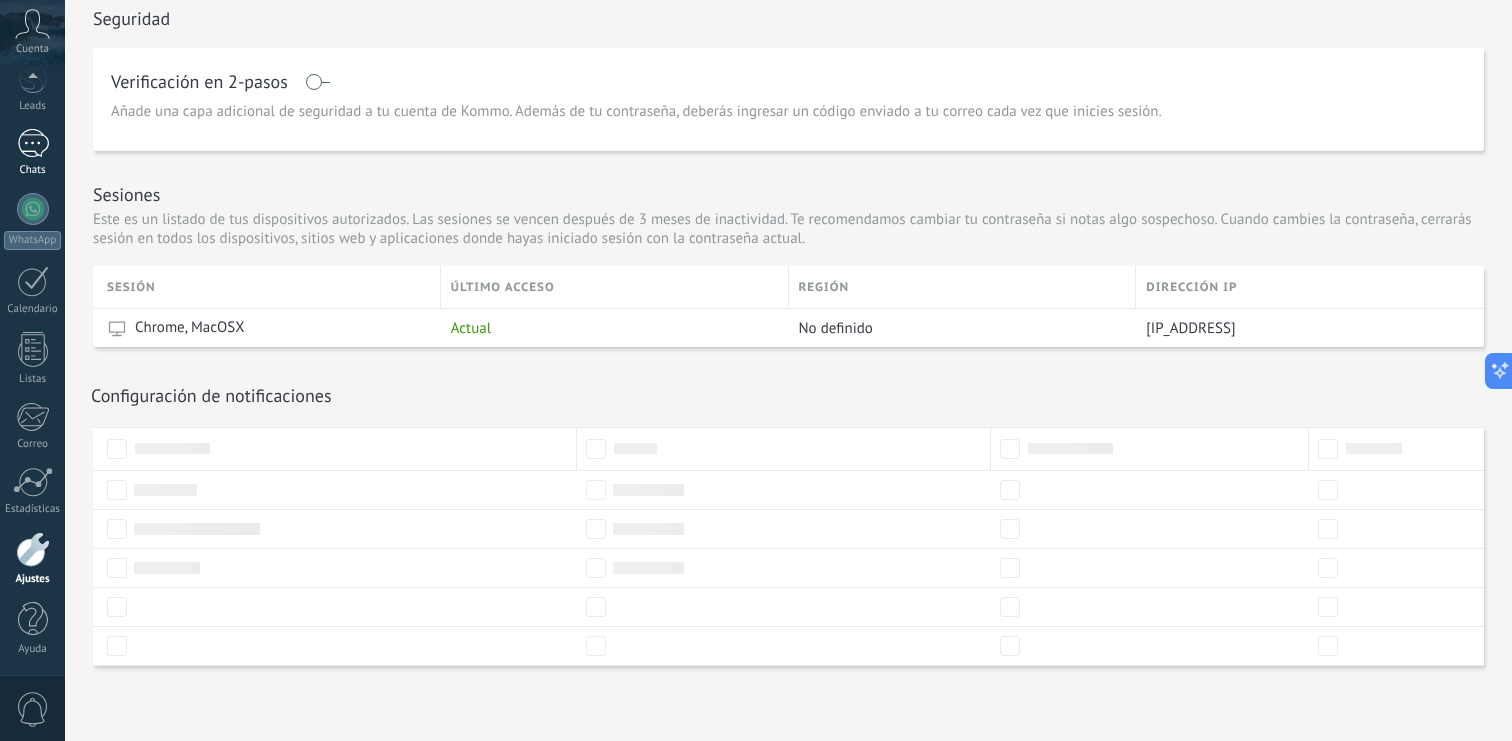 click on "1" at bounding box center (33, 143) 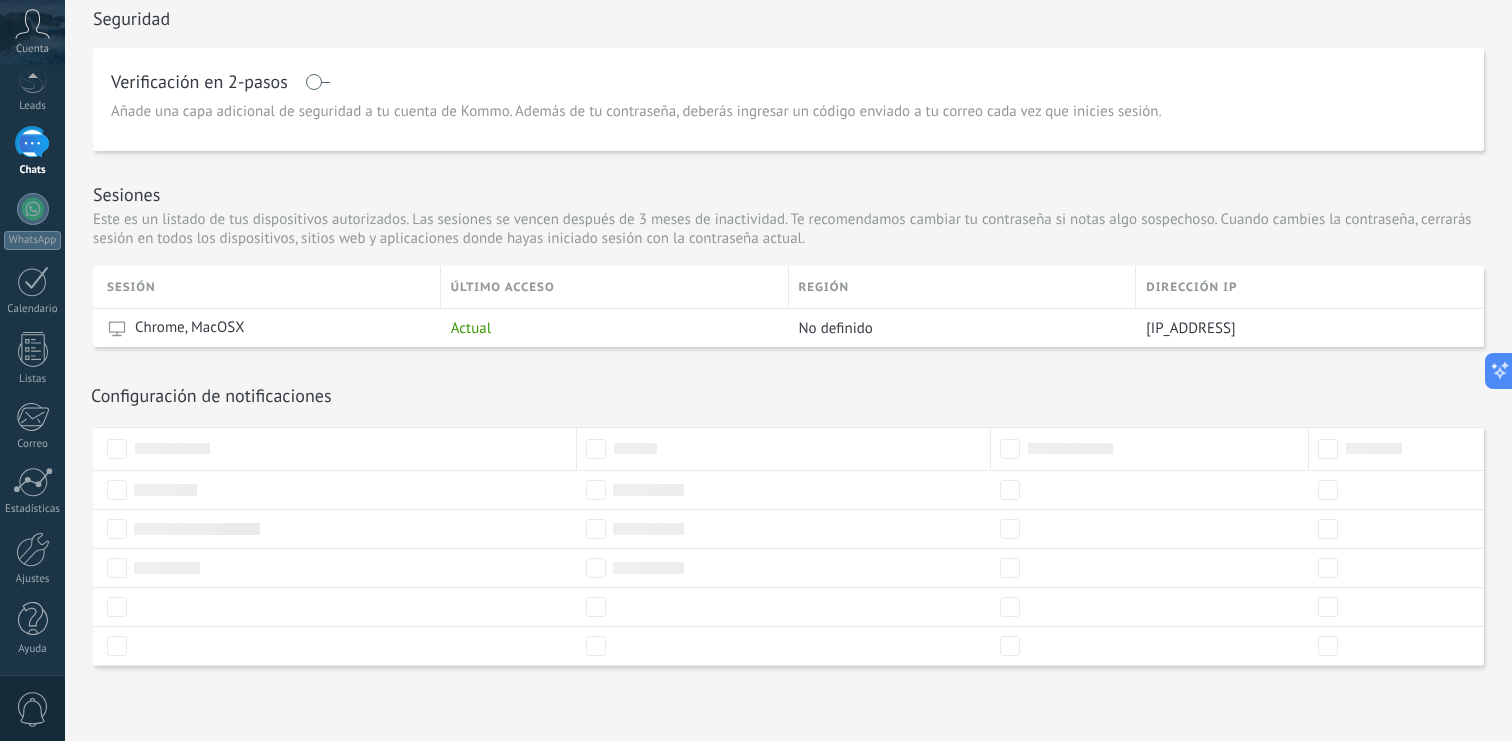 scroll, scrollTop: 0, scrollLeft: 0, axis: both 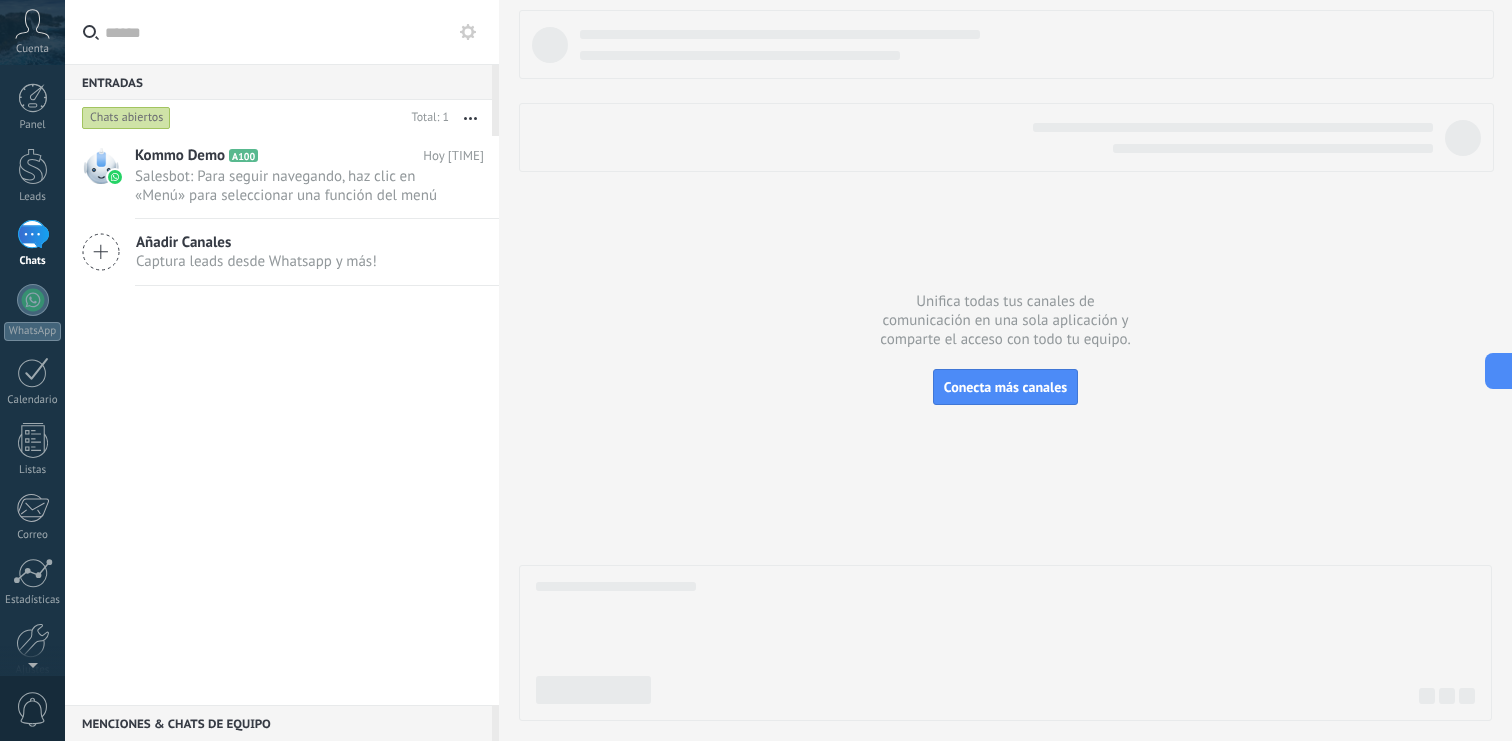 click at bounding box center (101, 252) 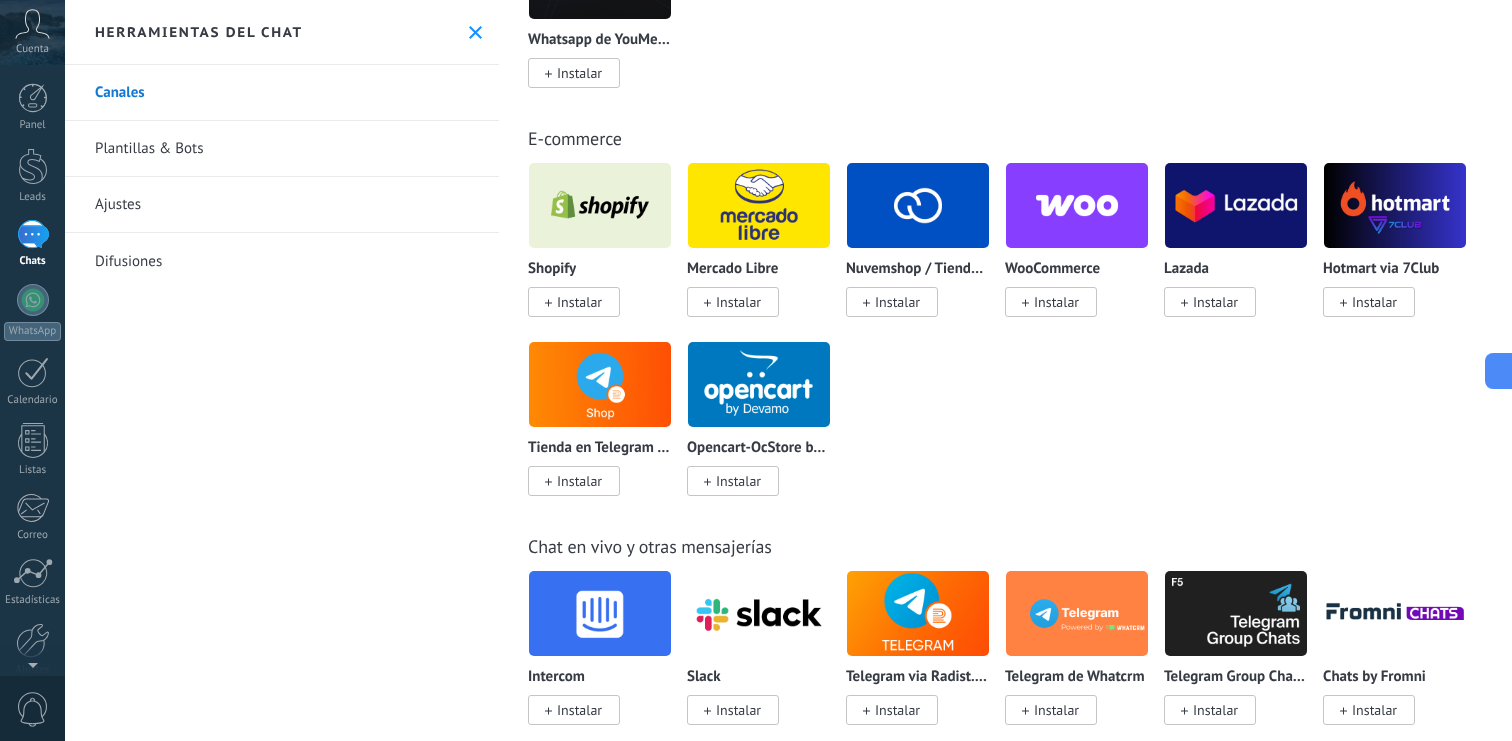 scroll, scrollTop: 0, scrollLeft: 0, axis: both 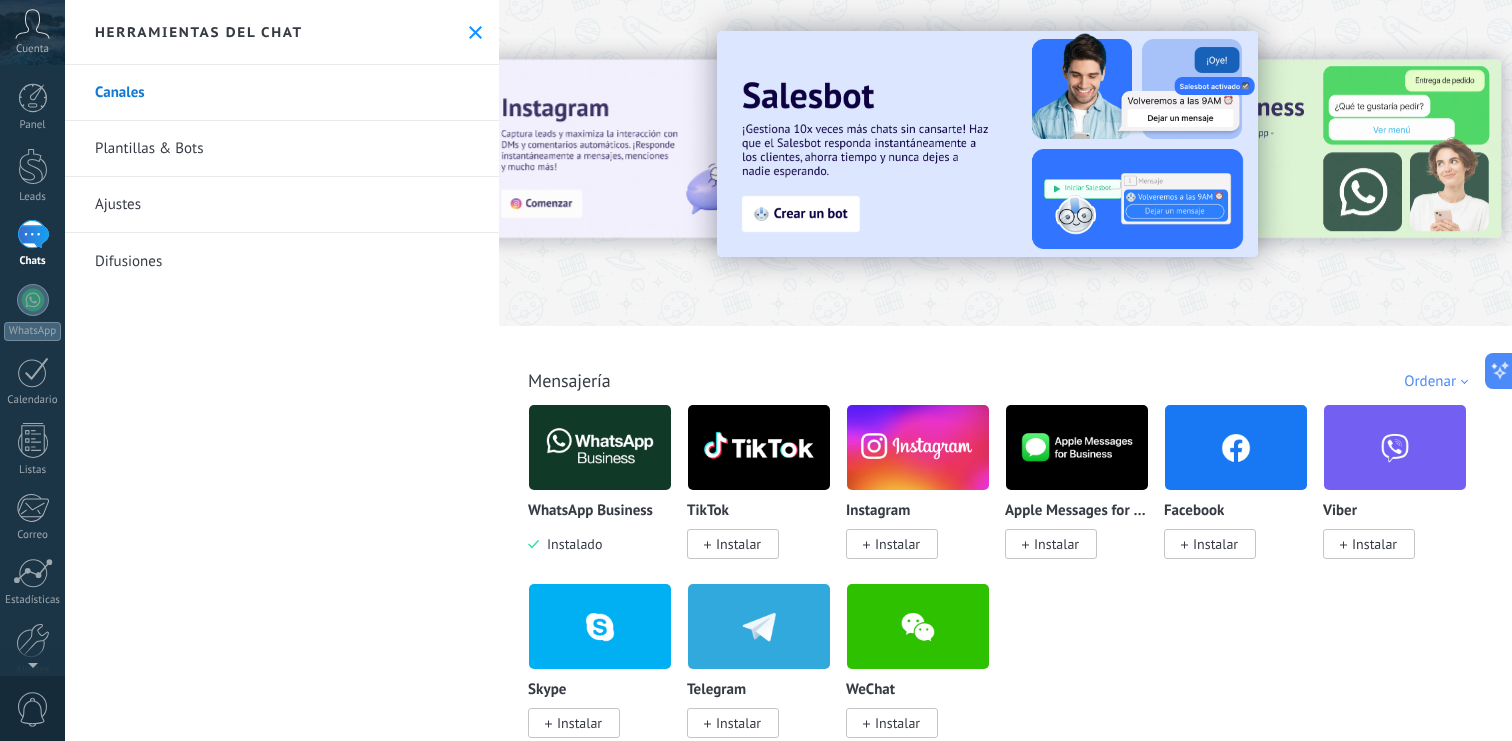 click on "Ajustes" at bounding box center (282, 205) 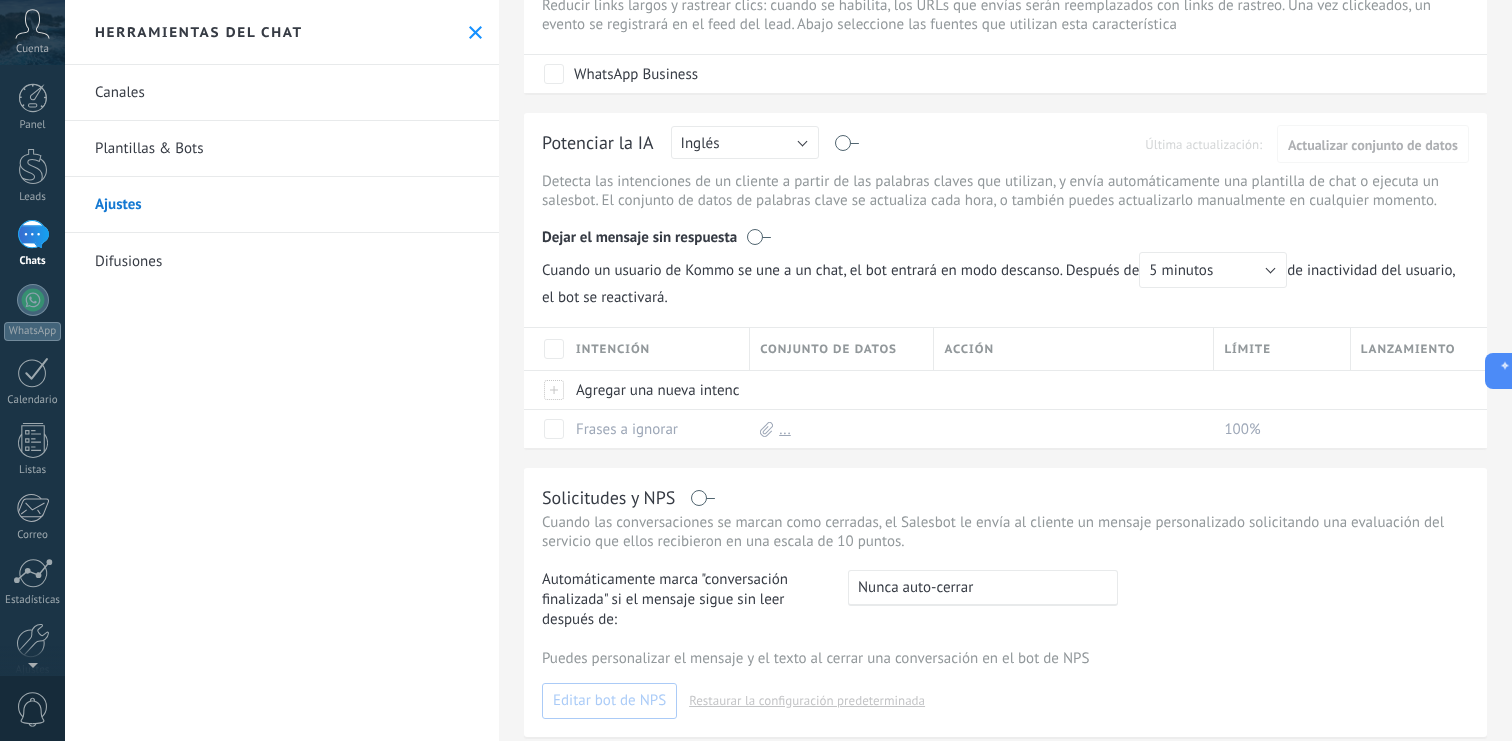 scroll, scrollTop: 0, scrollLeft: 0, axis: both 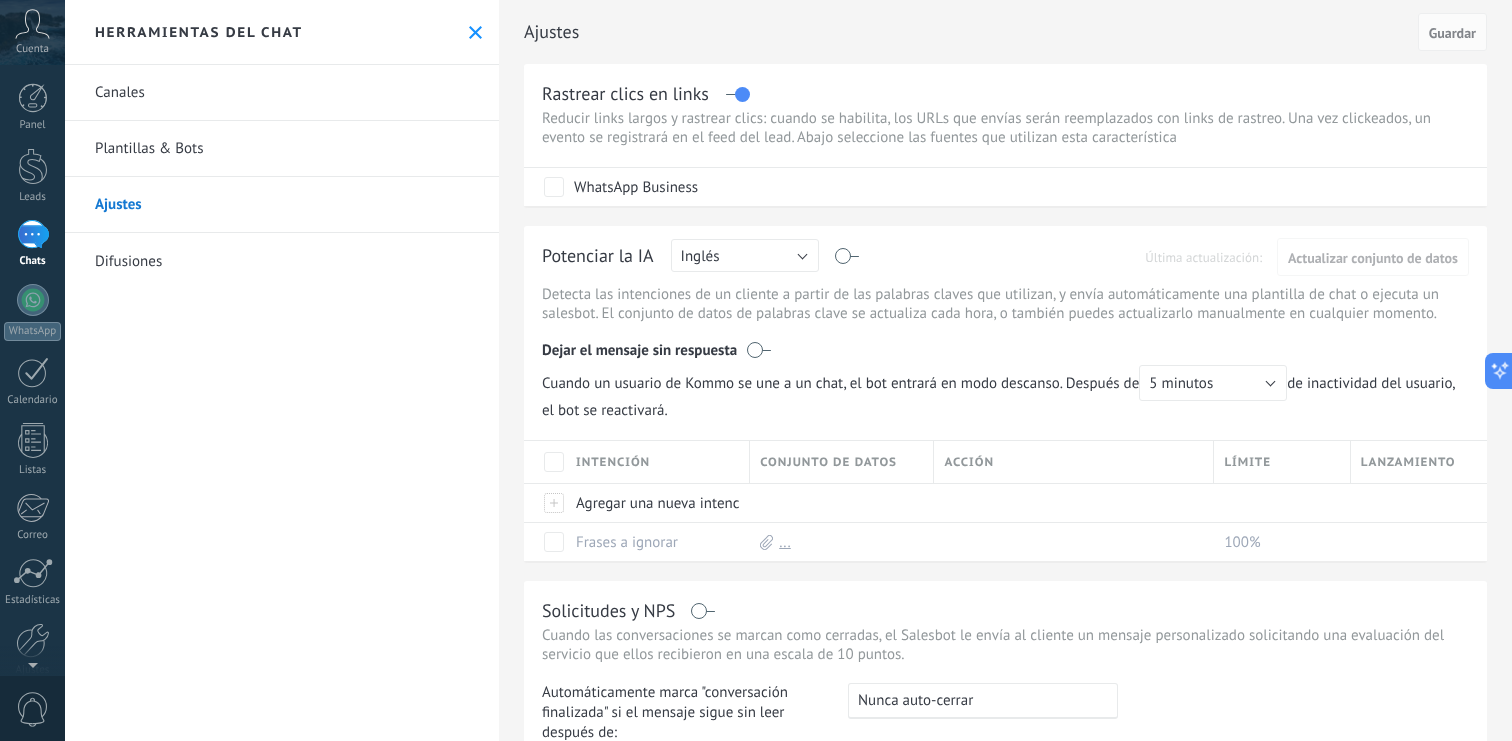 click on "Canales" at bounding box center (282, 93) 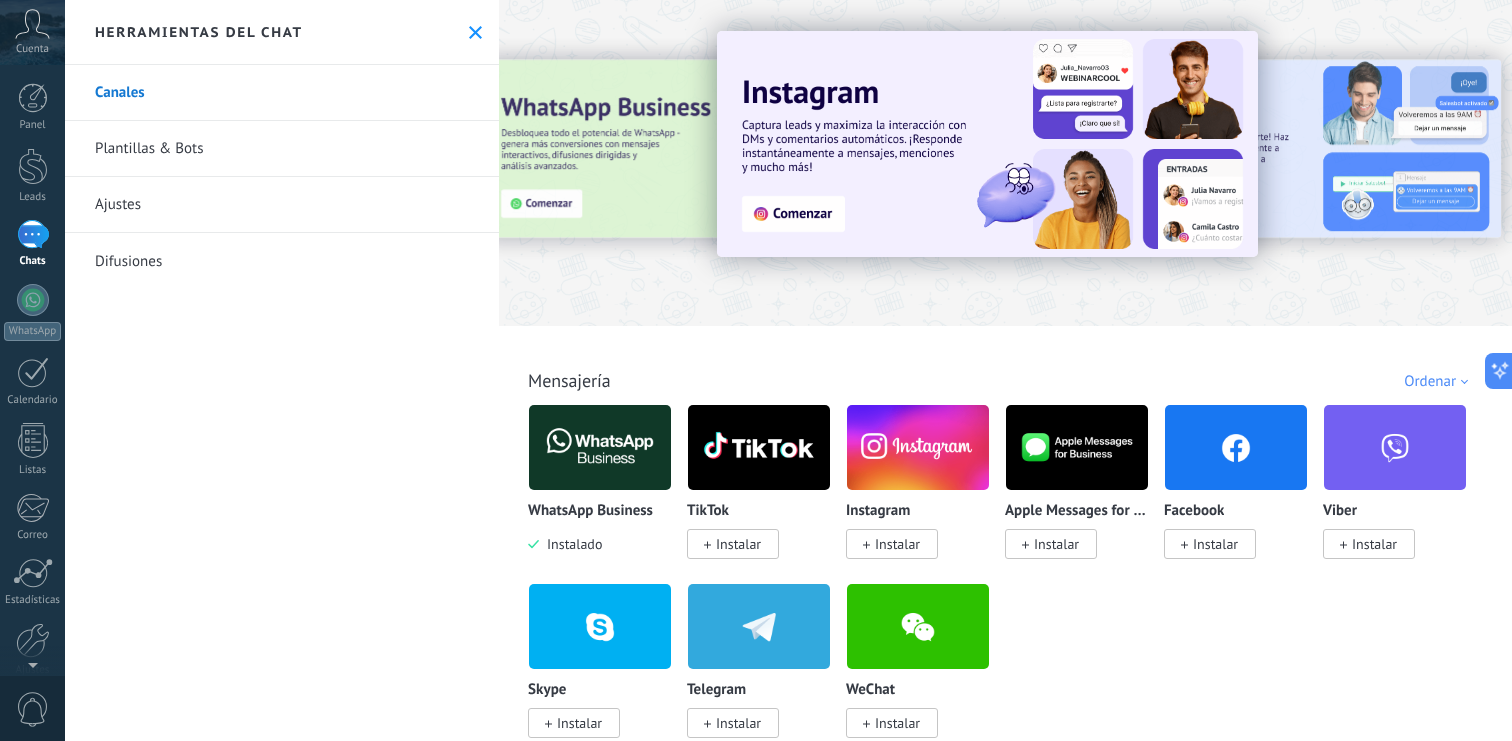 click at bounding box center [475, 32] 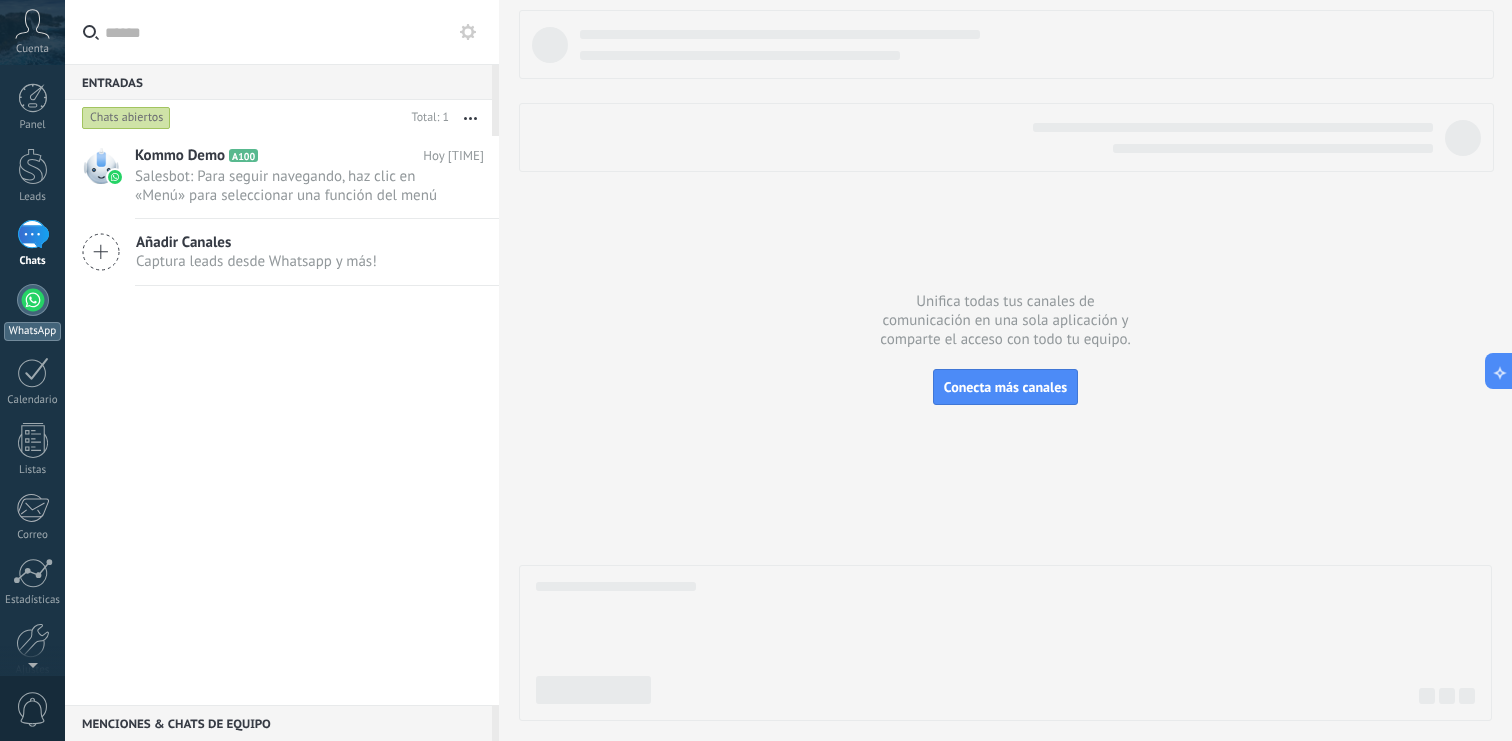 click at bounding box center [33, 300] 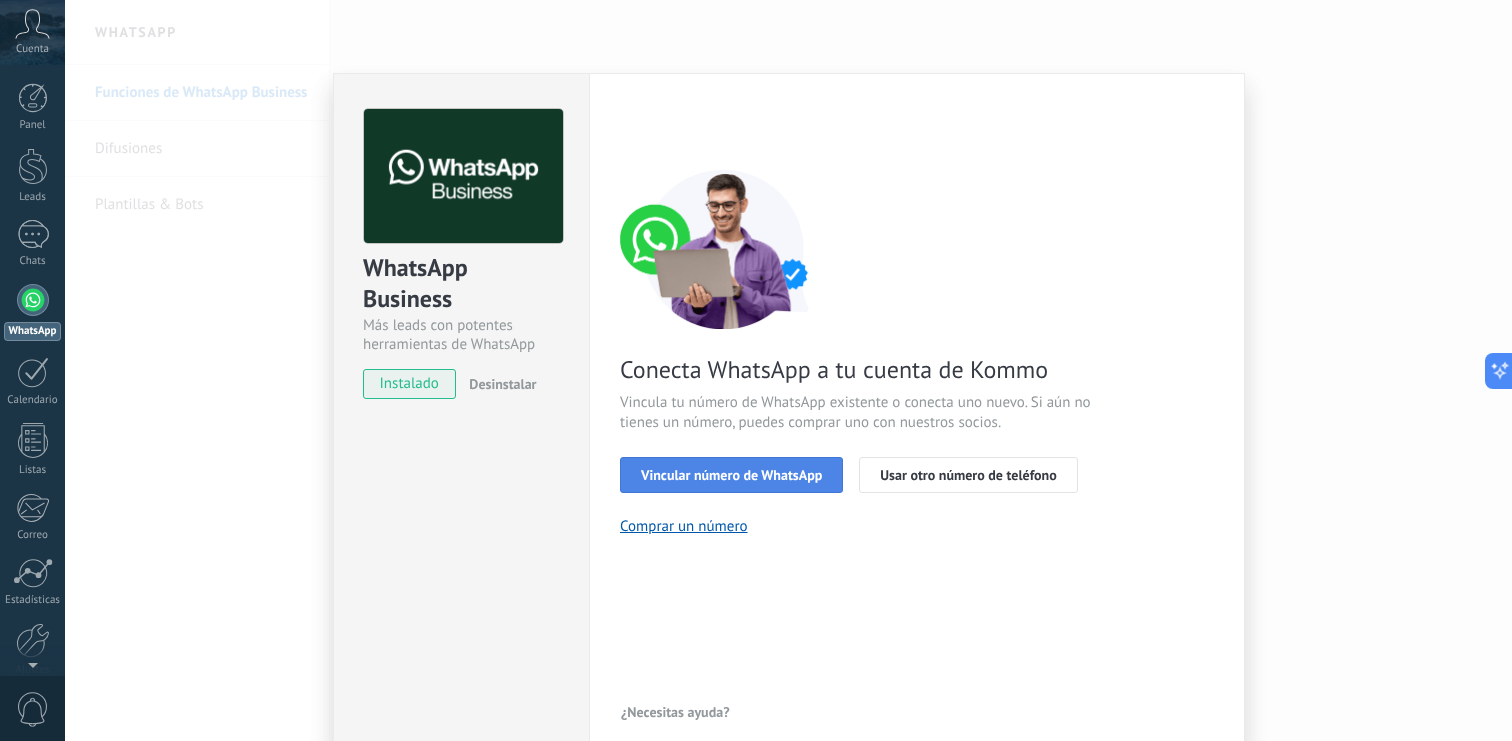 click on "Vincular número de WhatsApp" at bounding box center [731, 475] 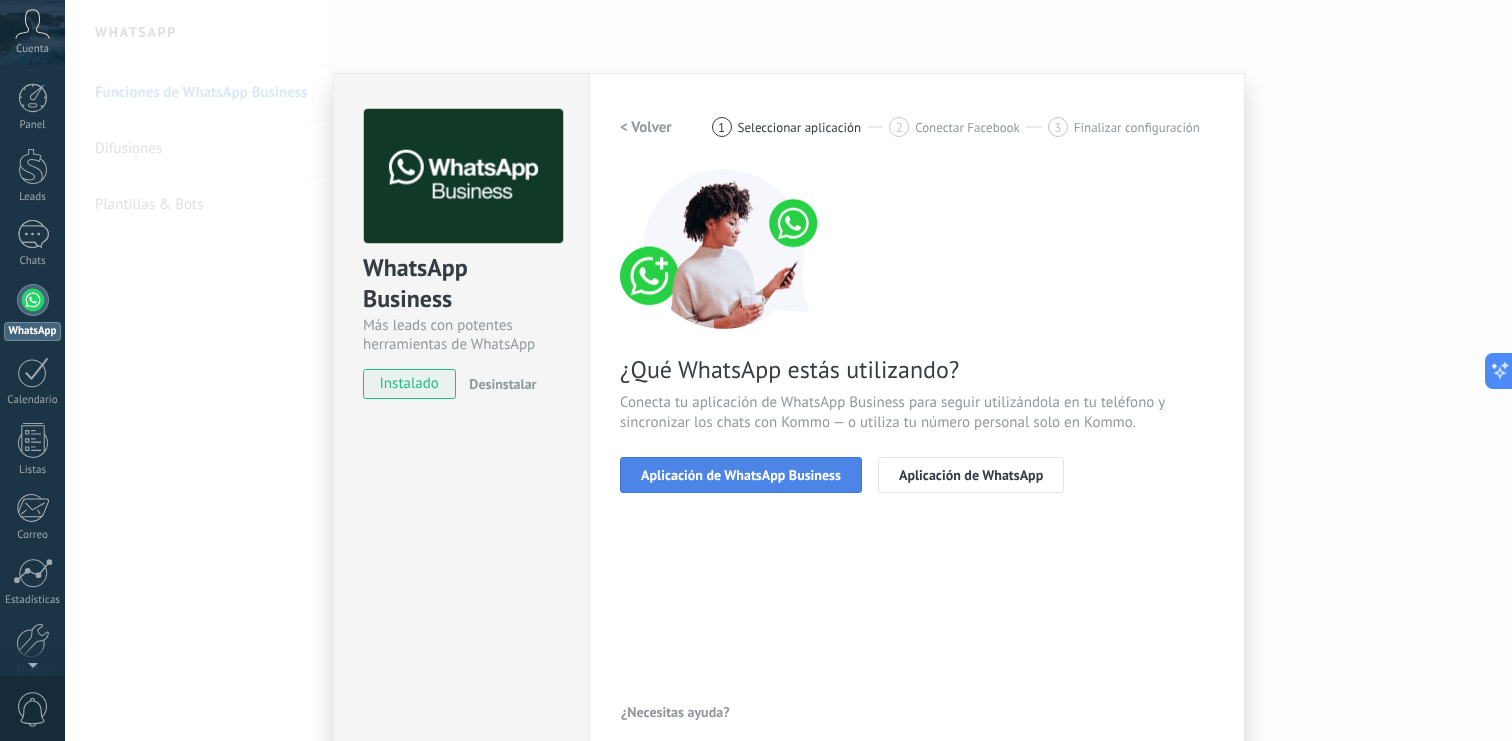 click on "Aplicación de WhatsApp Business" at bounding box center (741, 475) 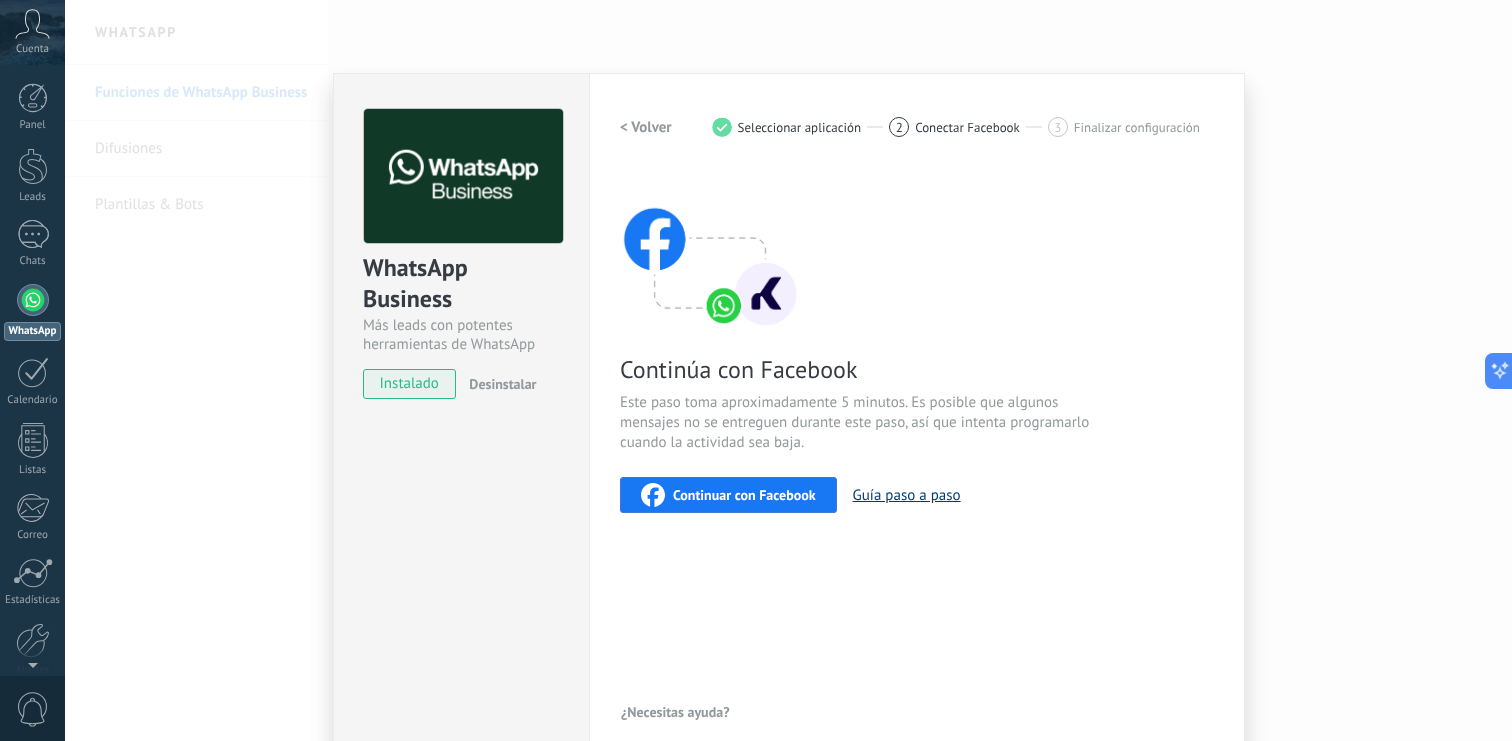 click on "Guía paso a paso" at bounding box center (907, 495) 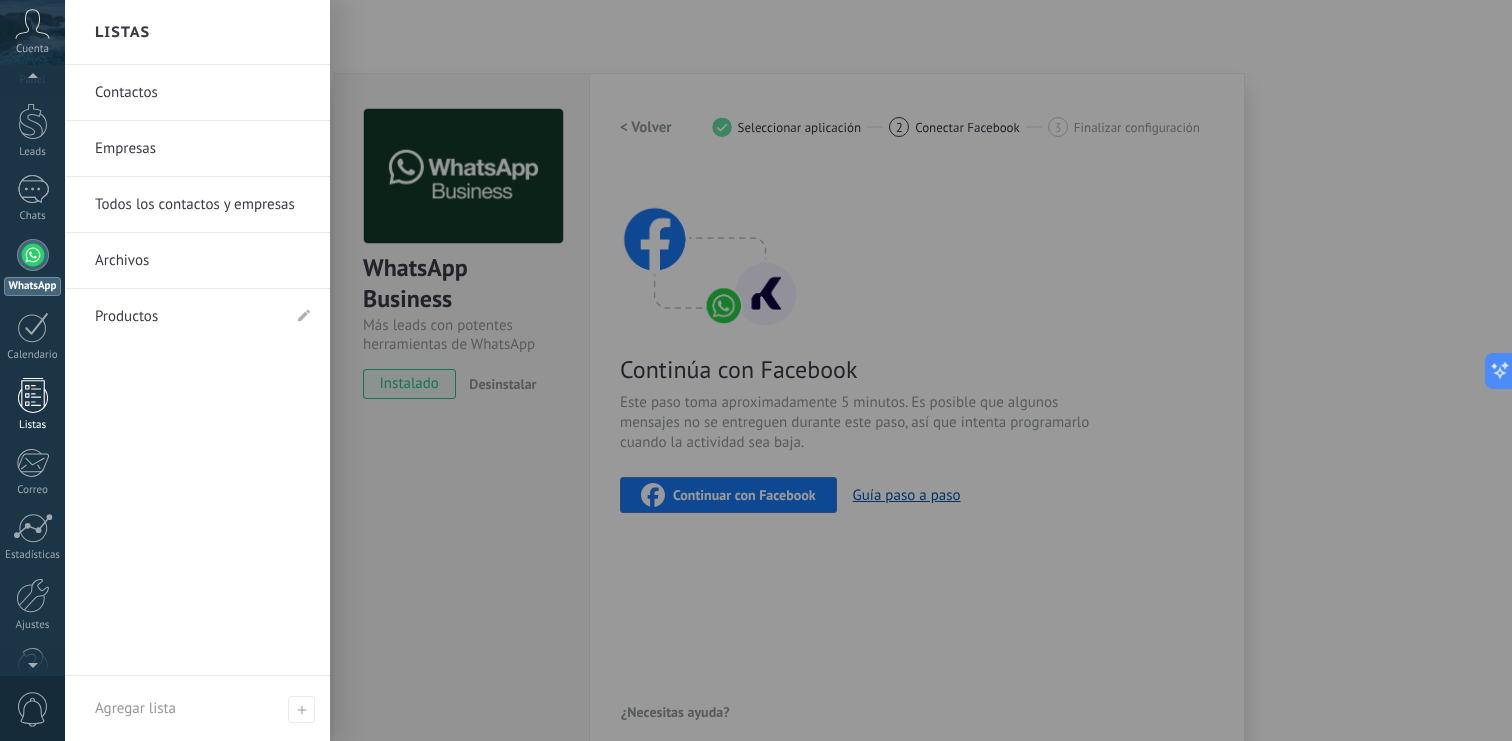 scroll, scrollTop: 91, scrollLeft: 0, axis: vertical 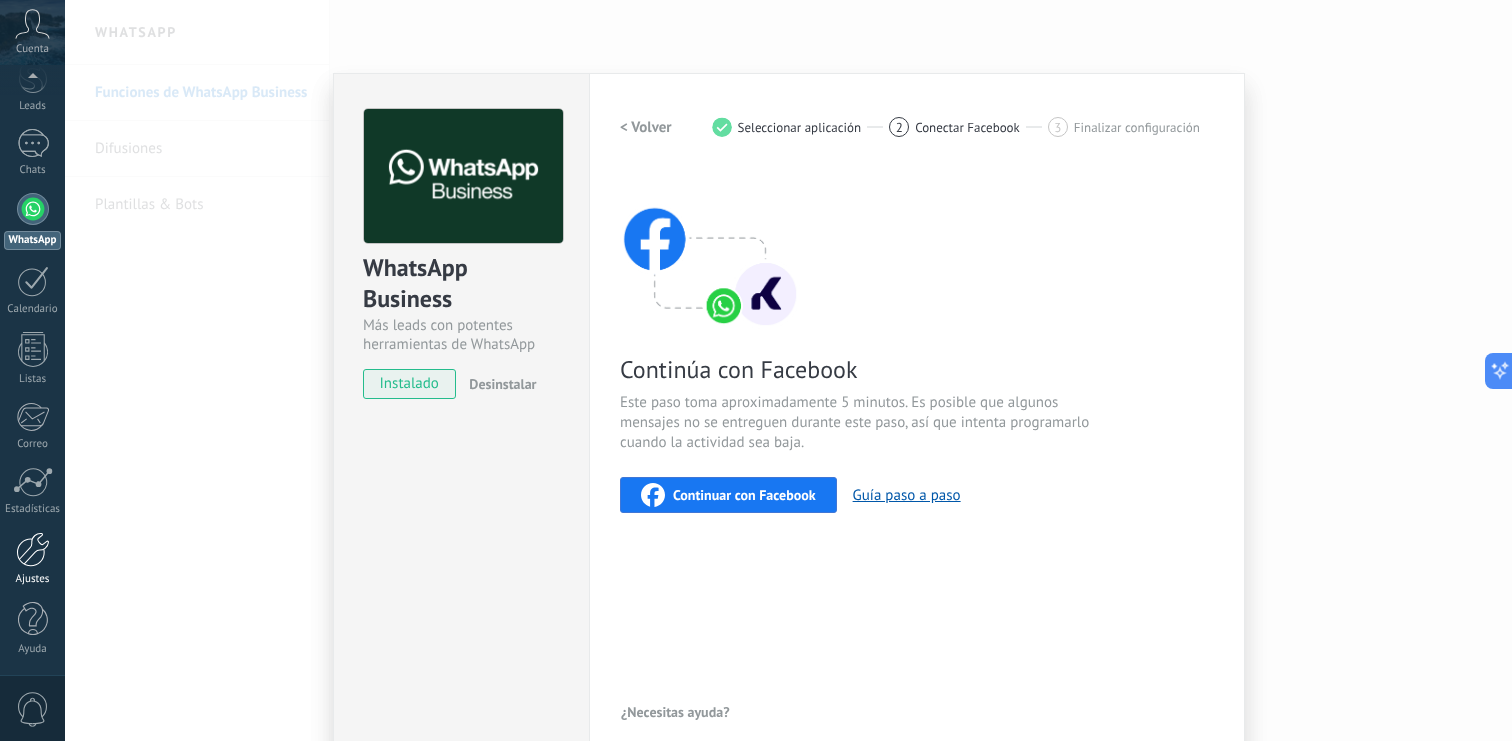 click at bounding box center [33, 549] 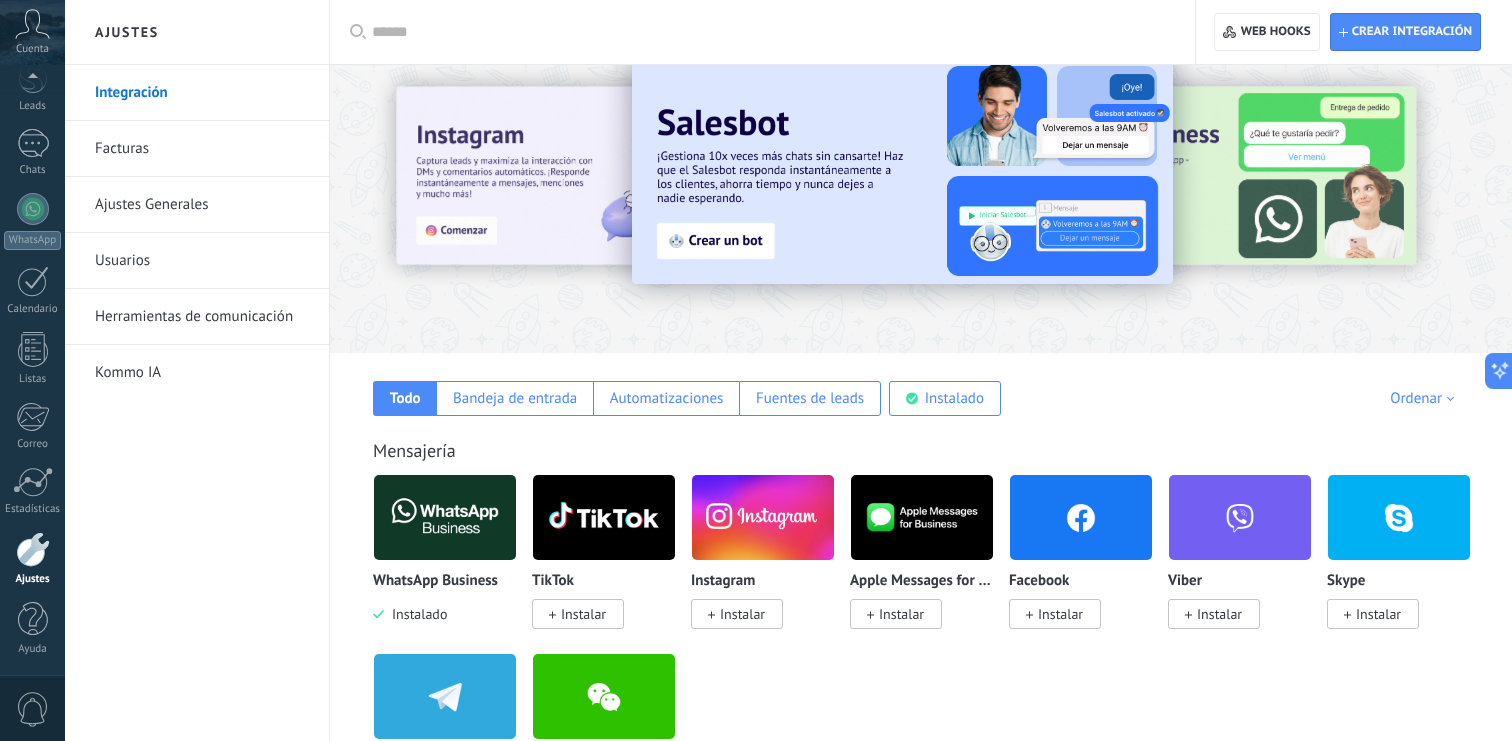 scroll, scrollTop: 0, scrollLeft: 0, axis: both 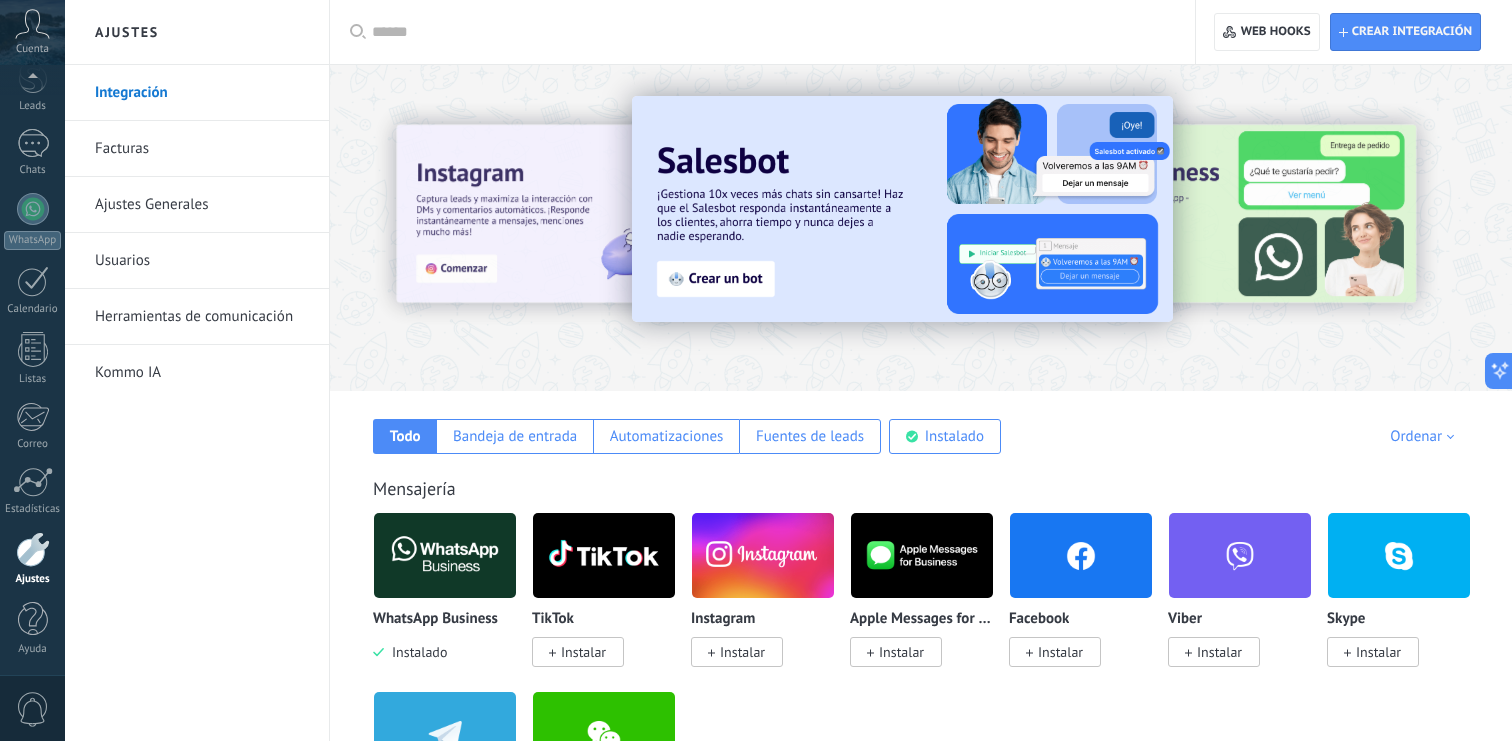click at bounding box center [769, 32] 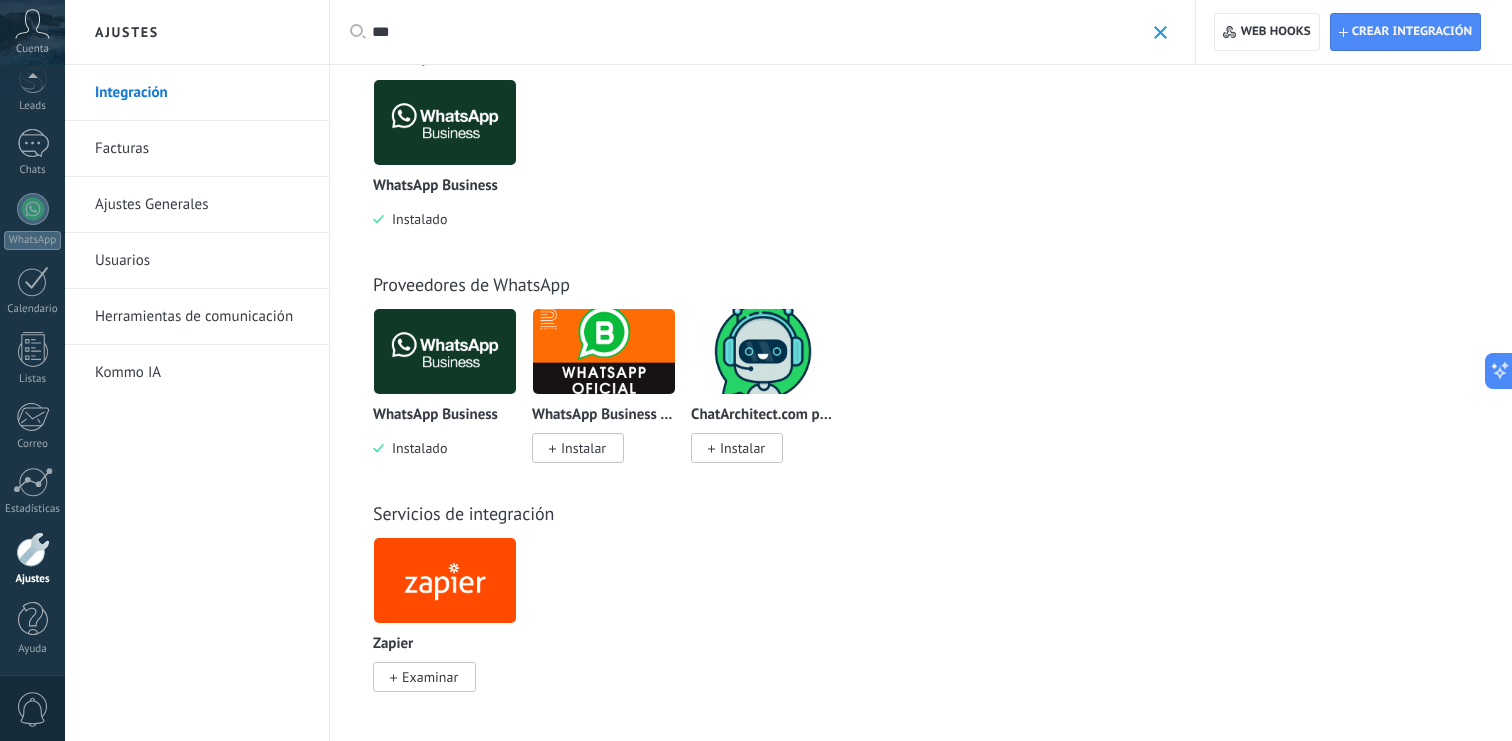 scroll, scrollTop: 0, scrollLeft: 0, axis: both 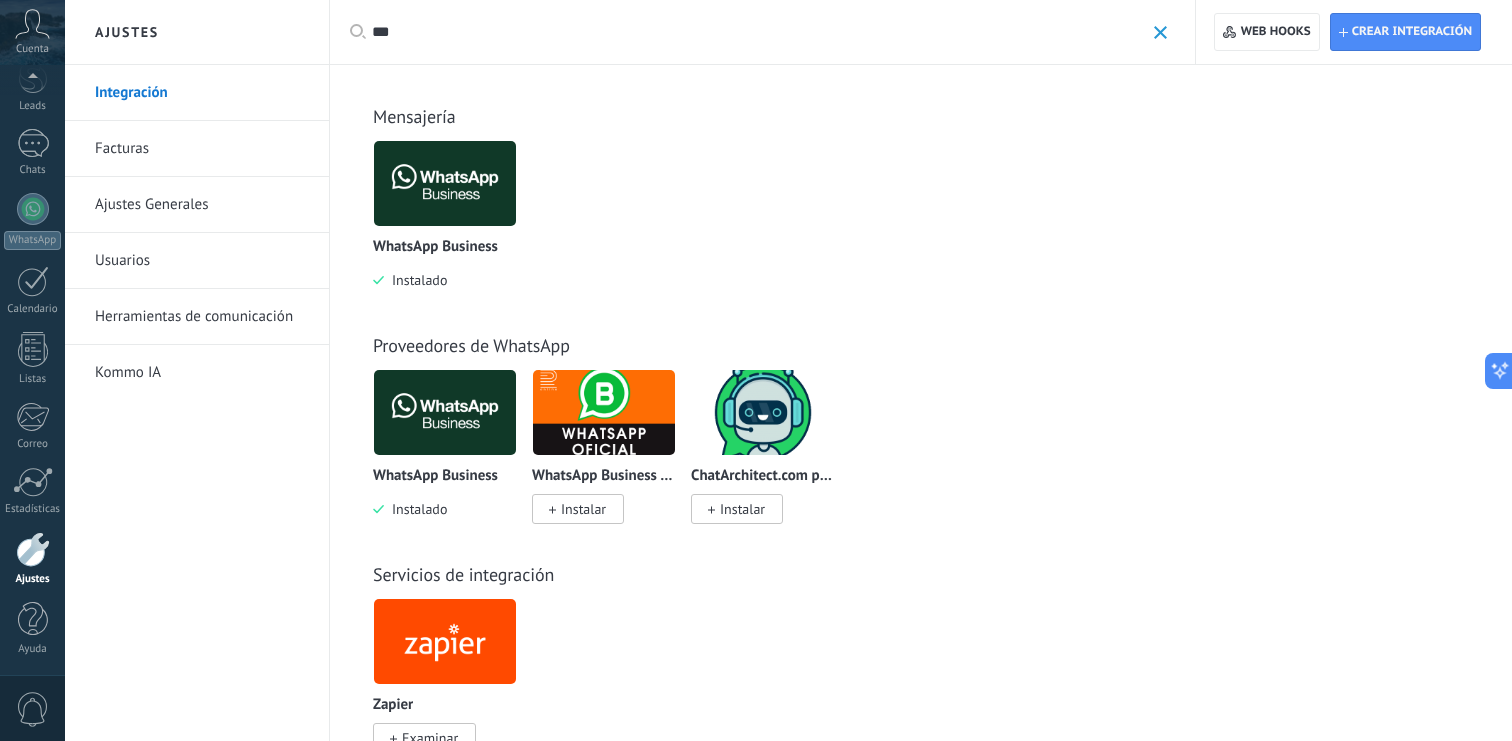 click at bounding box center [1160, 32] 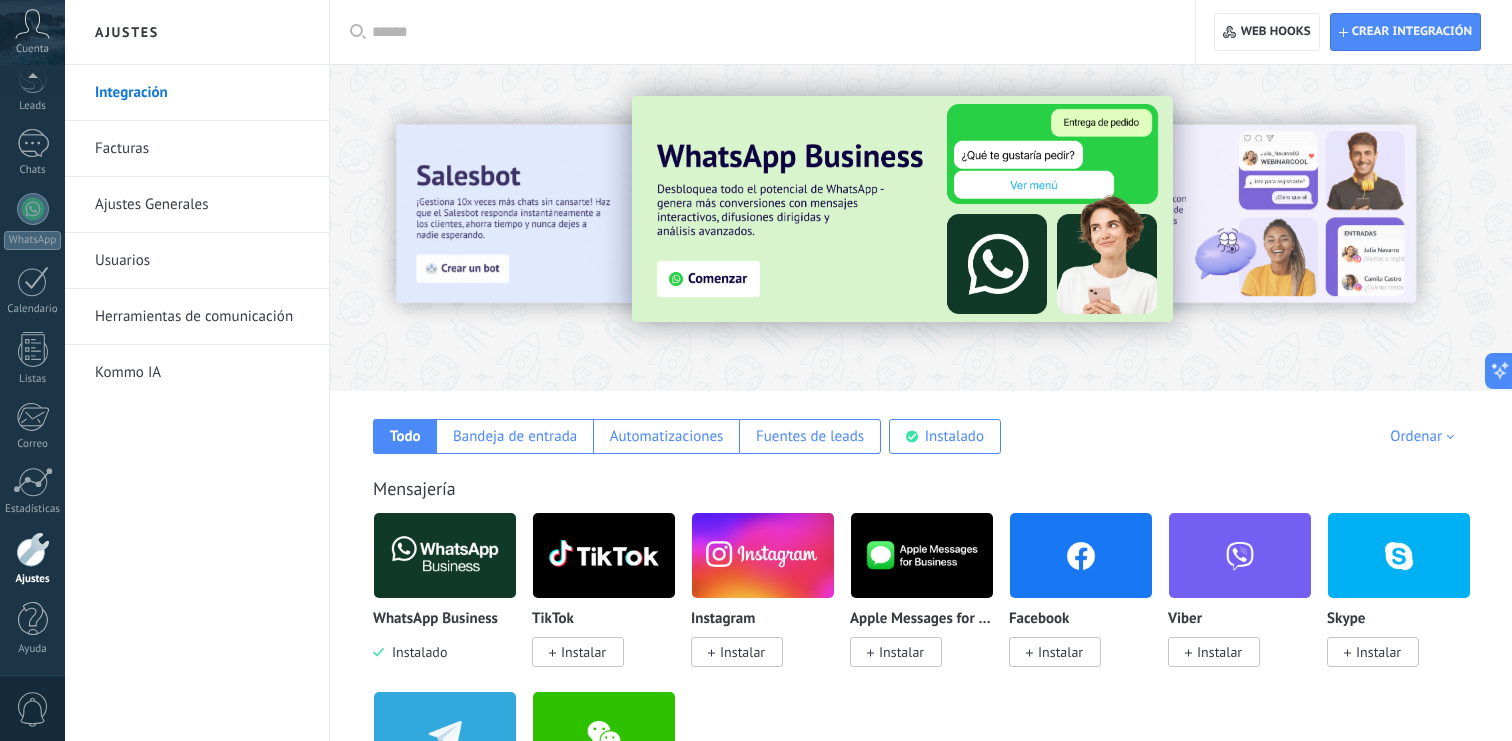 click at bounding box center (769, 32) 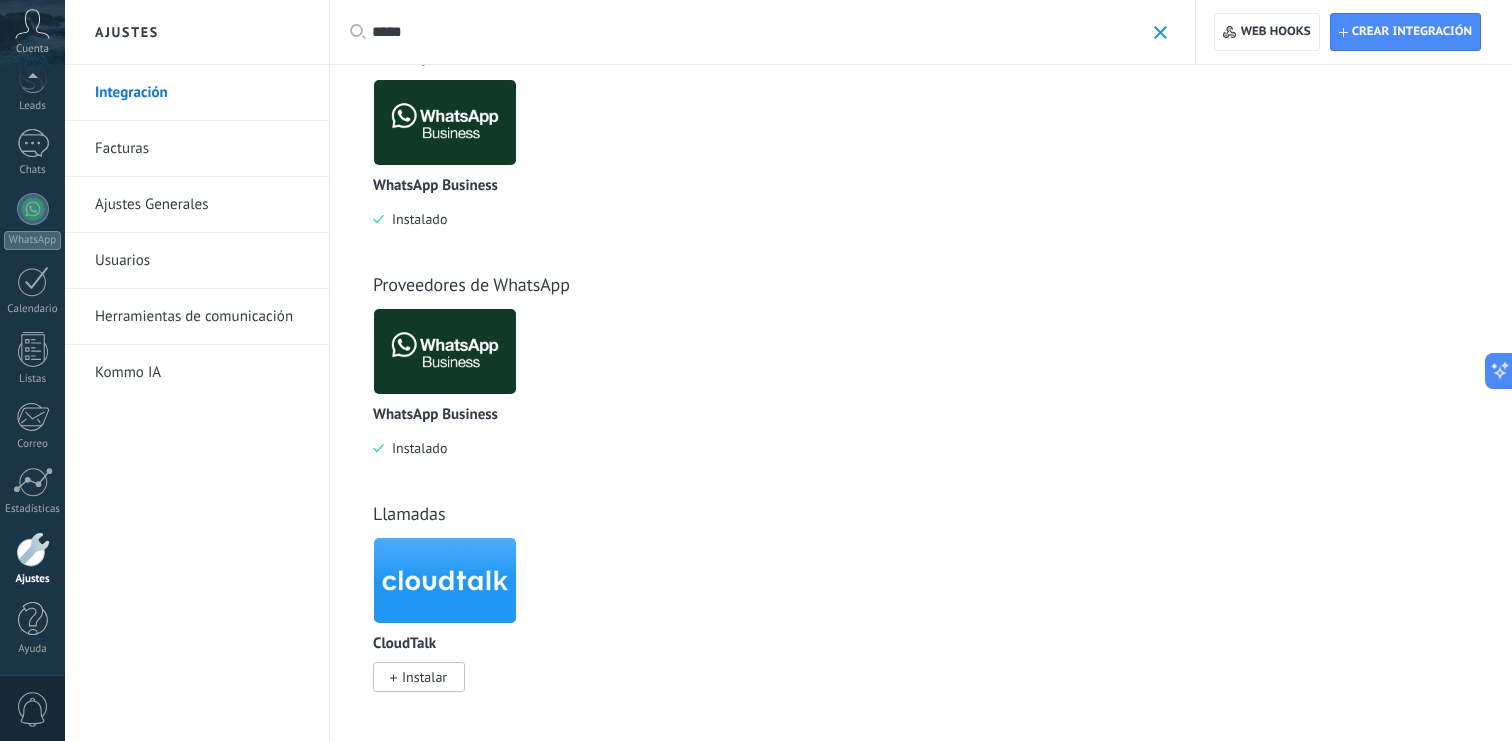 scroll, scrollTop: 0, scrollLeft: 0, axis: both 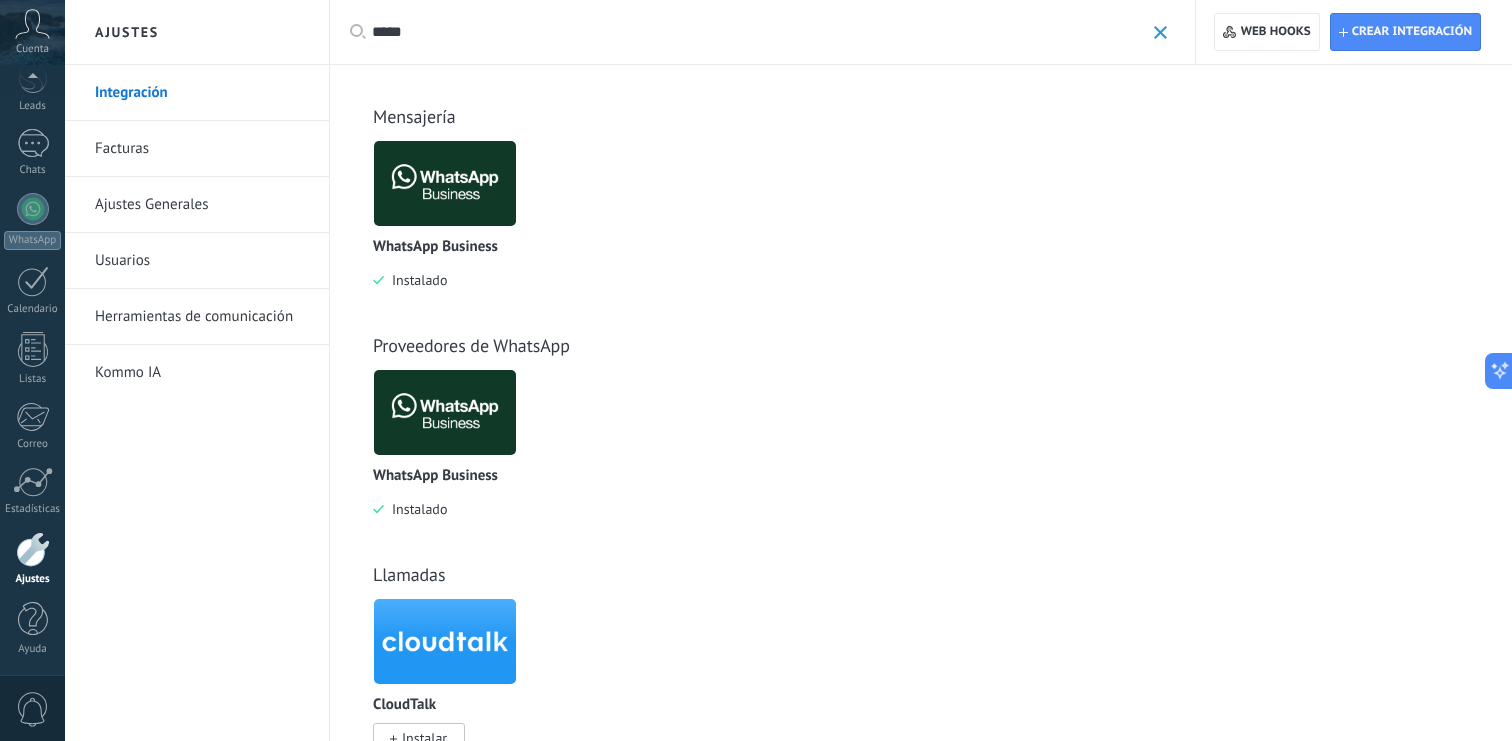 type on "*****" 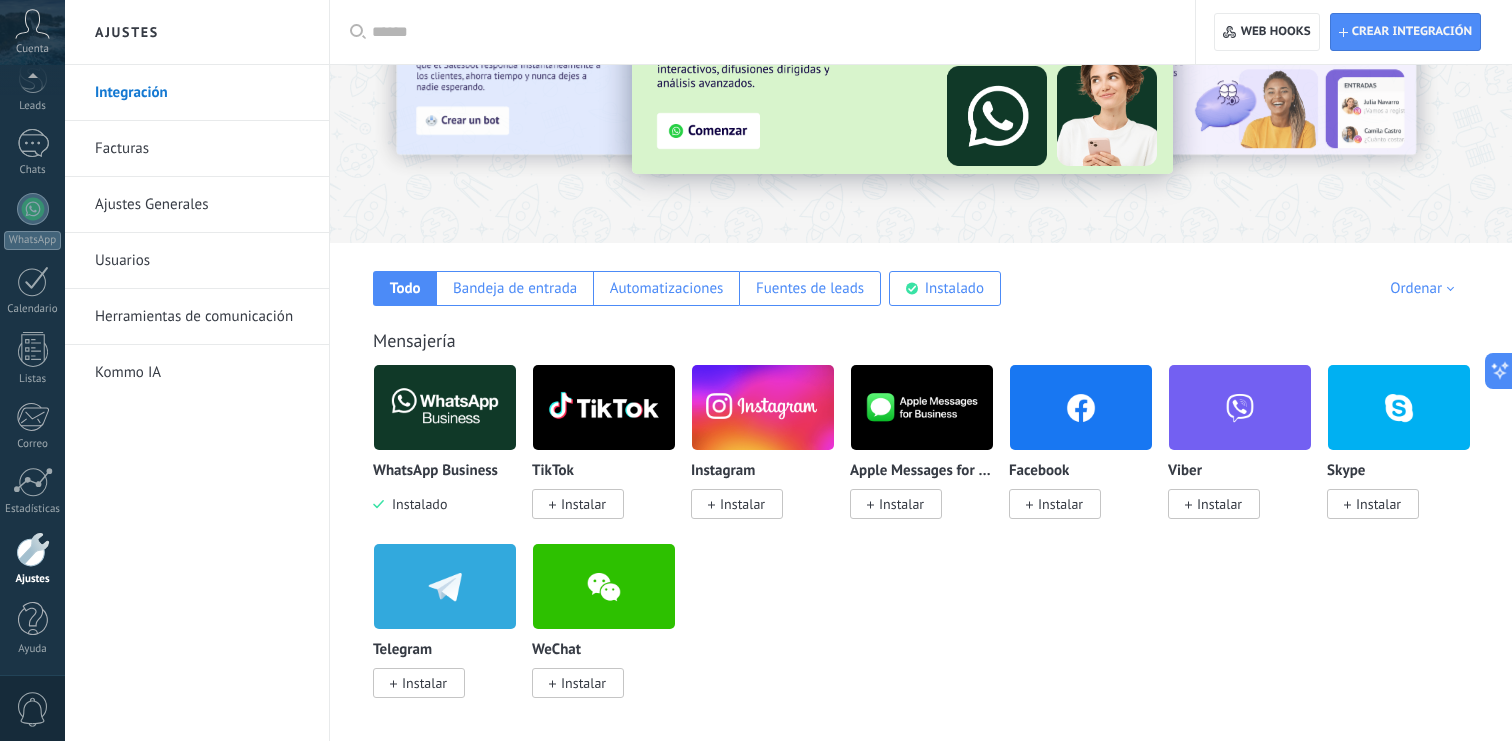 scroll, scrollTop: 155, scrollLeft: 0, axis: vertical 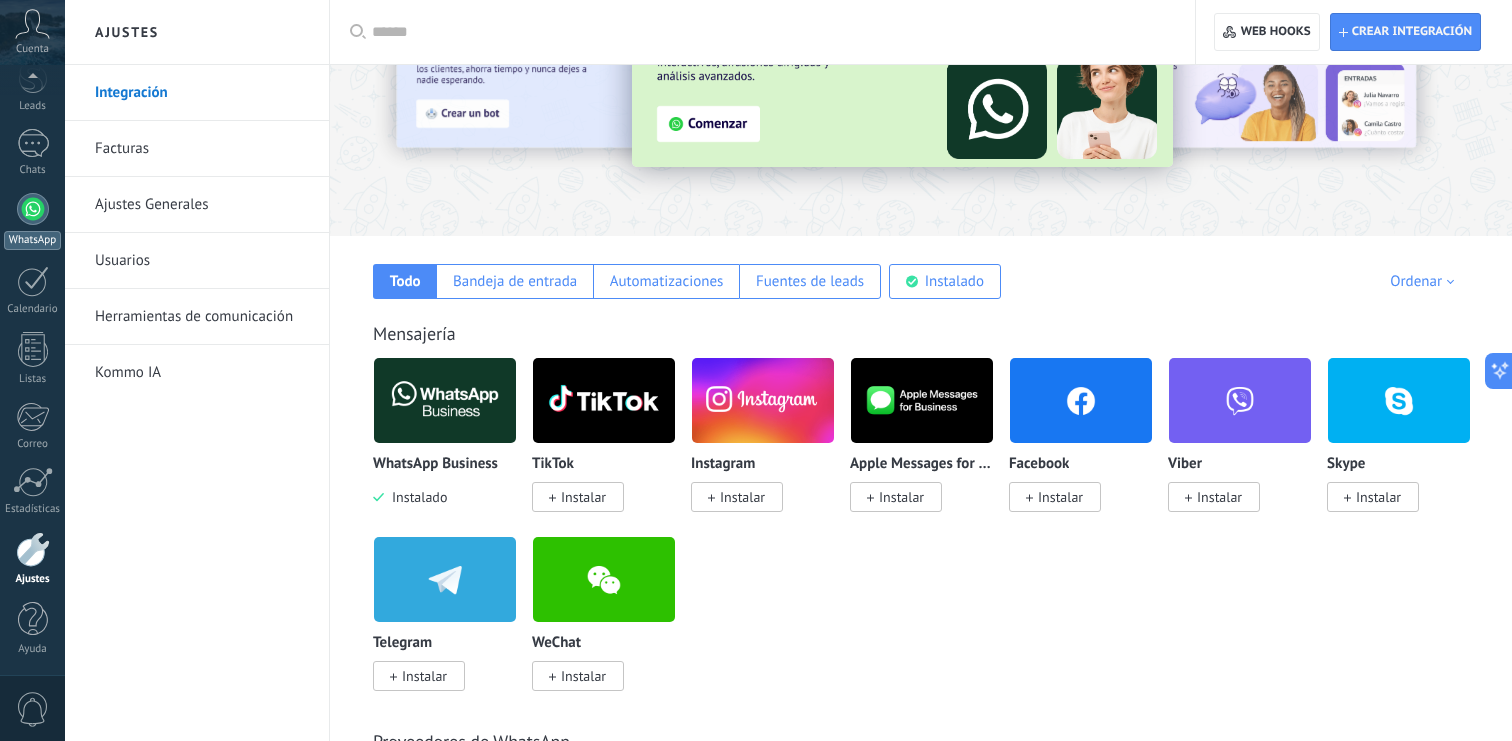 click at bounding box center (33, 209) 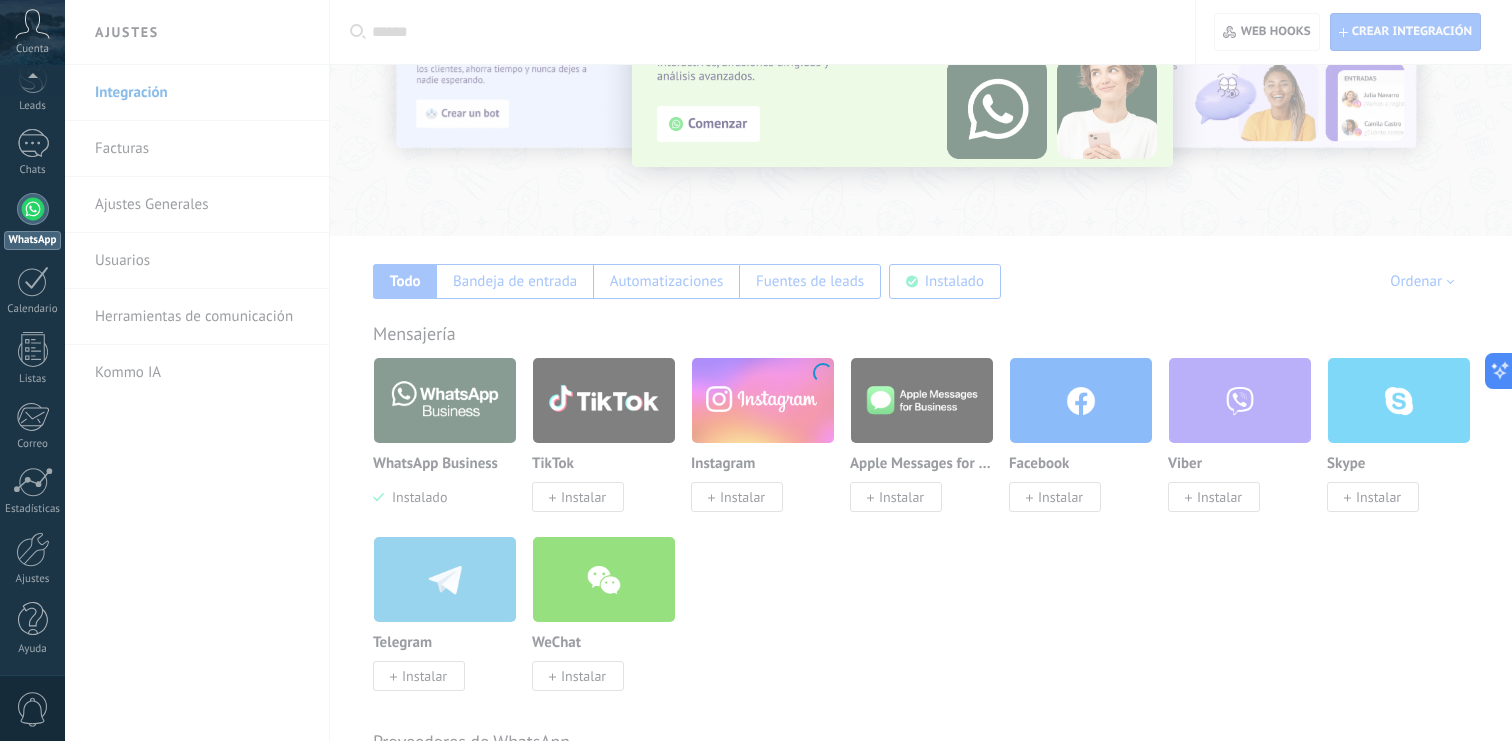 scroll, scrollTop: 0, scrollLeft: 0, axis: both 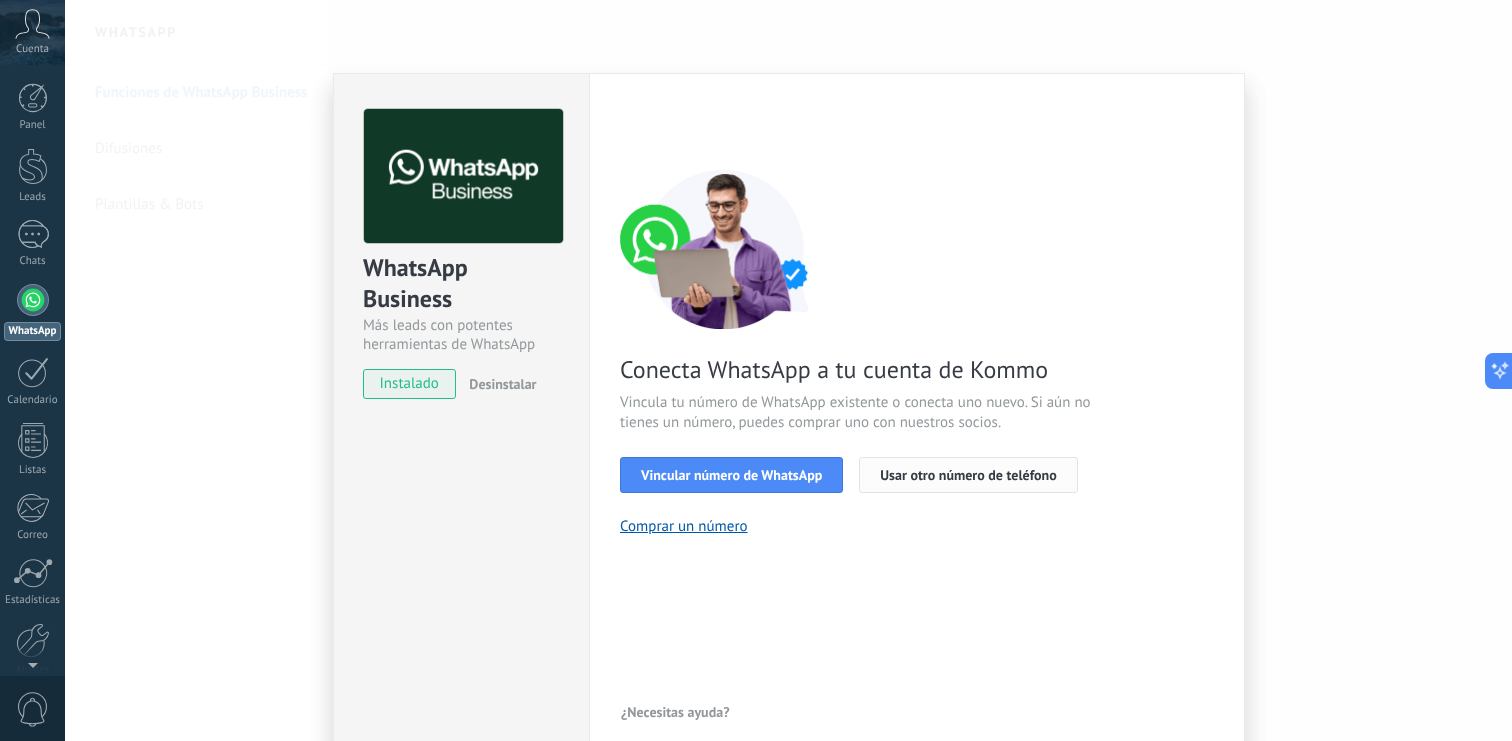 click on "Usar otro número de teléfono" at bounding box center [968, 475] 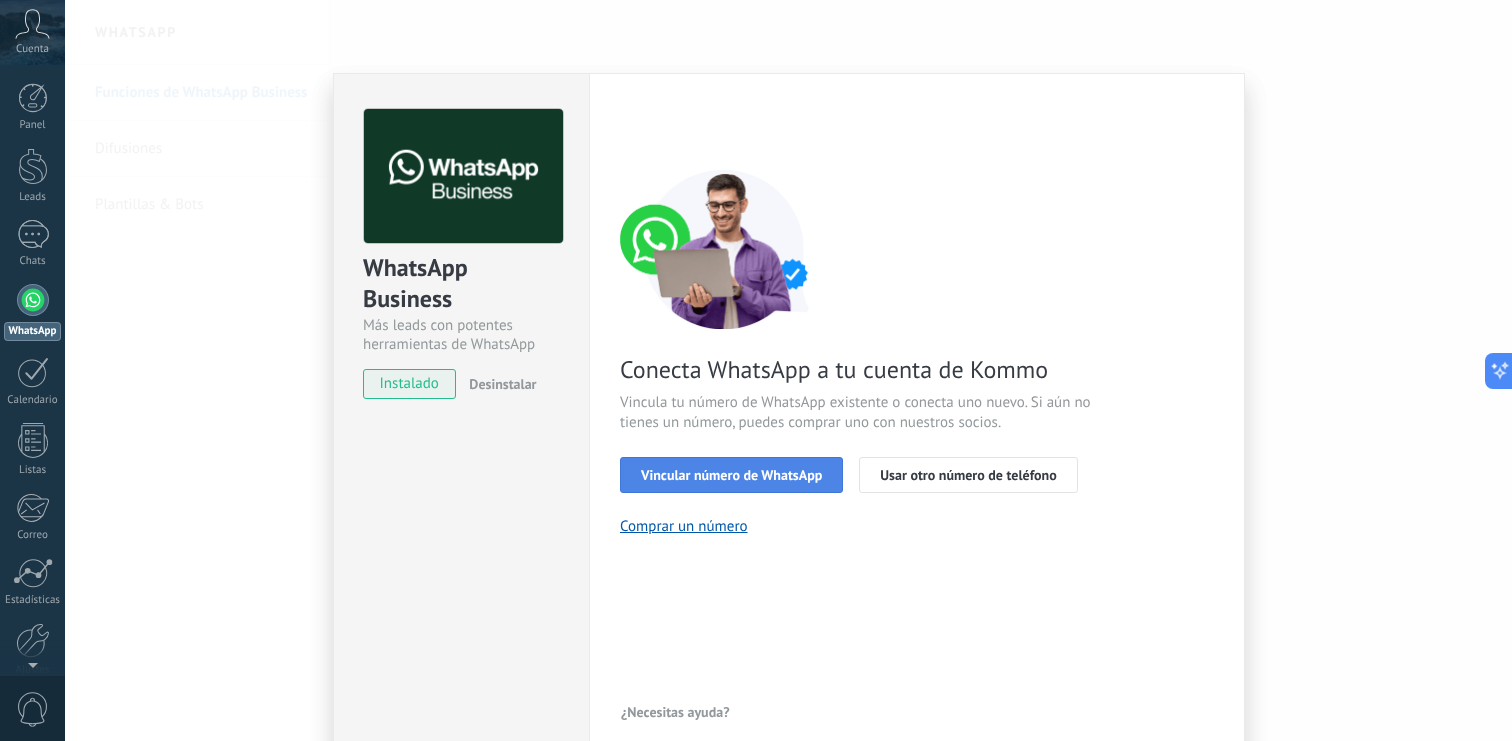 click on "Vincular número de WhatsApp" at bounding box center [731, 475] 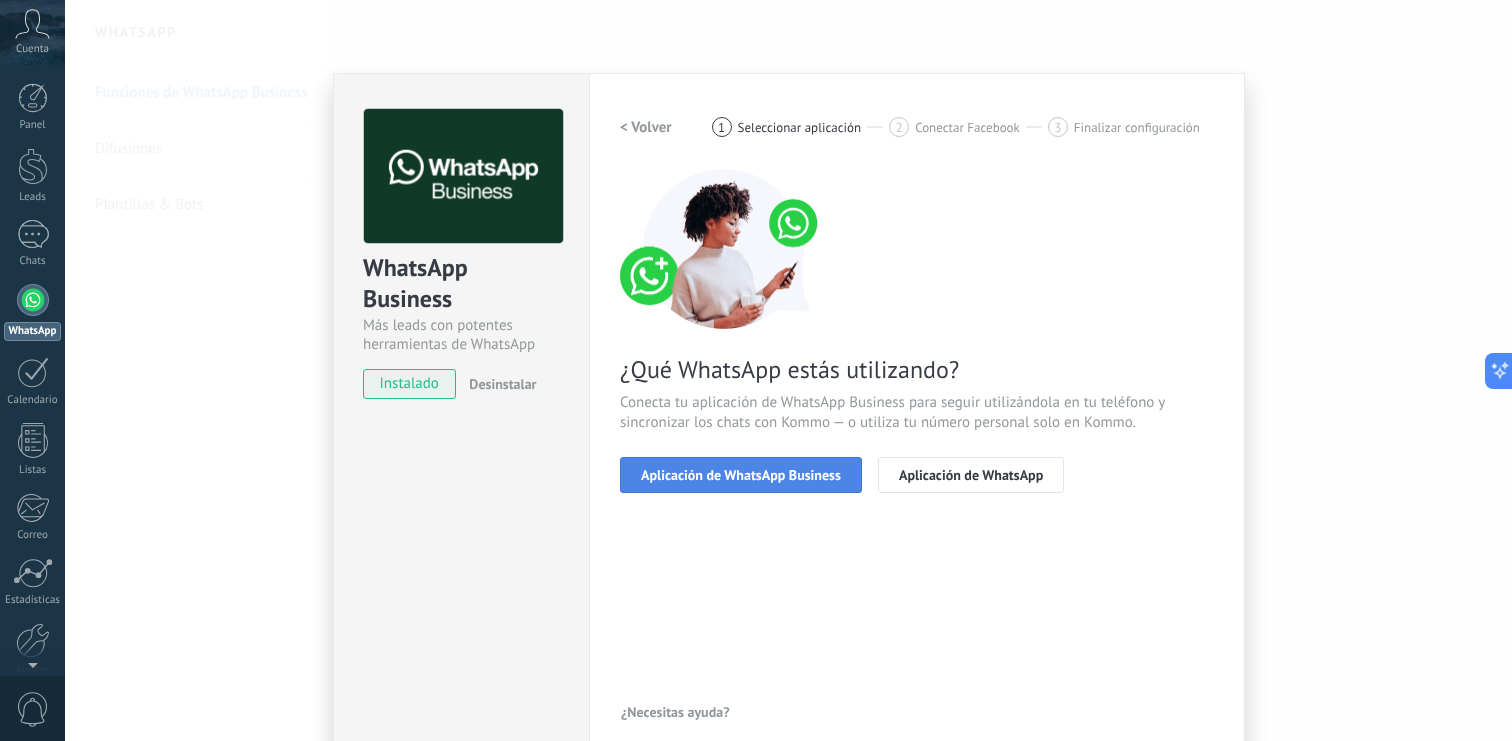 click on "Aplicación de WhatsApp Business" at bounding box center [741, 475] 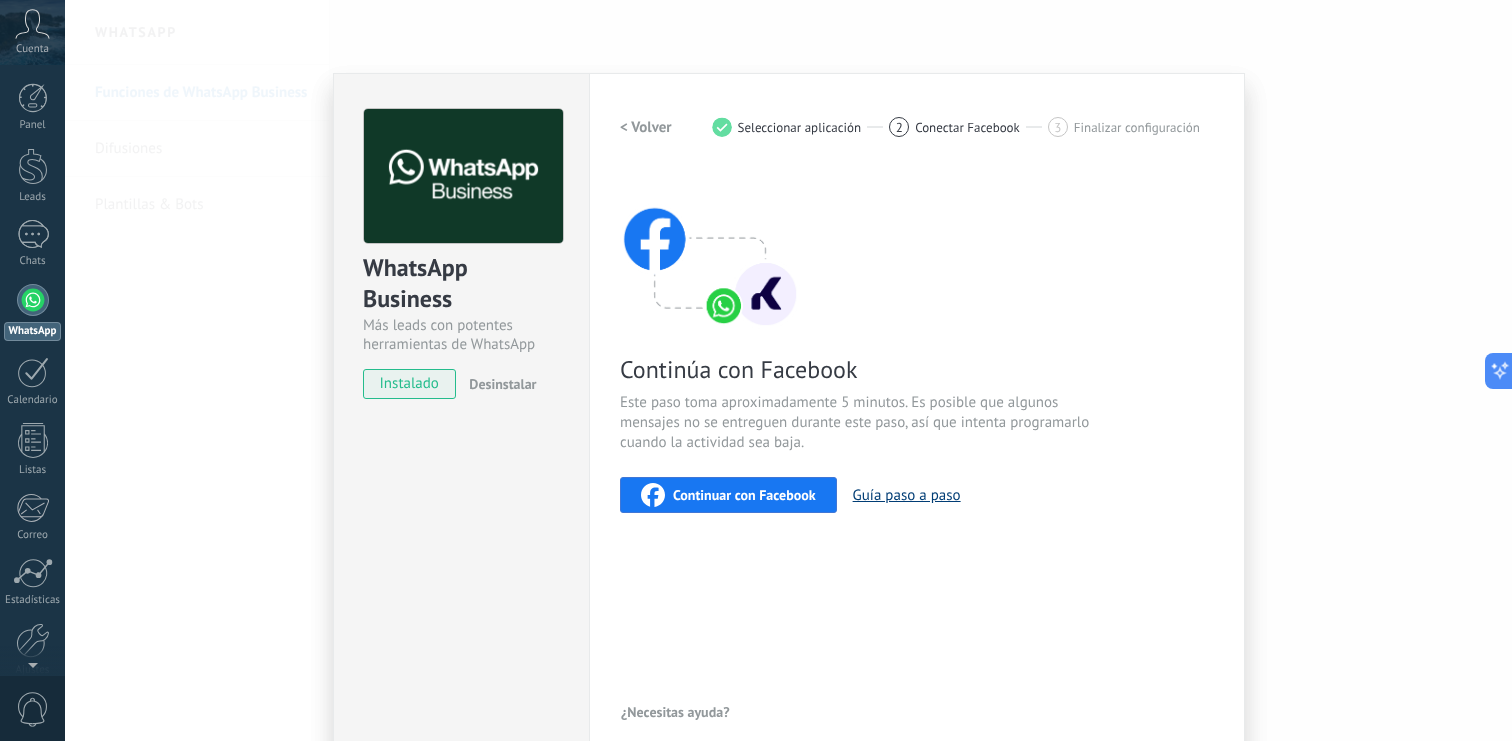 click on "Guía paso a paso" at bounding box center [907, 495] 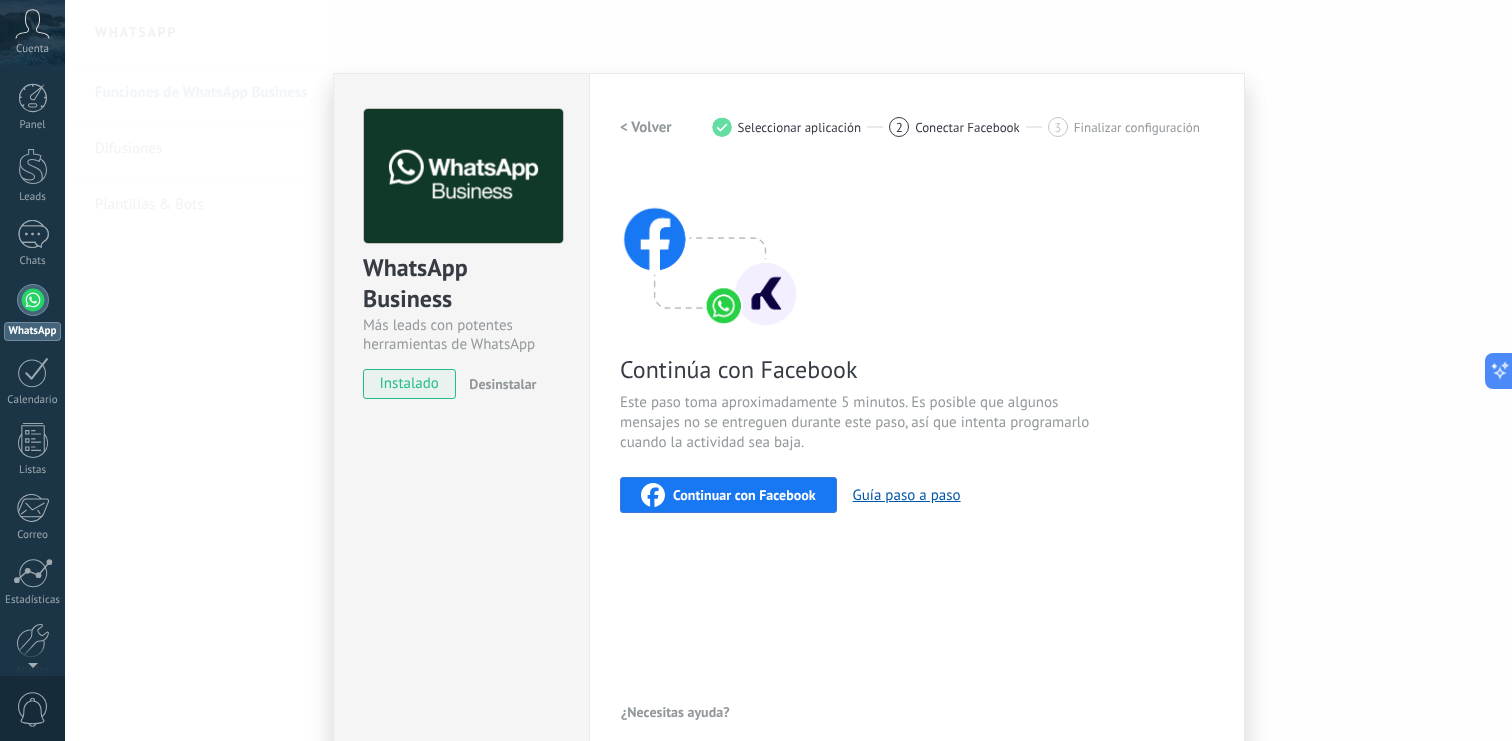 click on "Continuar con Facebook" at bounding box center [744, 495] 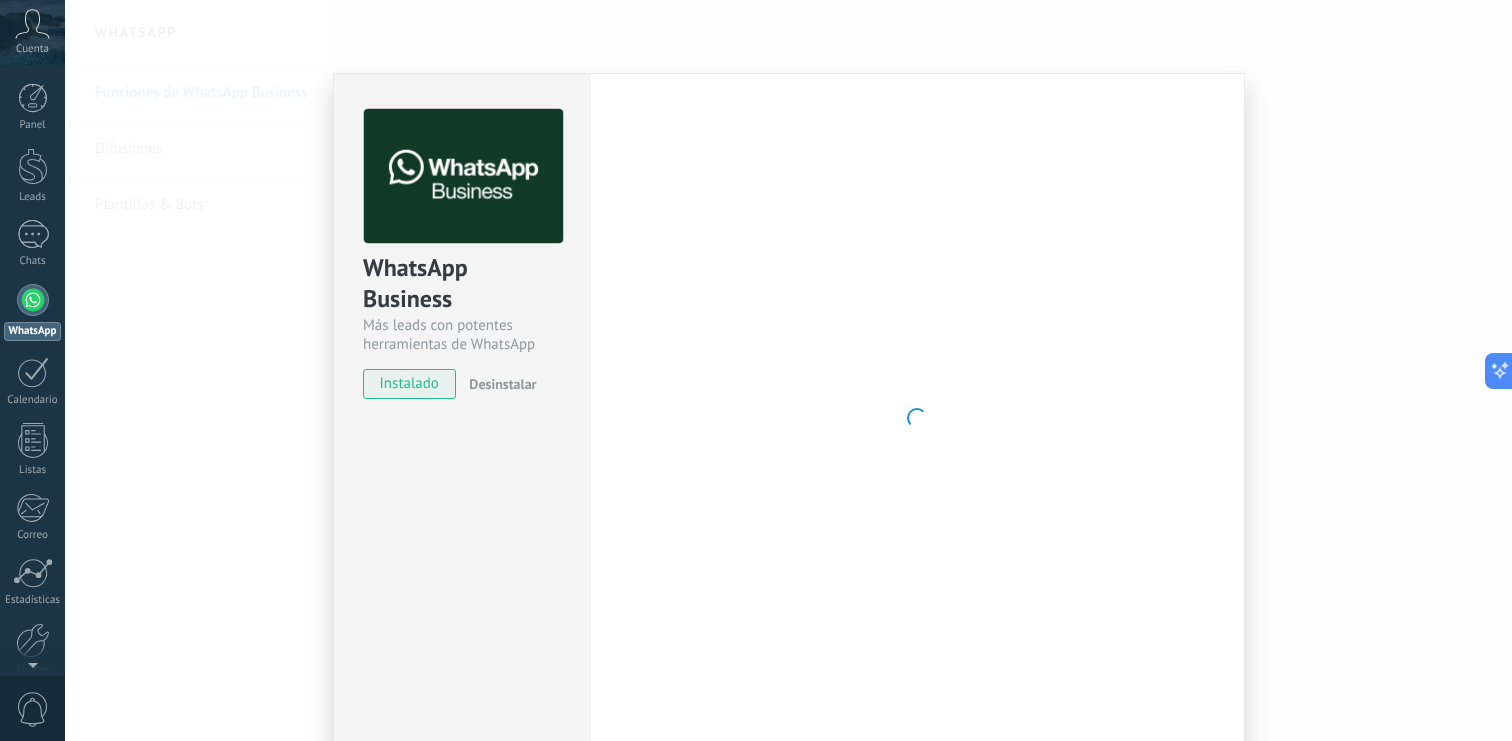 click on "WhatsApp Business Más leads con potentes herramientas de WhatsApp instalado Desinstalar Configuraciones Autorizaciones Esta pestaña registra a los usuarios que han concedido acceso a las integración a esta cuenta. Si deseas remover la posibilidad que un usuario pueda enviar solicitudes a la cuenta en nombre de esta integración, puedes revocar el acceso. Si el acceso a todos los usuarios es revocado, la integración dejará de funcionar. Esta aplicacion está instalada, pero nadie le ha dado acceso aun. WhatsApp Cloud API más _:  Guardar < Volver 1 Seleccionar aplicación 2 Conectar Facebook  3 Finalizar configuración Continúa con Facebook Este paso toma aproximadamente 5 minutos. Es posible que algunos mensajes no se entreguen durante este paso, así que intenta programarlo cuando la actividad sea baja. Continuar con Facebook Guía paso a paso ¿Necesitas ayuda?" at bounding box center (788, 370) 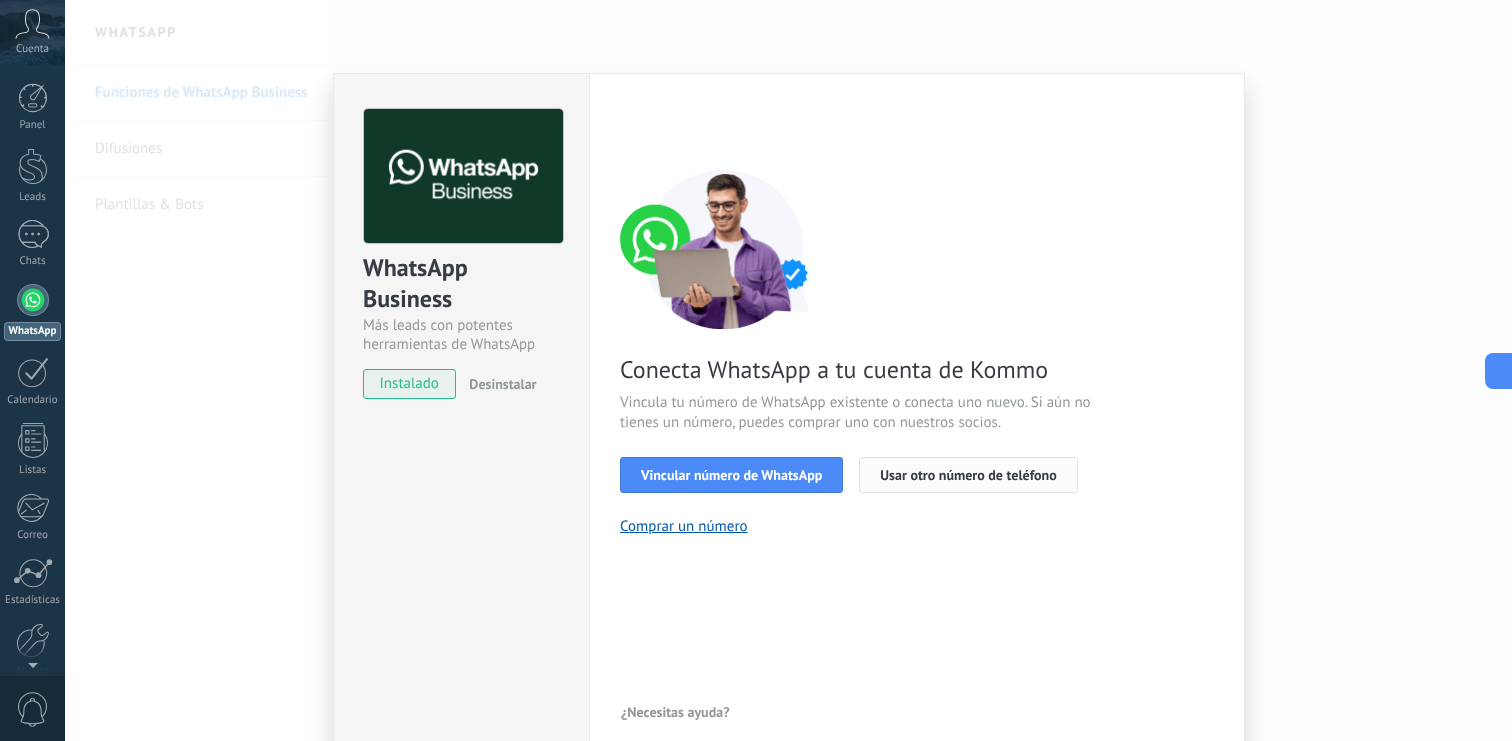click on "Usar otro número de teléfono" at bounding box center (968, 475) 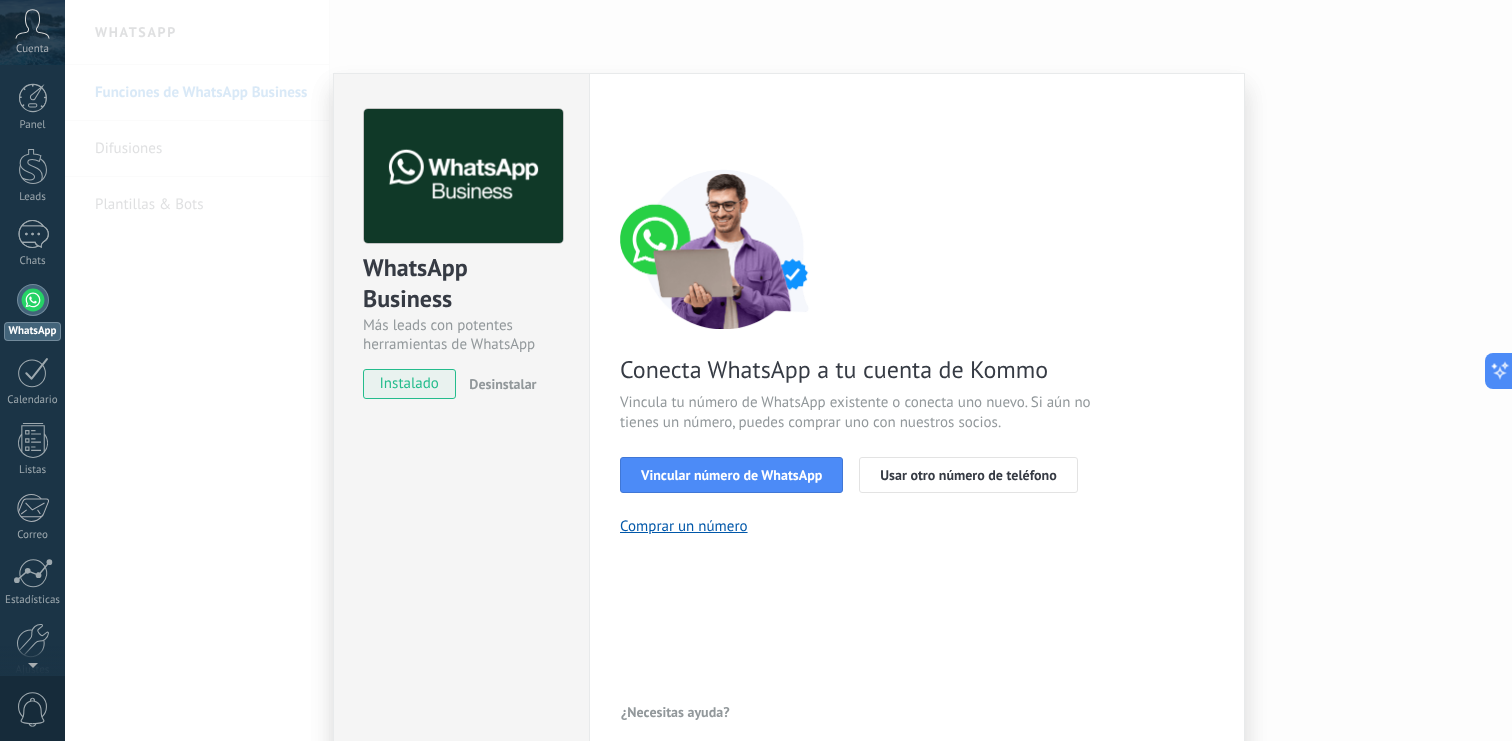 click on "WhatsApp Business Más leads con potentes herramientas de WhatsApp instalado Desinstalar Configuraciones Autorizaciones Esta pestaña registra a los usuarios que han concedido acceso a las integración a esta cuenta. Si deseas remover la posibilidad que un usuario pueda enviar solicitudes a la cuenta en nombre de esta integración, puedes revocar el acceso. Si el acceso a todos los usuarios es revocado, la integración dejará de funcionar. Esta aplicacion está instalada, pero nadie le ha dado acceso aun. WhatsApp Cloud API más _:  Guardar < Volver 1 Seleccionar aplicación 2 Conectar Facebook  3 Finalizar configuración Conecta WhatsApp a tu cuenta de Kommo Vincula tu número de WhatsApp existente o conecta uno nuevo. Si aún no tienes un número, puedes comprar uno con nuestros socios. Vincular número de WhatsApp Usar otro número de teléfono Comprar un número ¿Necesitas ayuda?" at bounding box center (788, 370) 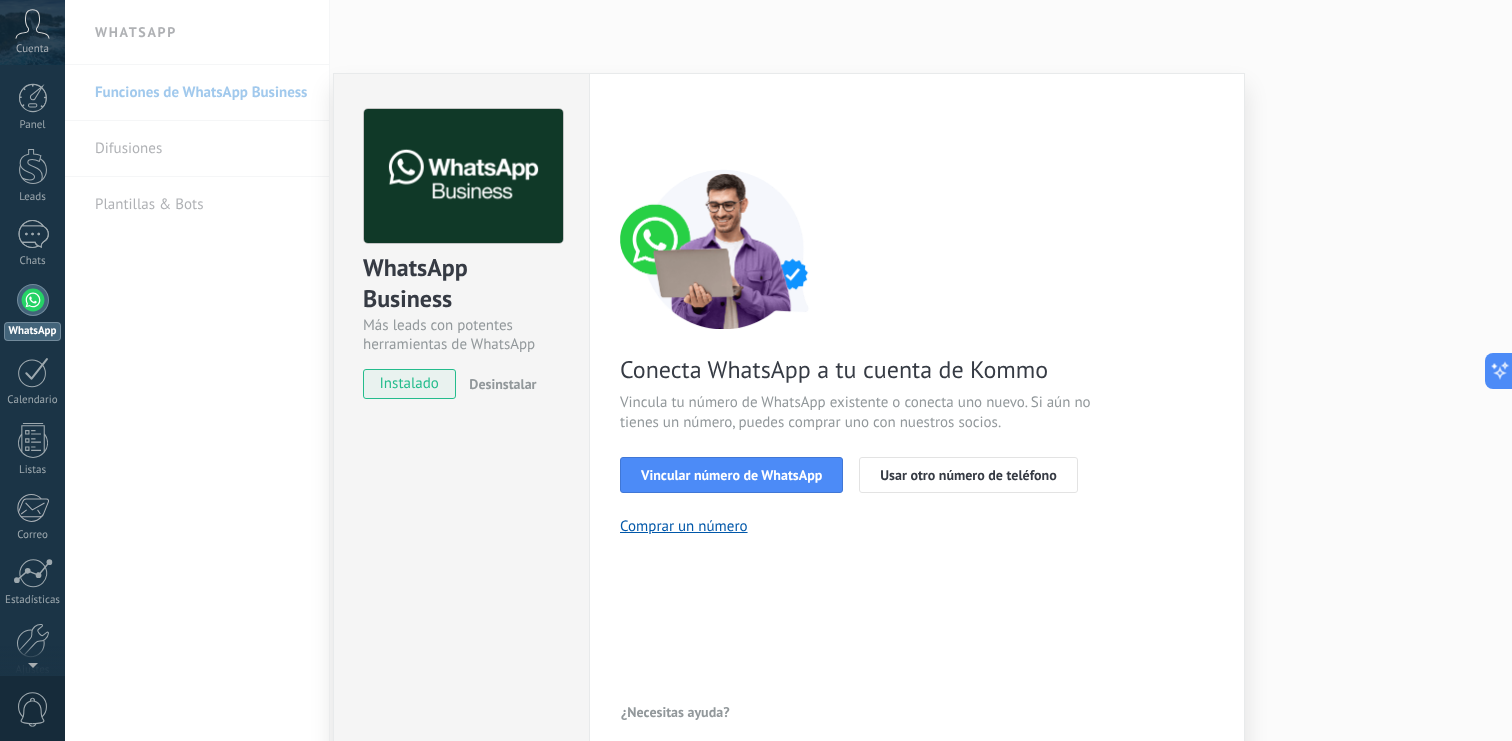 click on "WhatsApp Business Más leads con potentes herramientas de WhatsApp instalado Desinstalar Configuraciones Autorizaciones Esta pestaña registra a los usuarios que han concedido acceso a las integración a esta cuenta. Si deseas remover la posibilidad que un usuario pueda enviar solicitudes a la cuenta en nombre de esta integración, puedes revocar el acceso. Si el acceso a todos los usuarios es revocado, la integración dejará de funcionar. Esta aplicacion está instalada, pero nadie le ha dado acceso aun. WhatsApp Cloud API más _:  Guardar < Volver 1 Seleccionar aplicación 2 Conectar Facebook  3 Finalizar configuración Conecta WhatsApp a tu cuenta de Kommo Vincula tu número de WhatsApp existente o conecta uno nuevo. Si aún no tienes un número, puedes comprar uno con nuestros socios. Vincular número de WhatsApp Usar otro número de teléfono Comprar un número ¿Necesitas ayuda?" at bounding box center (788, 370) 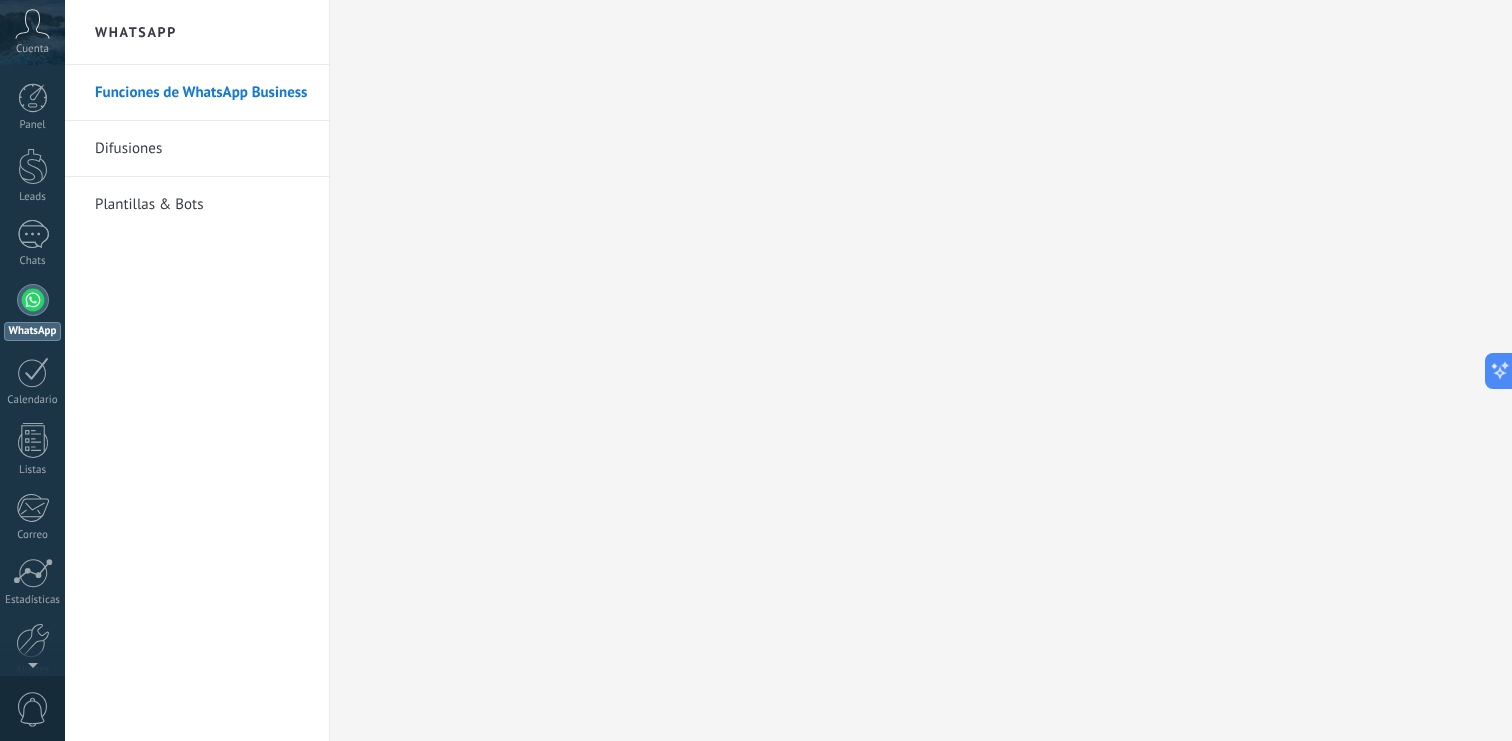 click at bounding box center (33, 300) 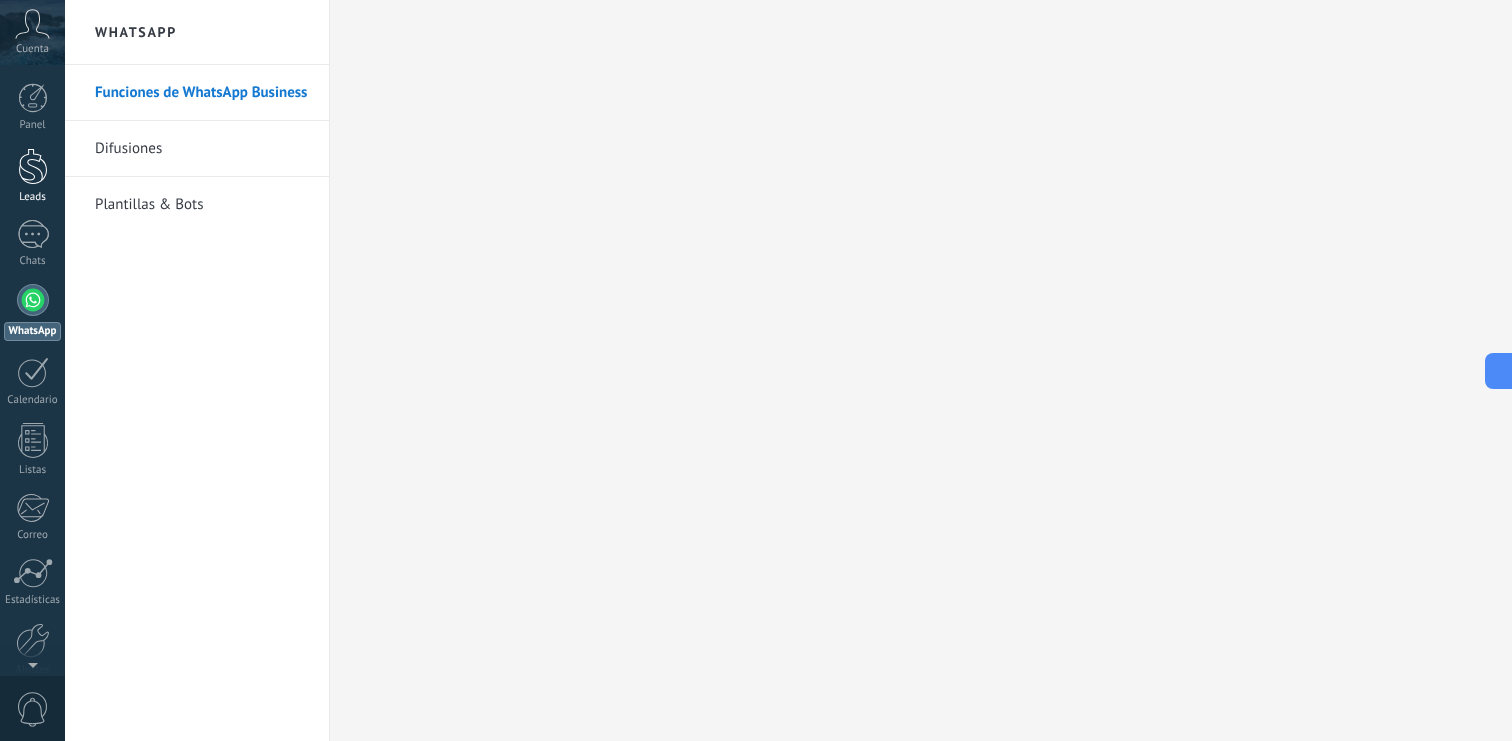 click on "Leads" at bounding box center [32, 176] 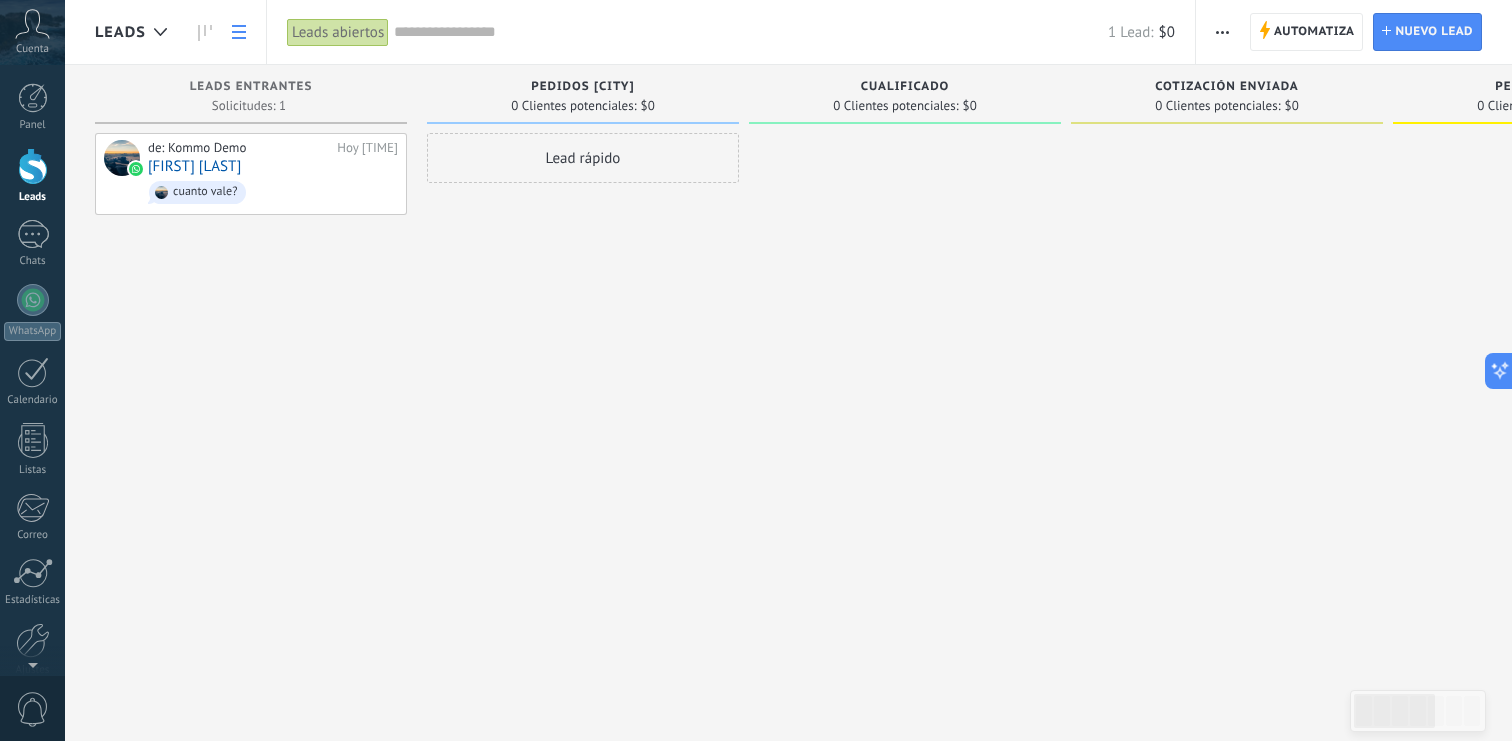 click at bounding box center [239, 32] 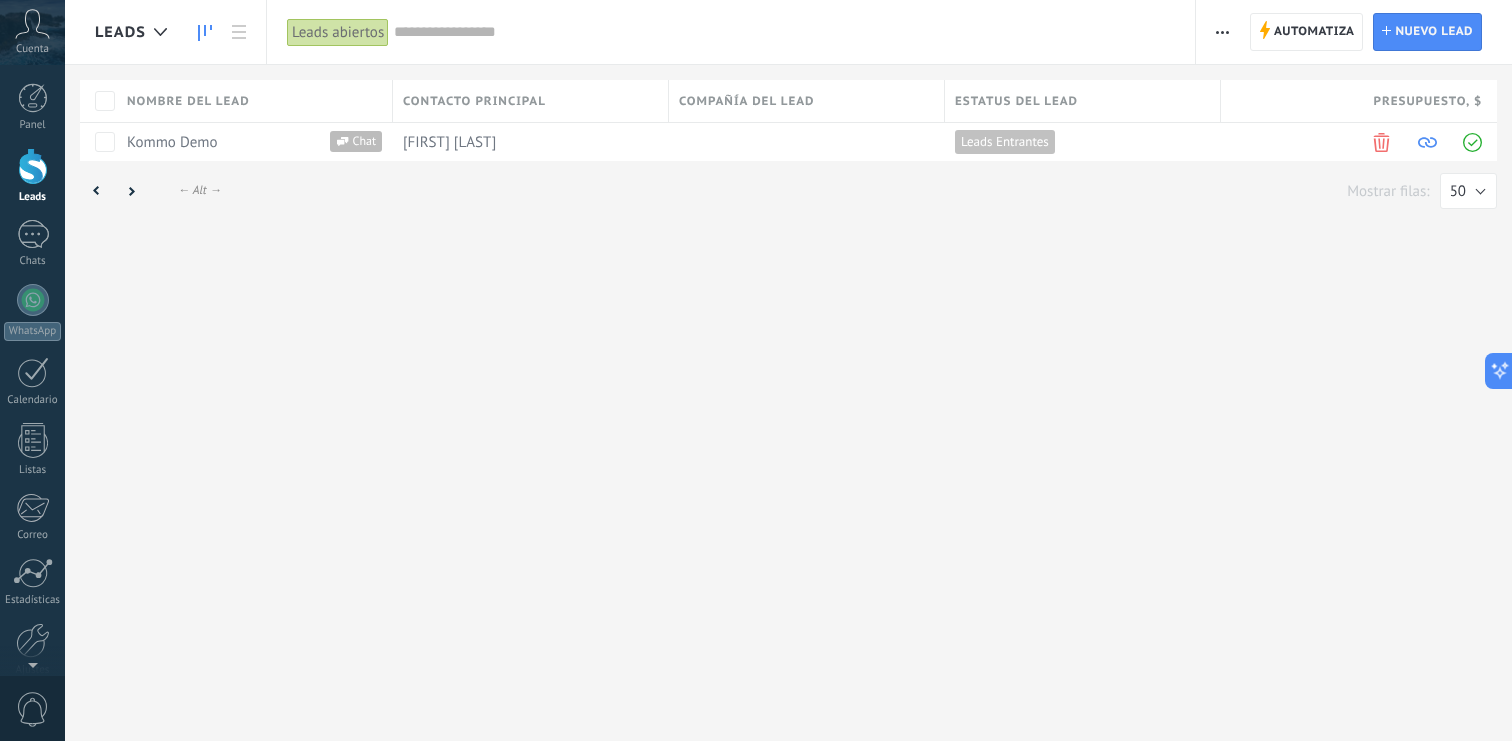 click at bounding box center (205, 33) 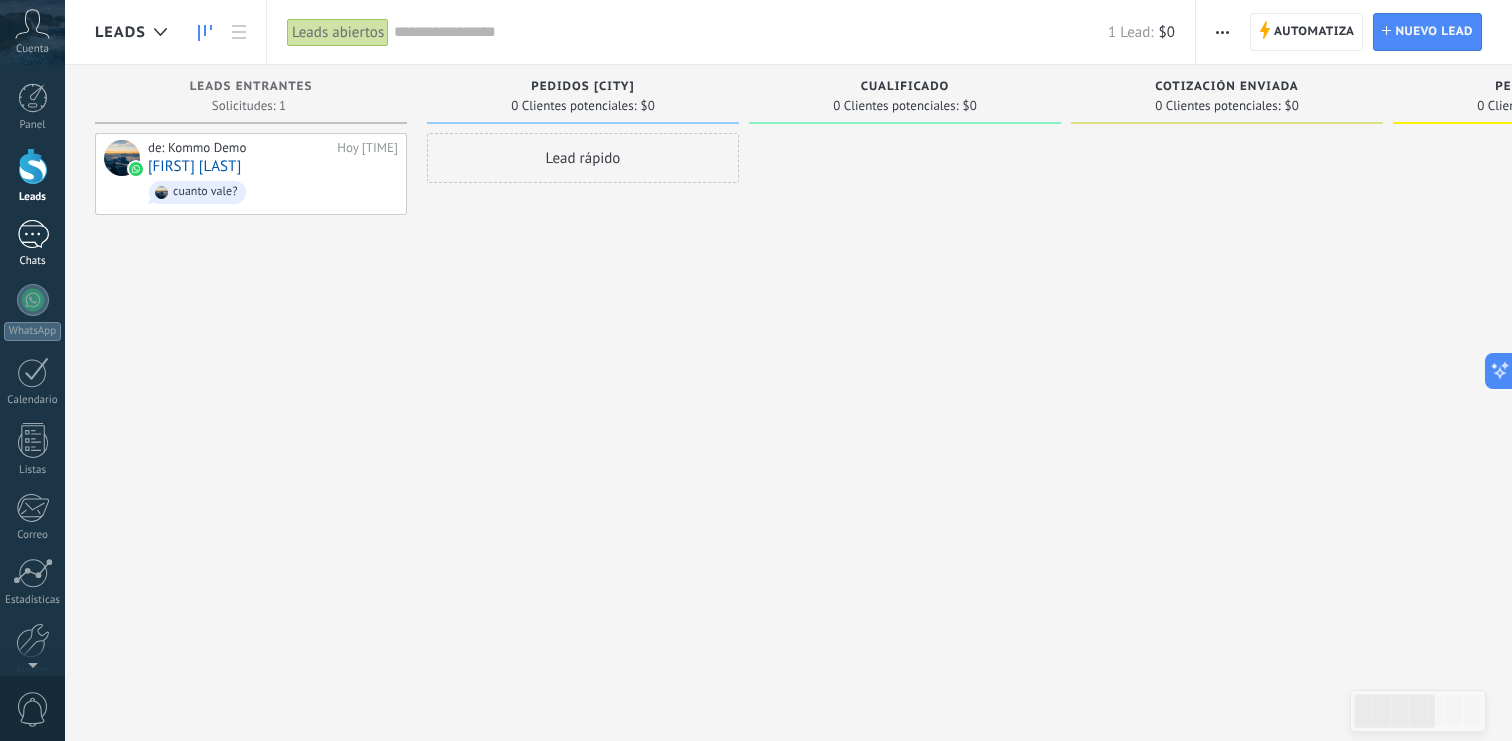 click on "1" at bounding box center [33, 234] 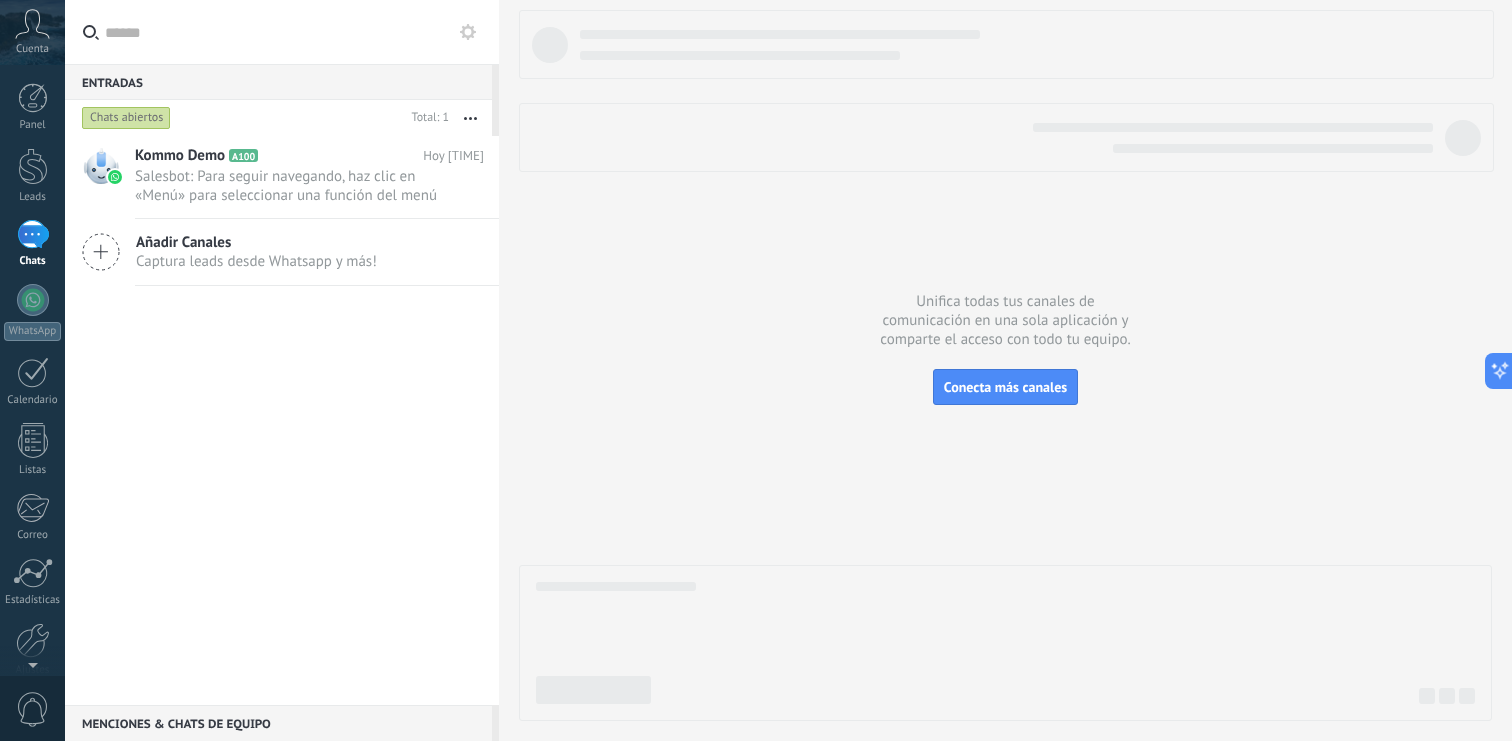 click on "Cuenta" at bounding box center [32, 49] 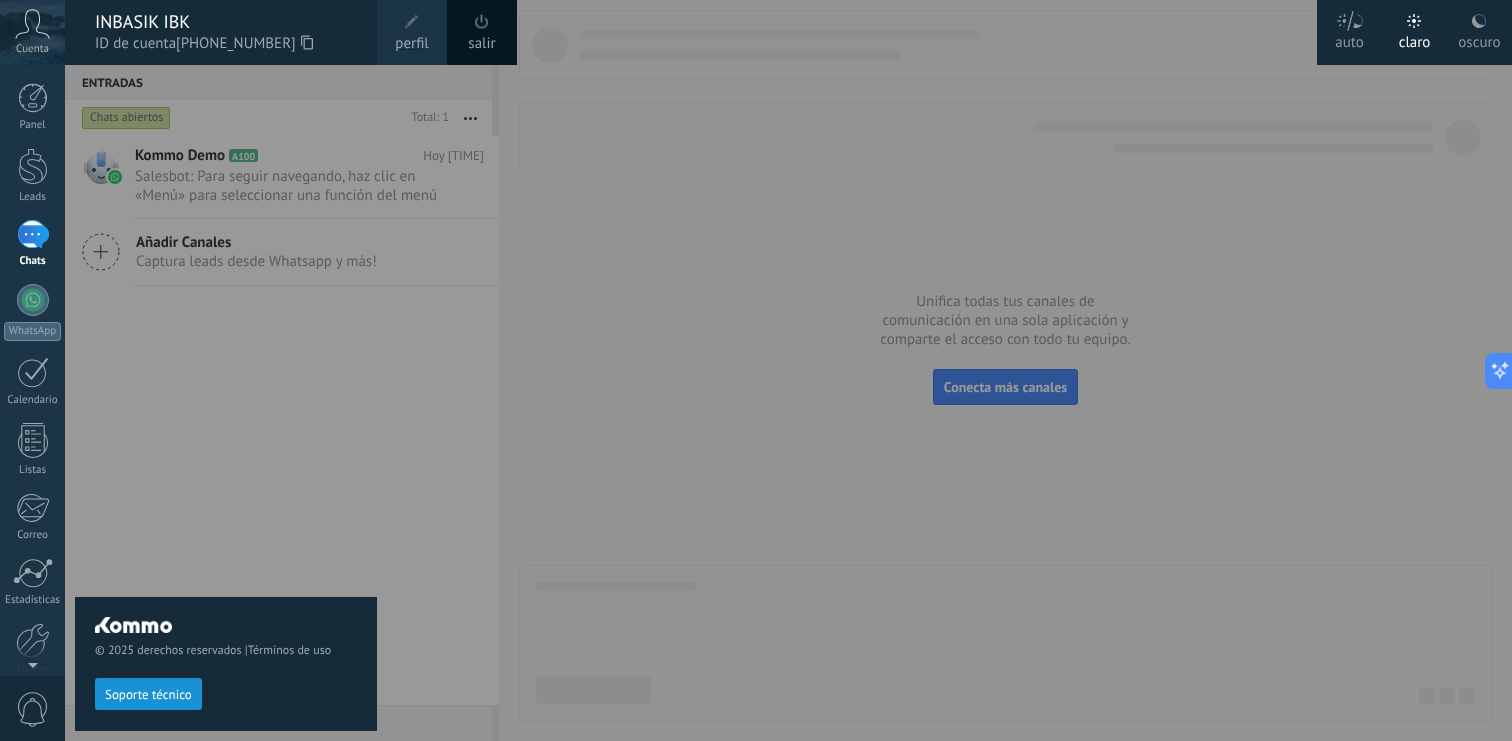 click at bounding box center (821, 370) 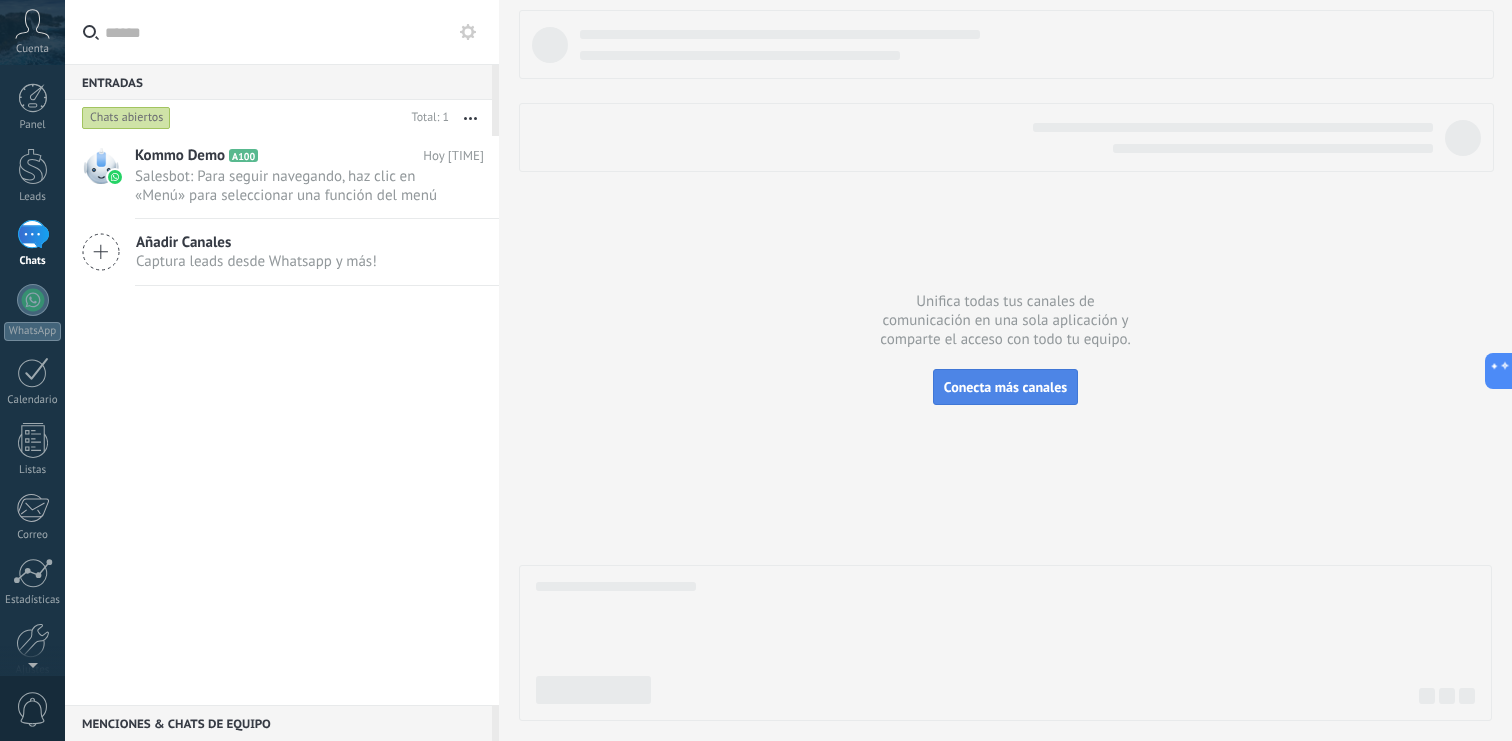 click on "Conecta más canales" at bounding box center (1005, 387) 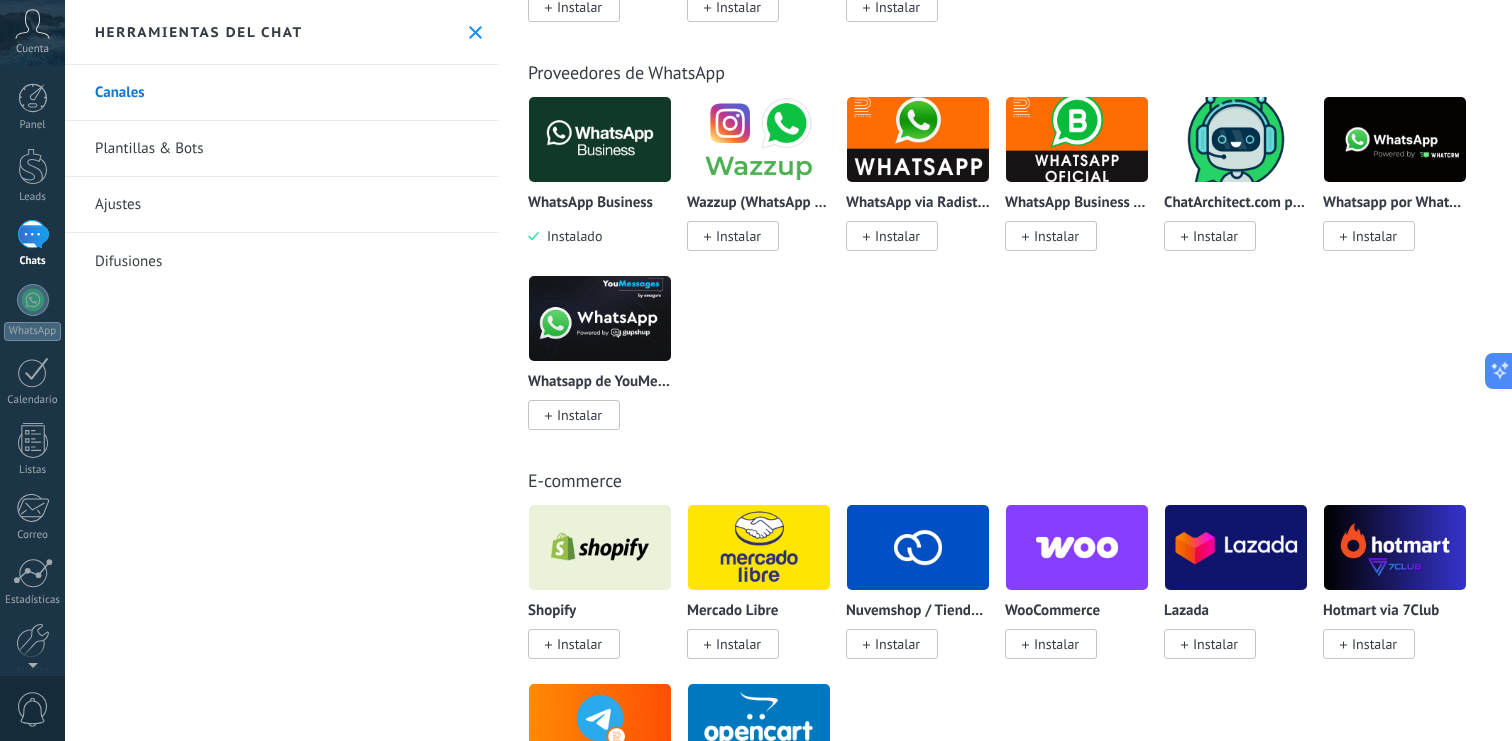 scroll, scrollTop: 0, scrollLeft: 0, axis: both 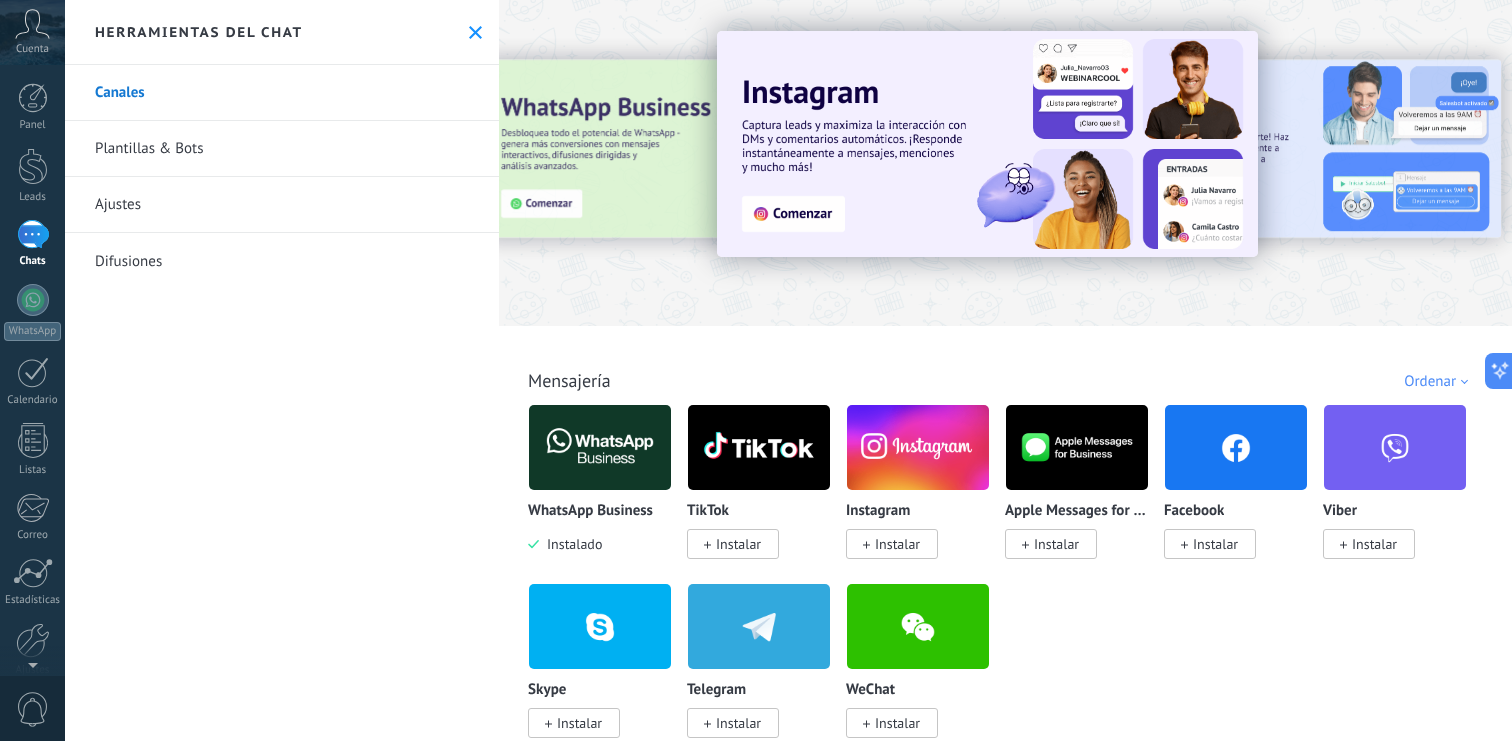click on "Ajustes" at bounding box center (282, 205) 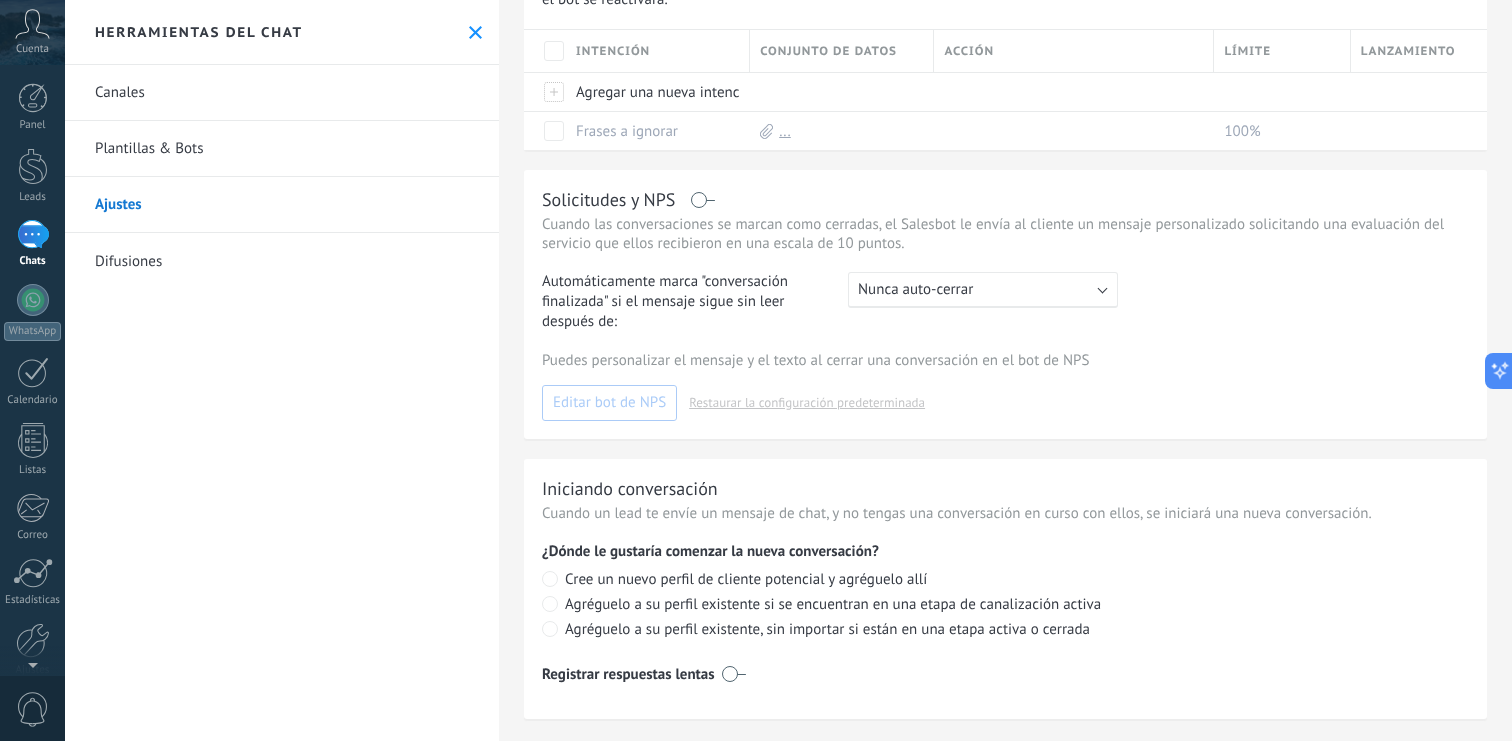 scroll, scrollTop: 0, scrollLeft: 0, axis: both 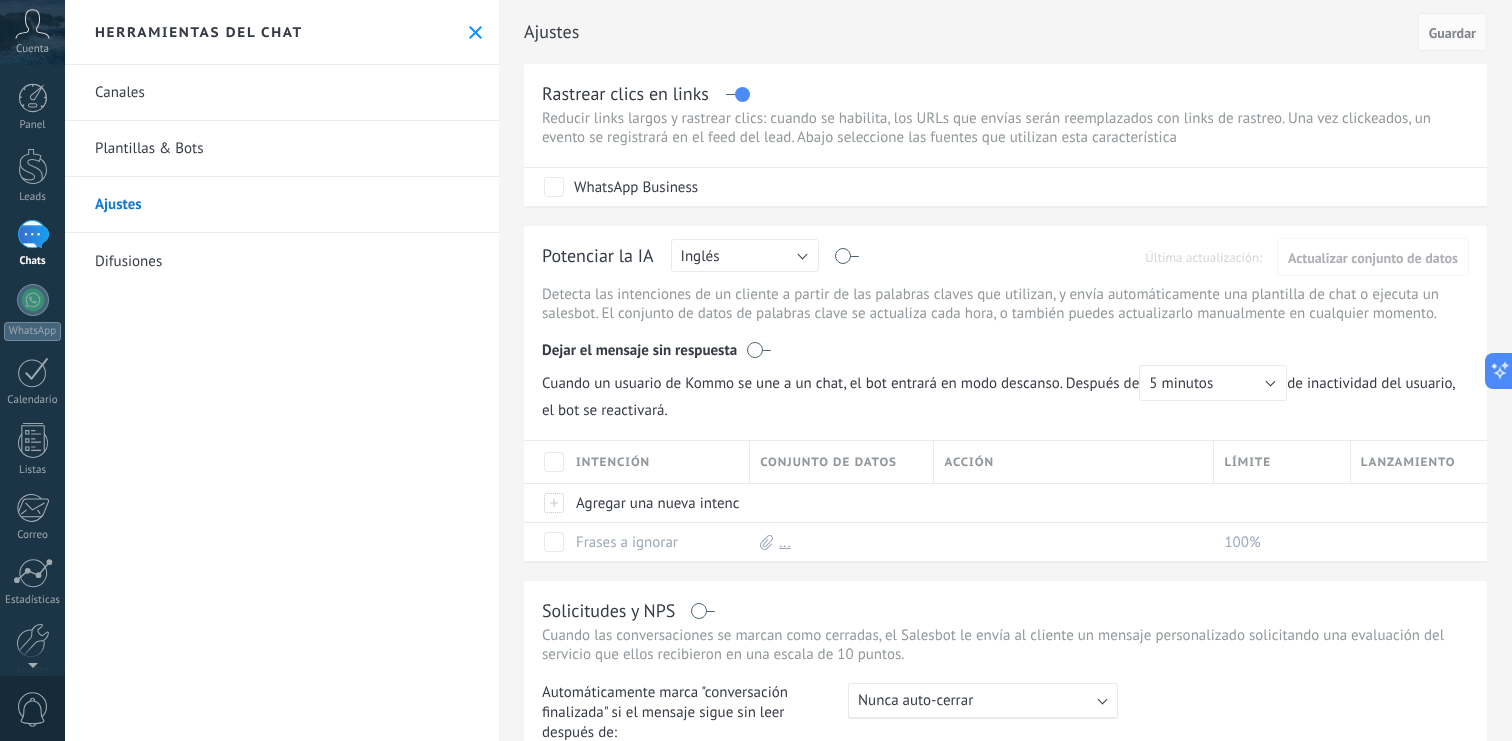 click at bounding box center (475, 32) 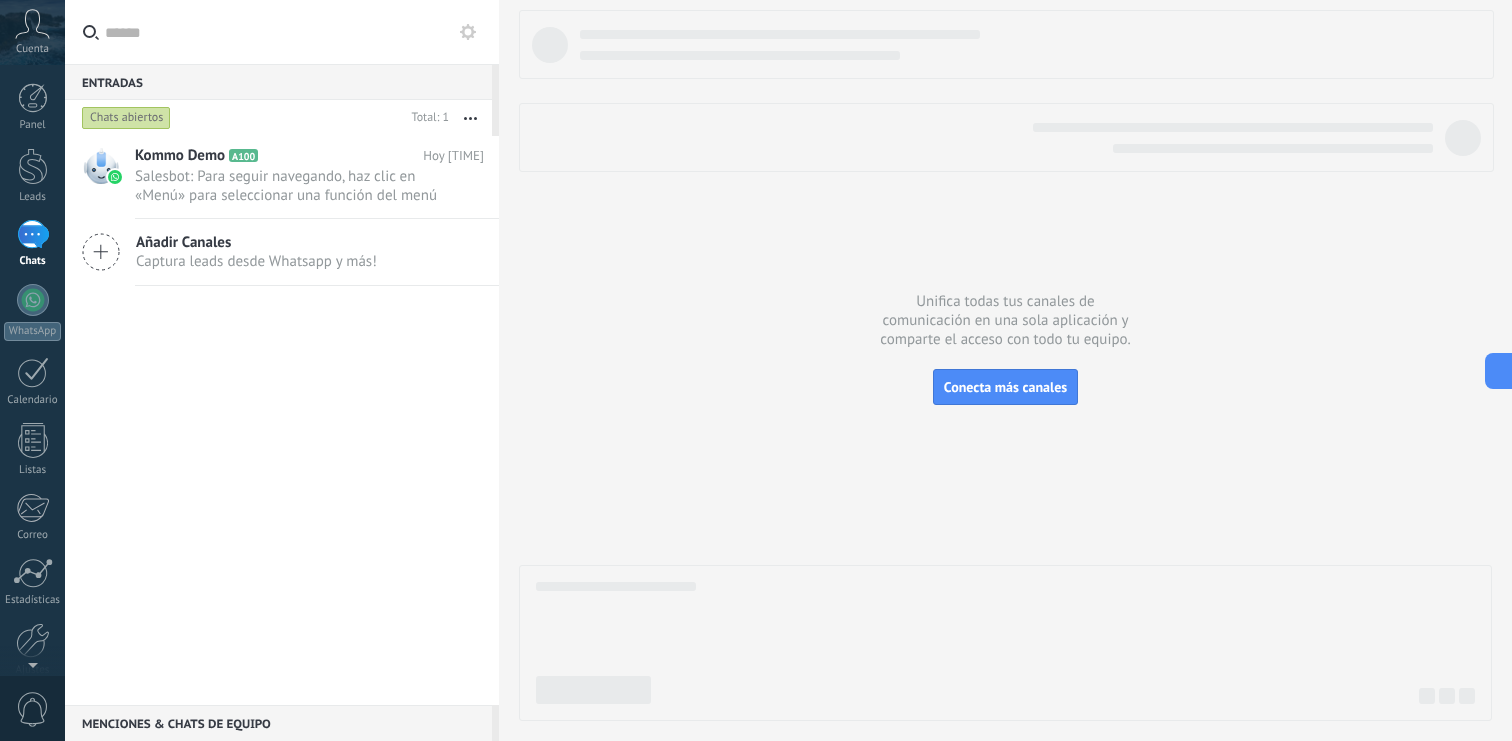 click at bounding box center (32, 24) 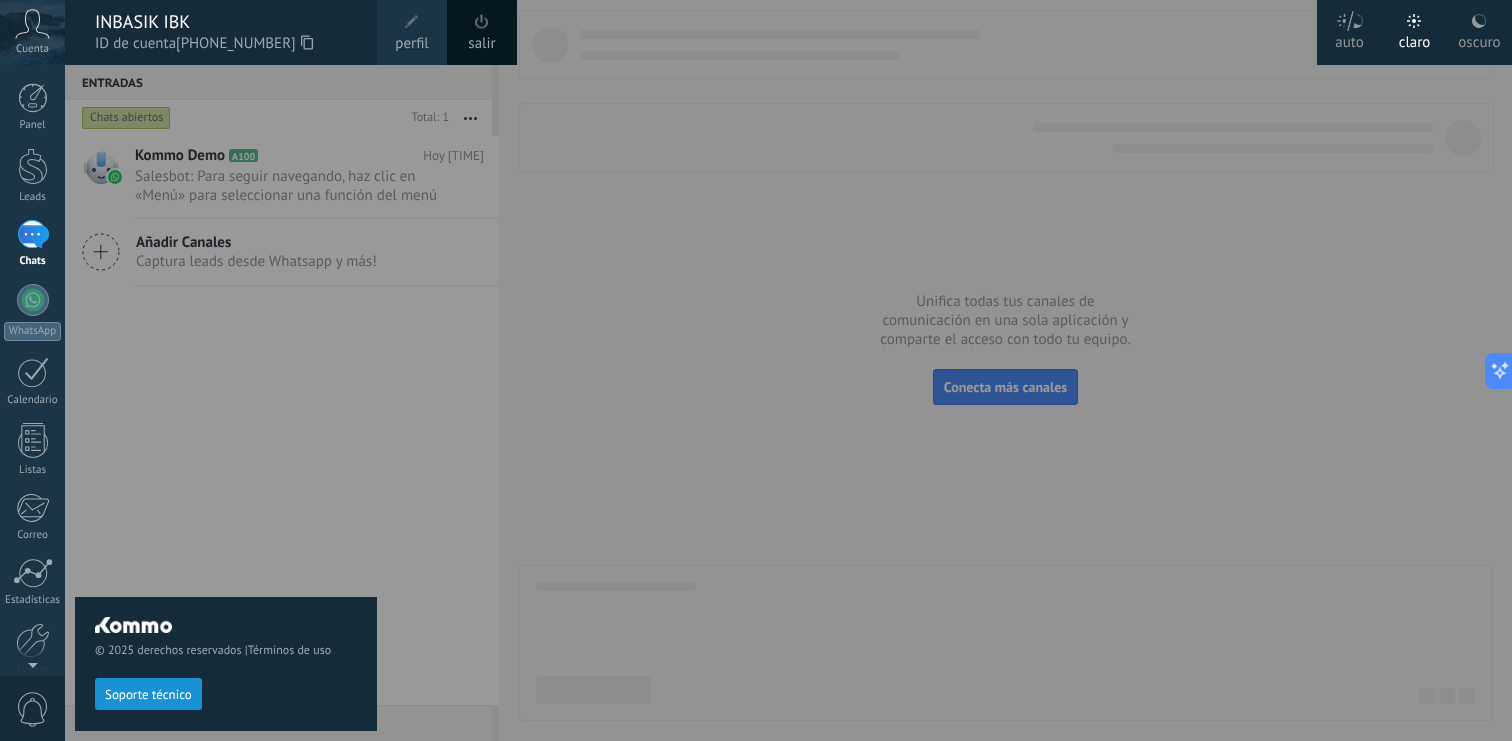 click on "perfil" at bounding box center (411, 44) 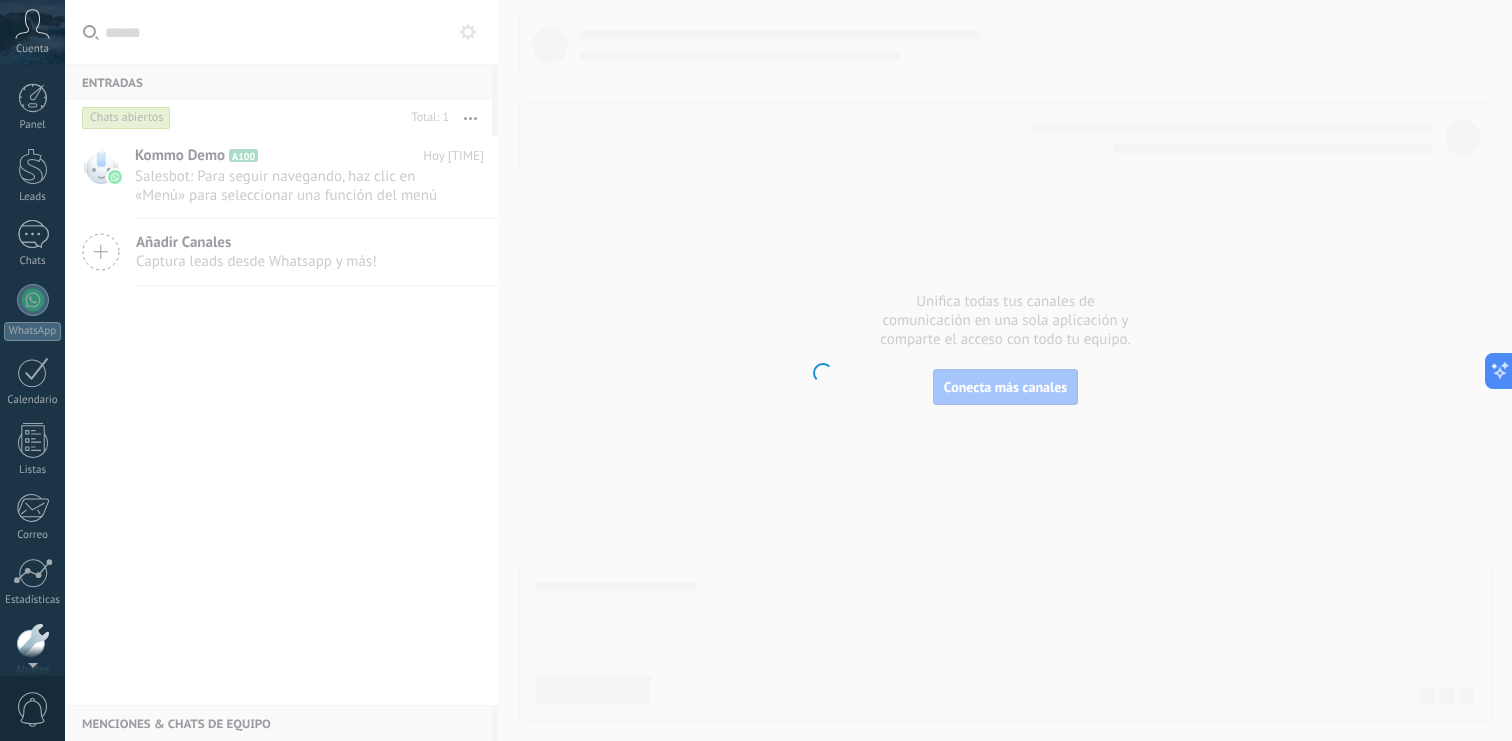 scroll, scrollTop: 91, scrollLeft: 0, axis: vertical 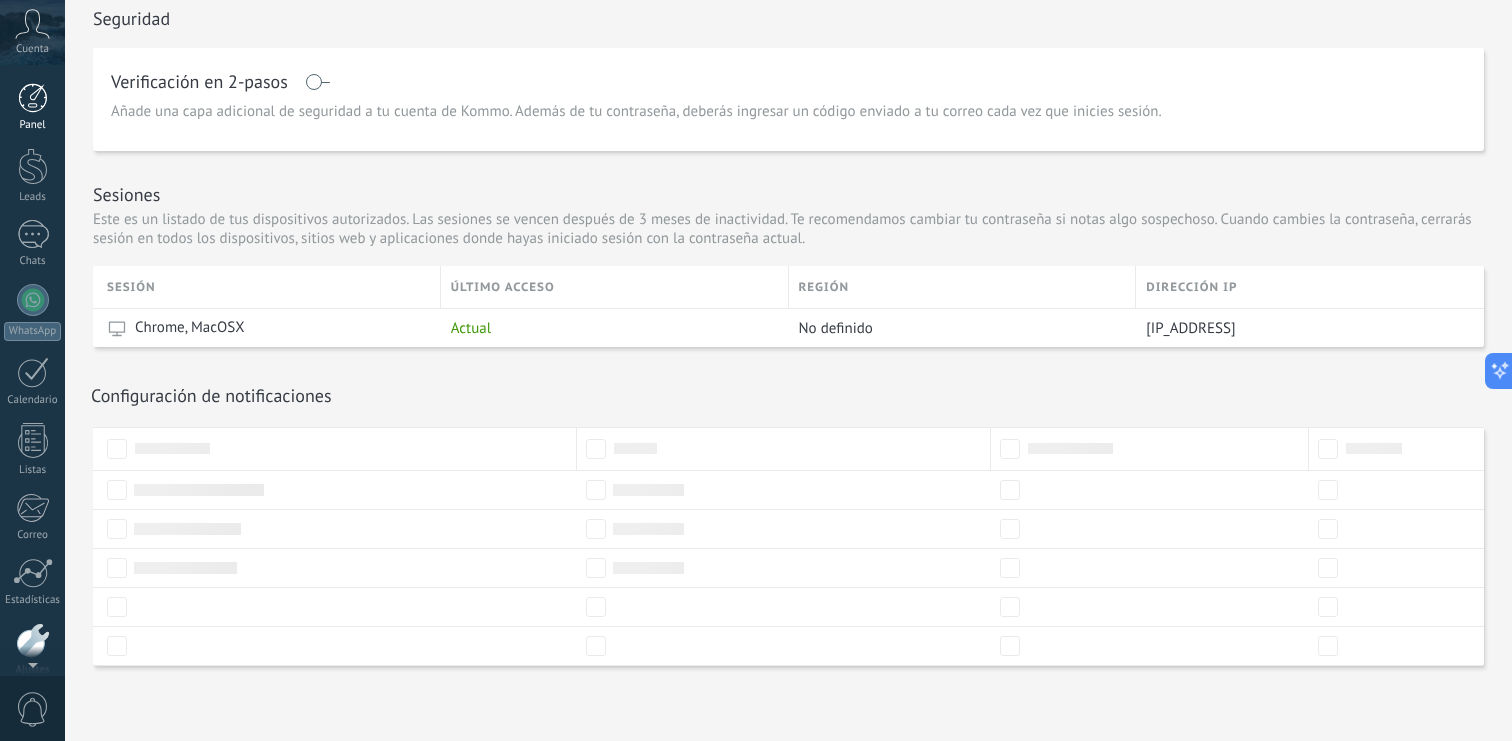 click at bounding box center [33, 98] 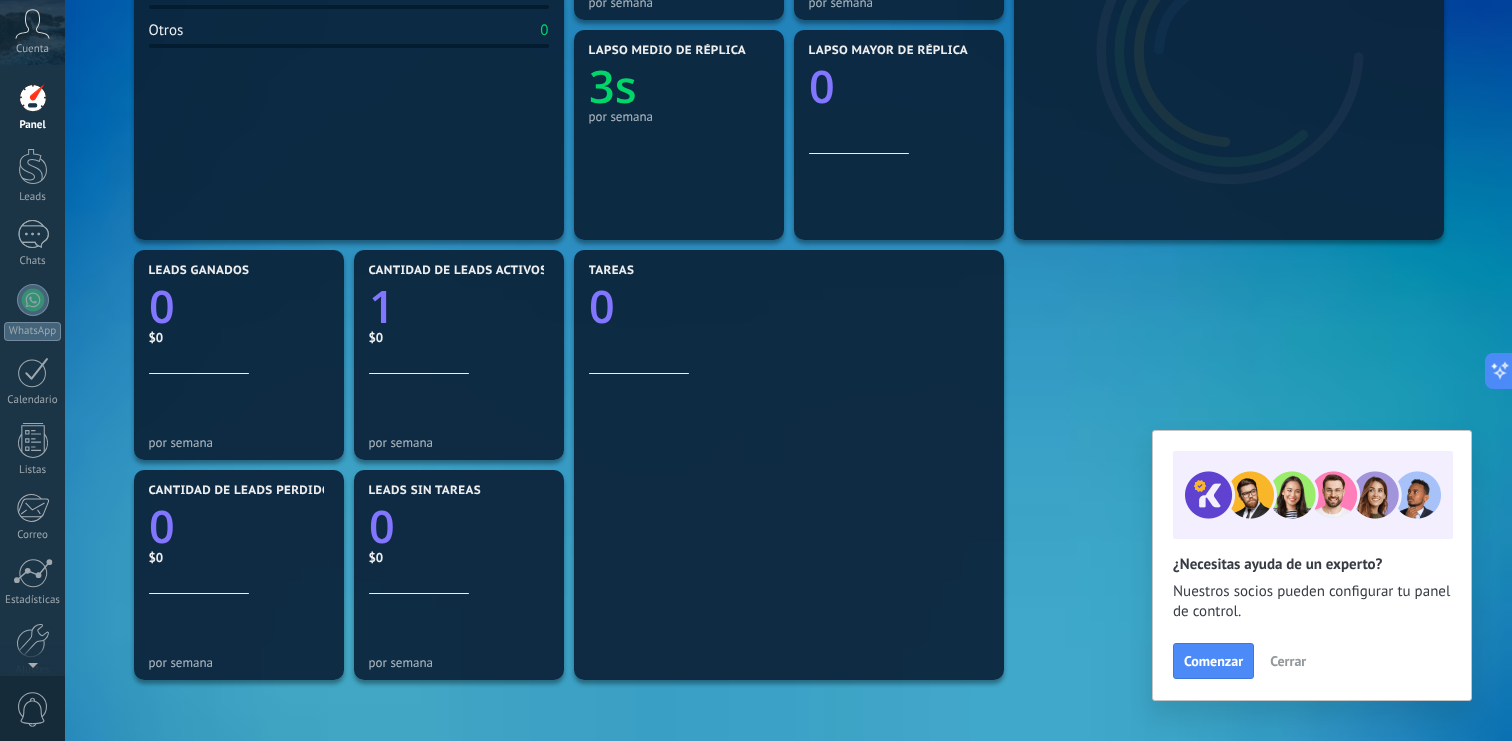 scroll, scrollTop: 0, scrollLeft: 0, axis: both 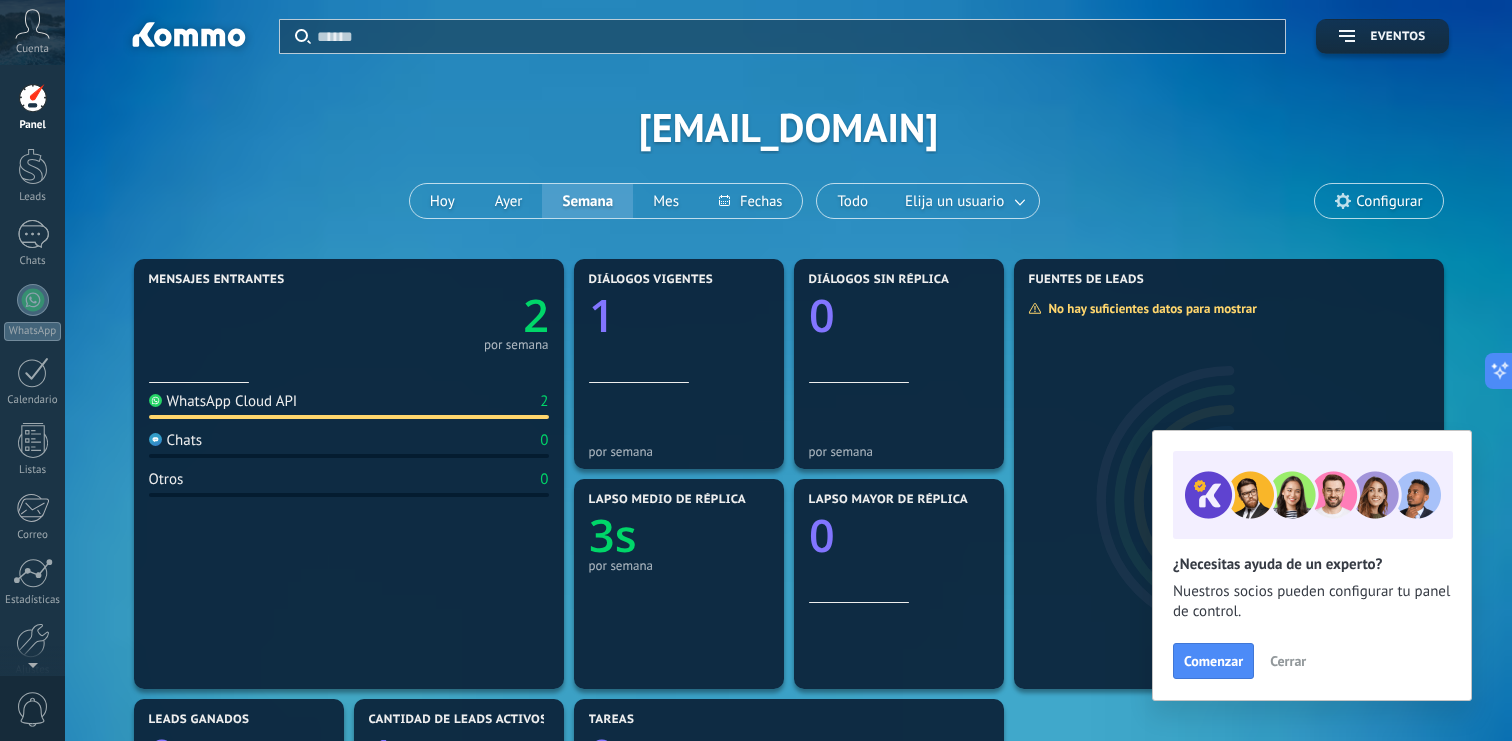 click on "2" at bounding box center [544, 401] 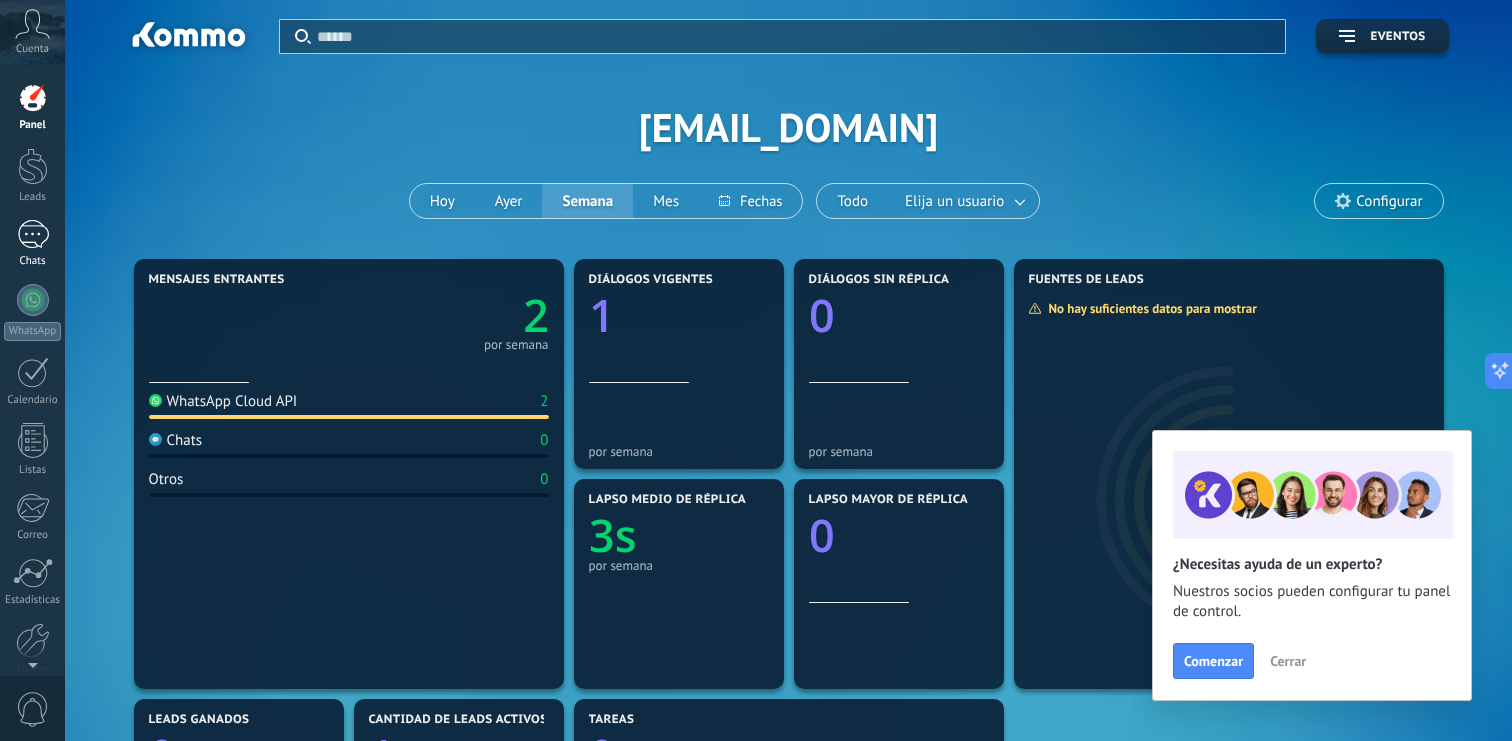 click on "1" at bounding box center (33, 234) 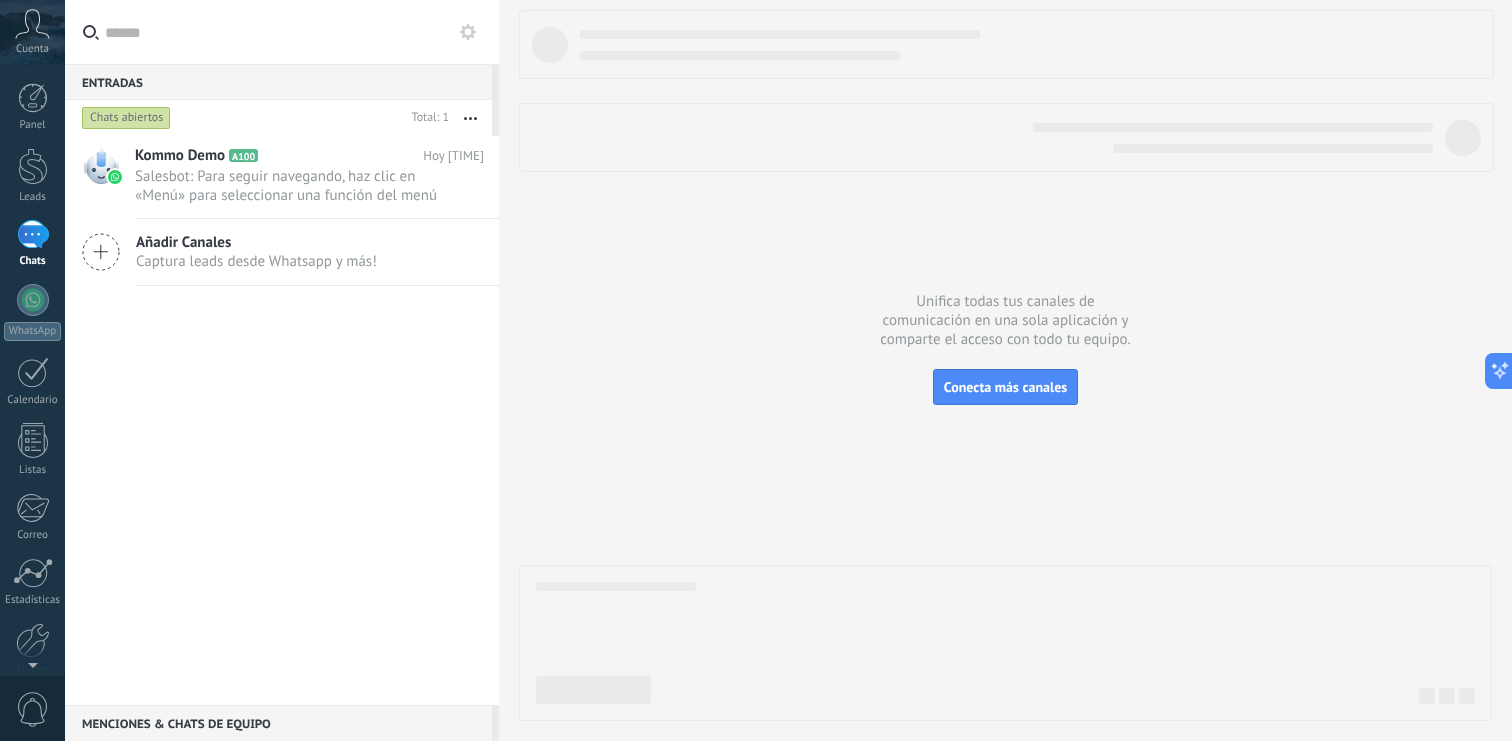 click at bounding box center [101, 252] 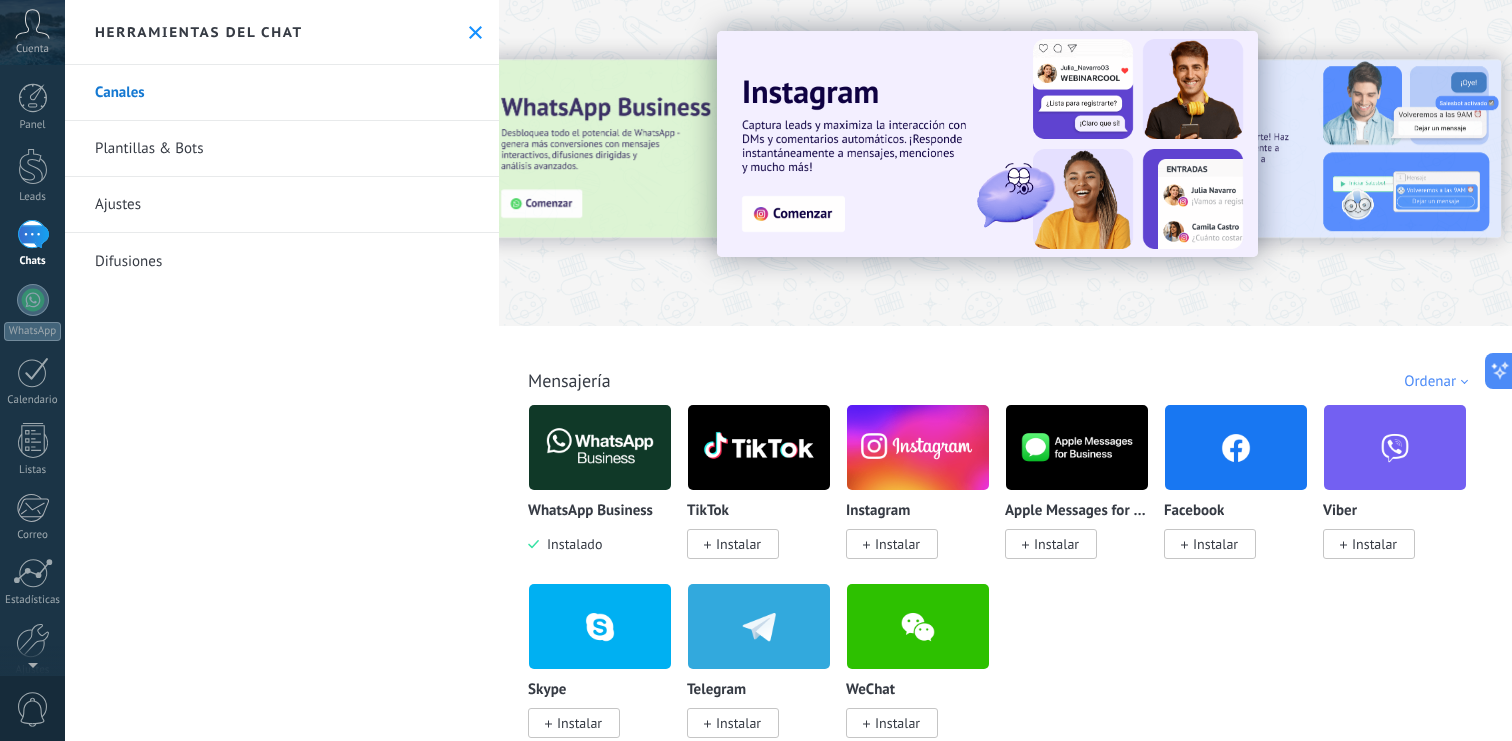 click at bounding box center [475, 32] 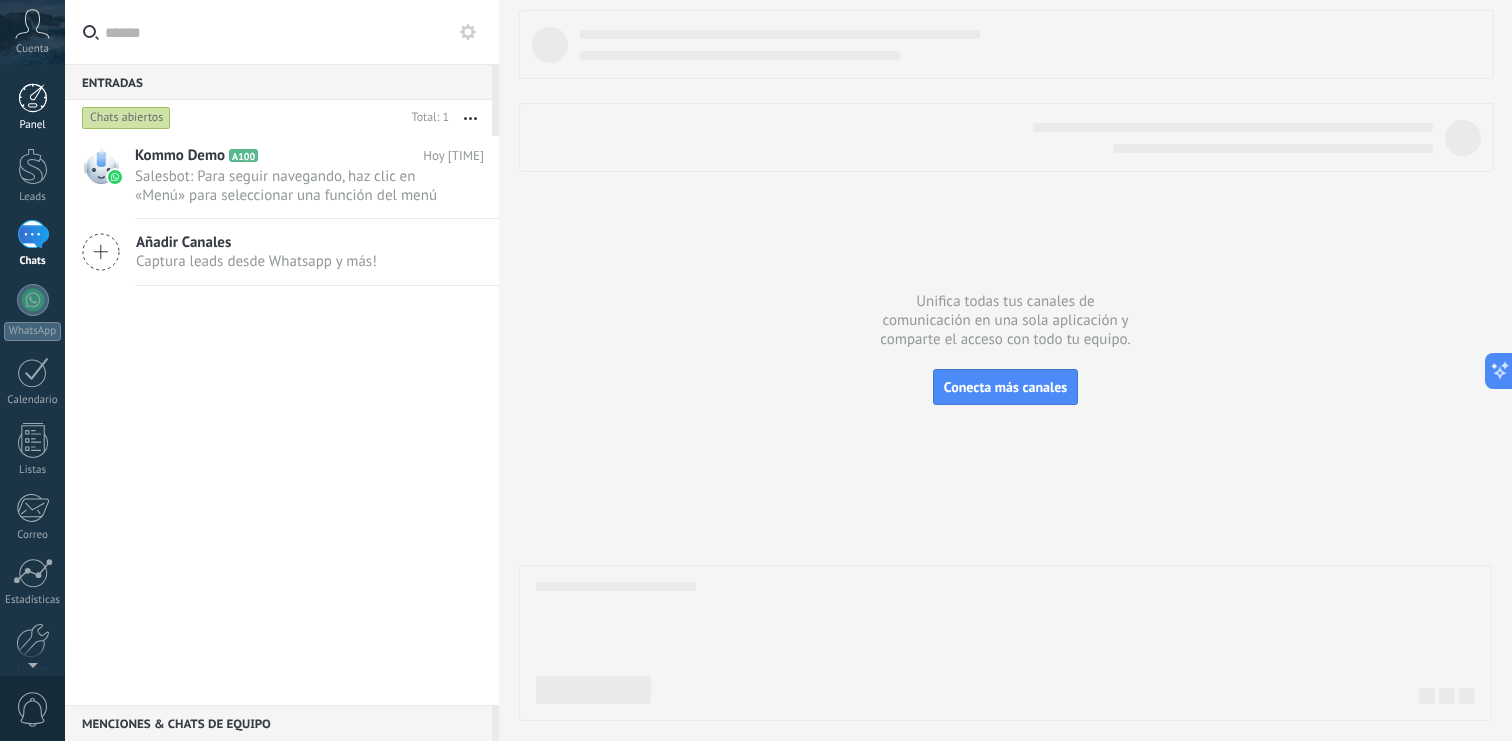 click at bounding box center (33, 98) 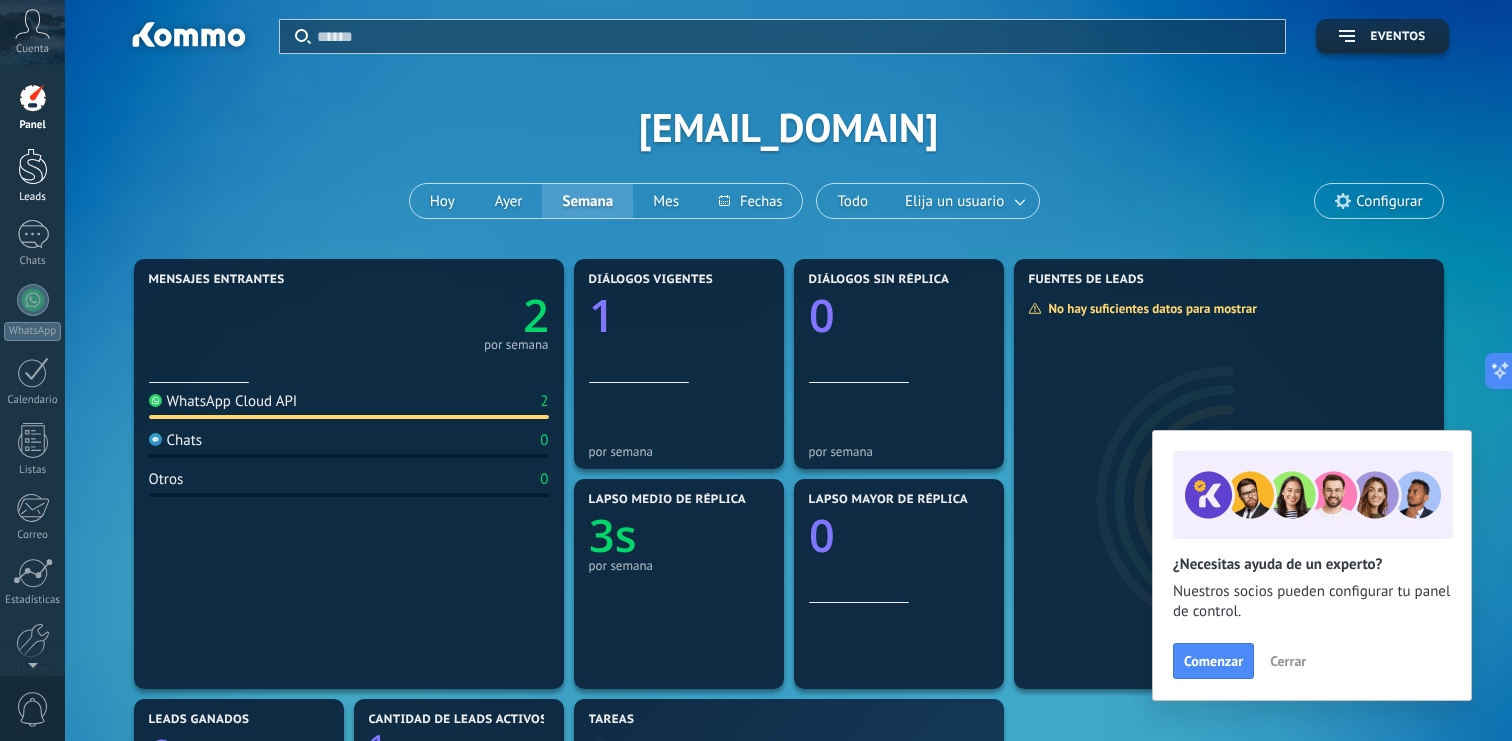 click at bounding box center (33, 166) 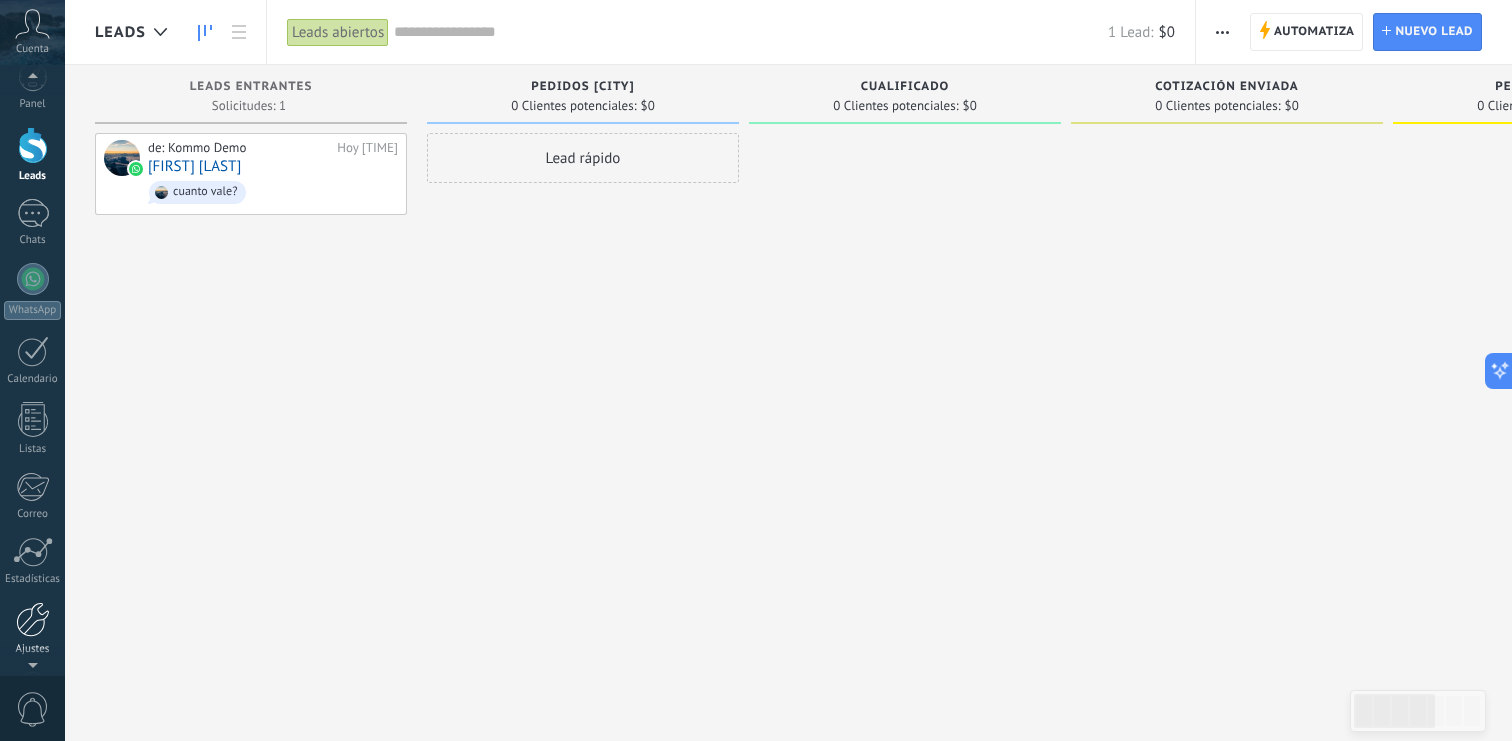 click at bounding box center [33, 619] 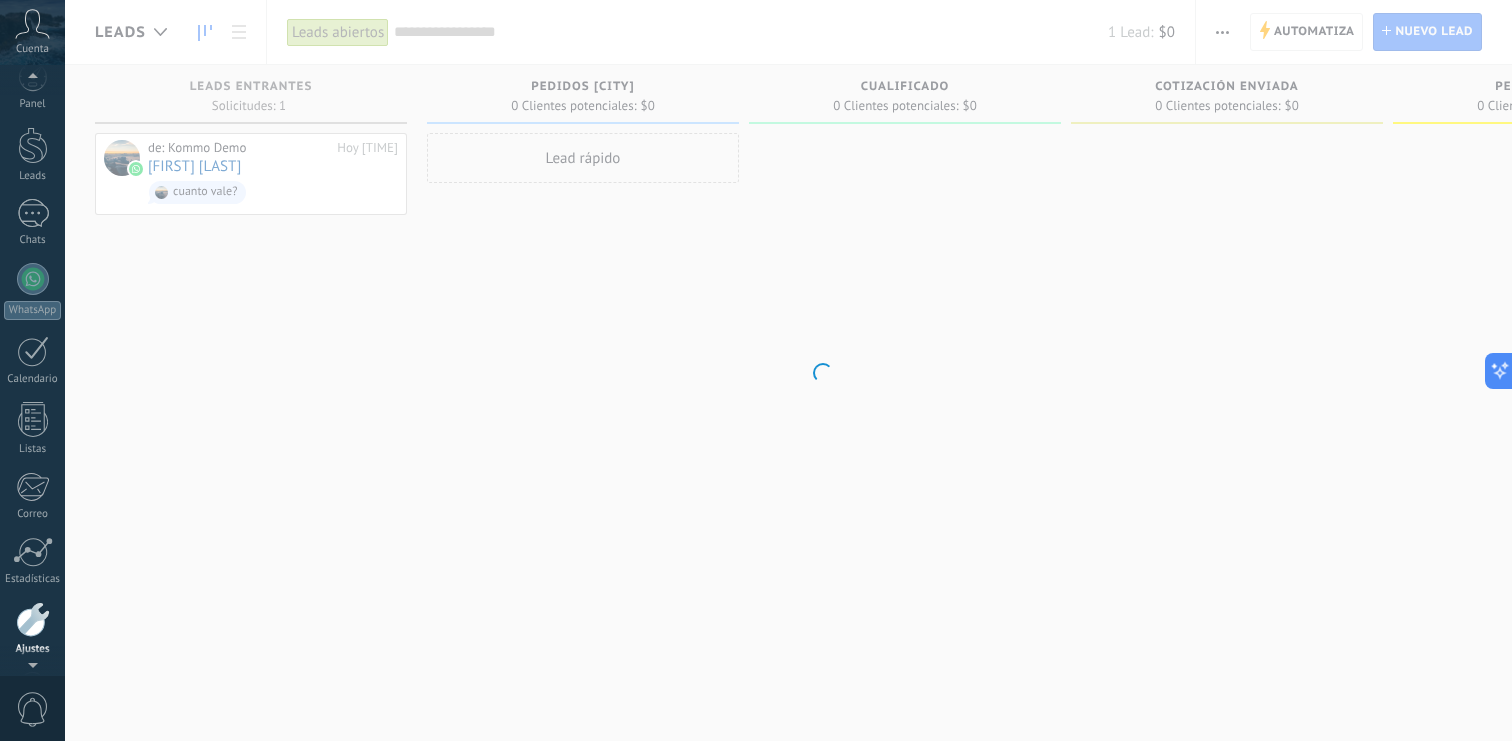 scroll, scrollTop: 91, scrollLeft: 0, axis: vertical 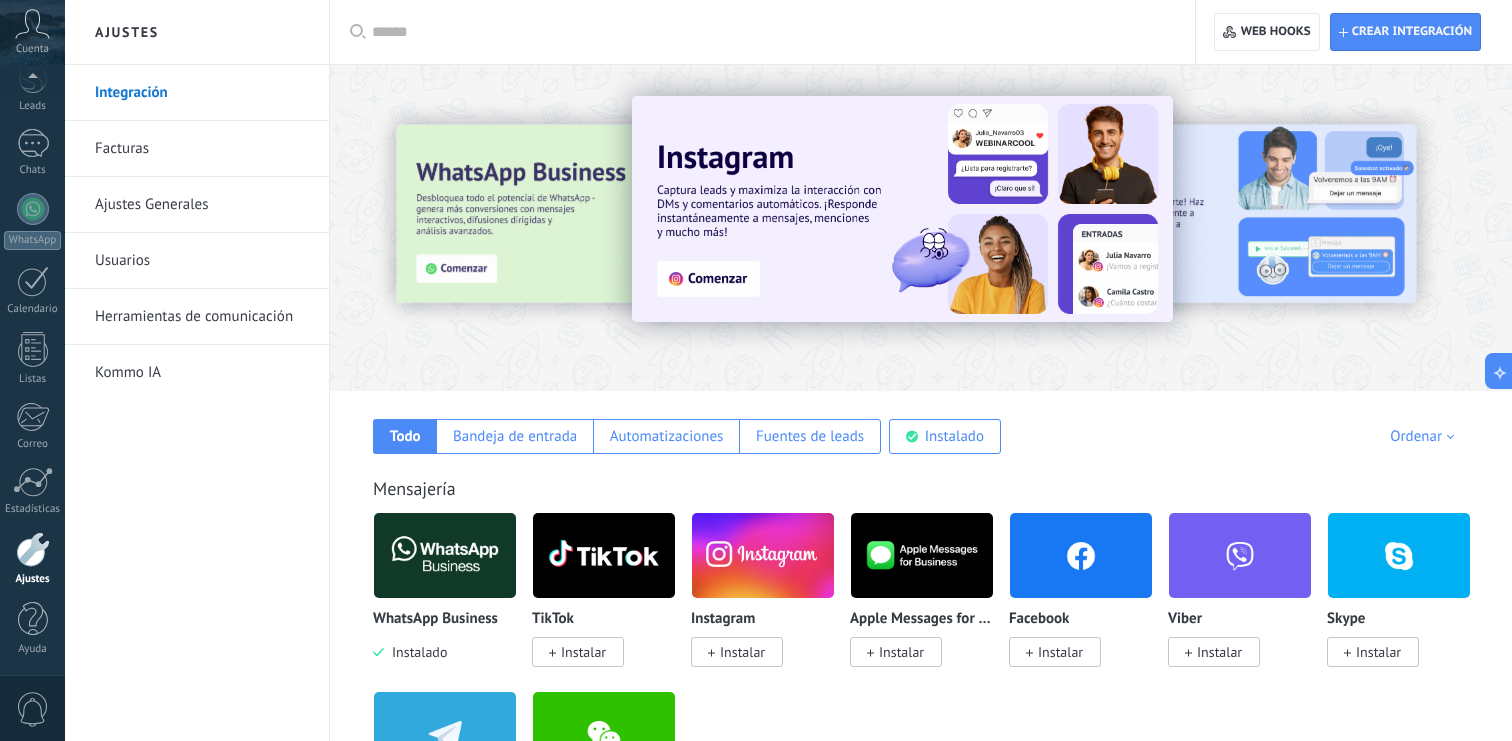 click on "Usuarios" at bounding box center (202, 261) 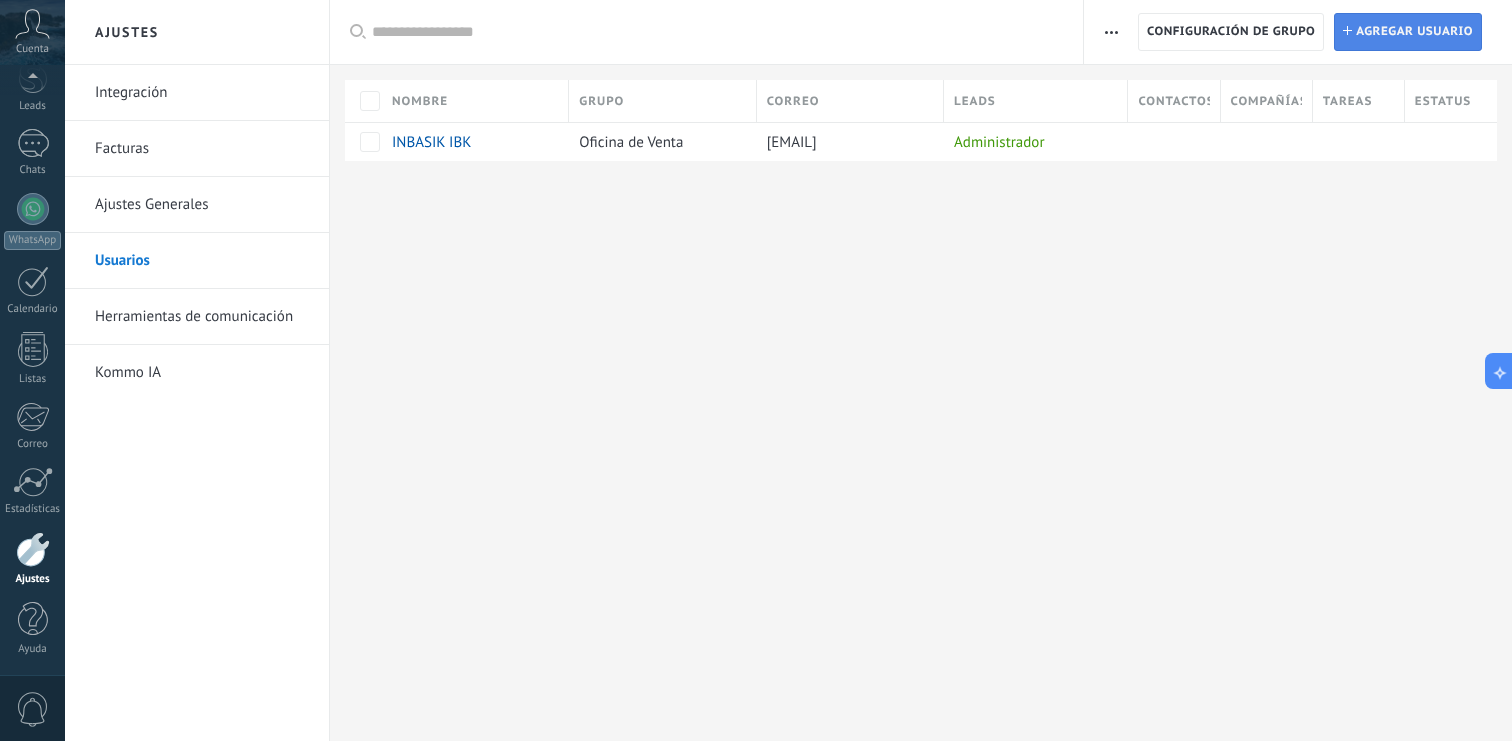 click at bounding box center (1347, 30) 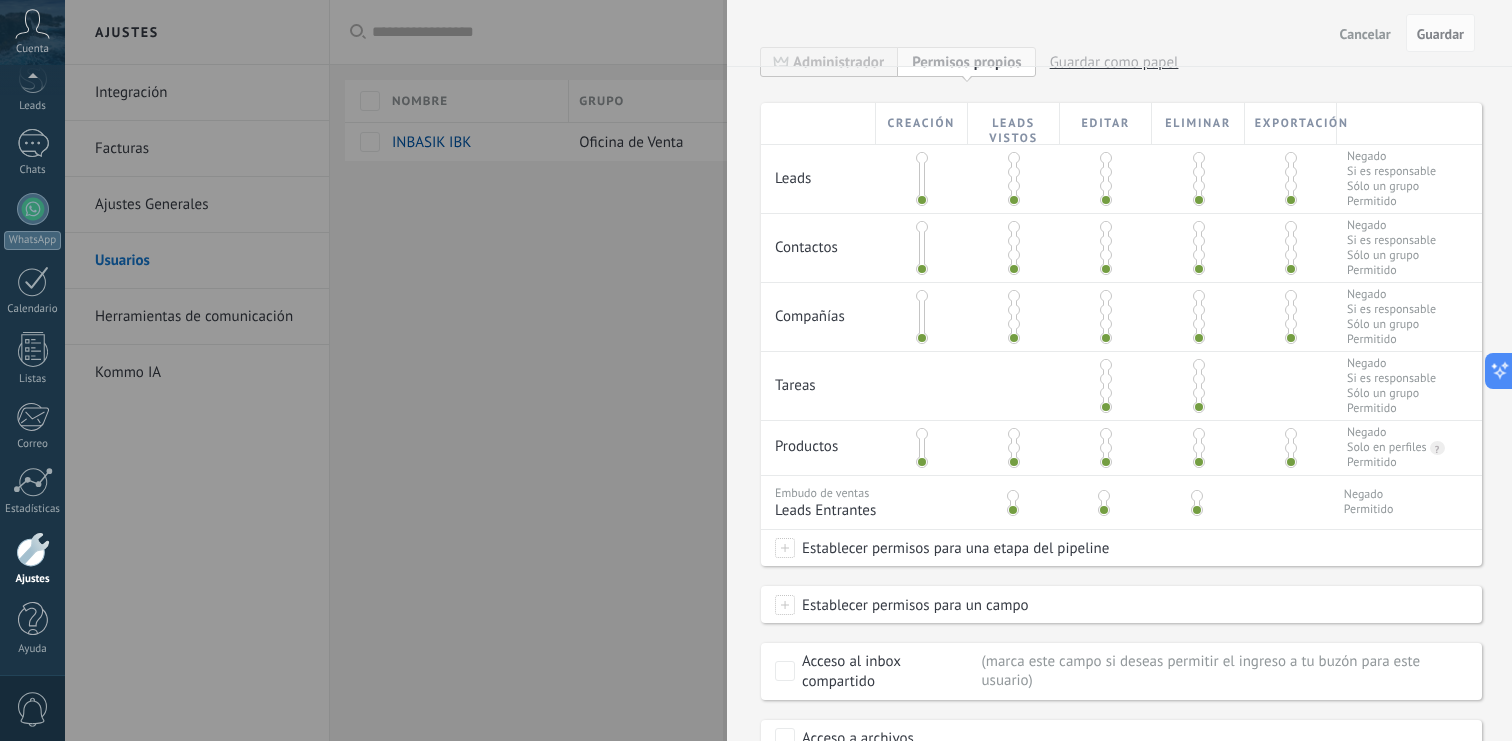 scroll, scrollTop: 356, scrollLeft: 0, axis: vertical 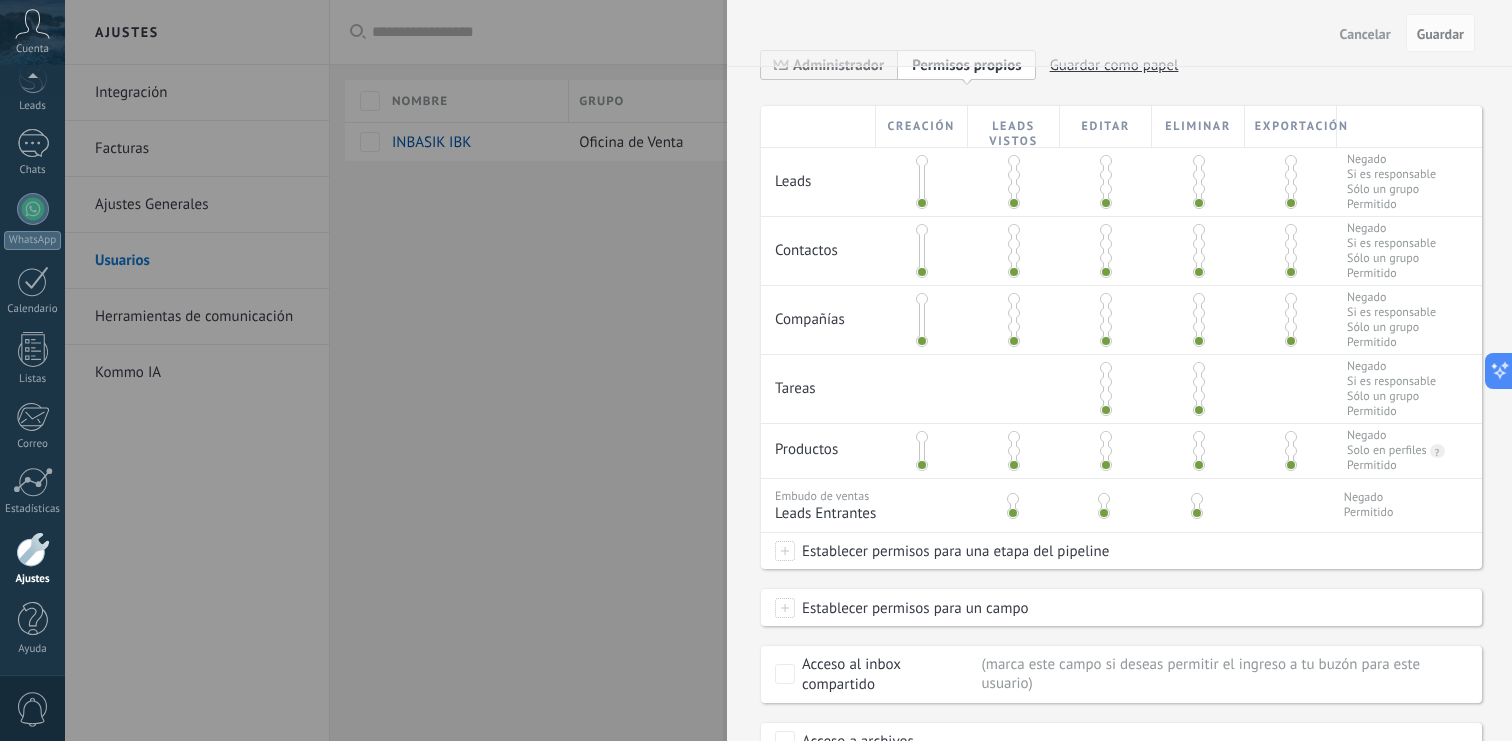 click at bounding box center [1291, 451] 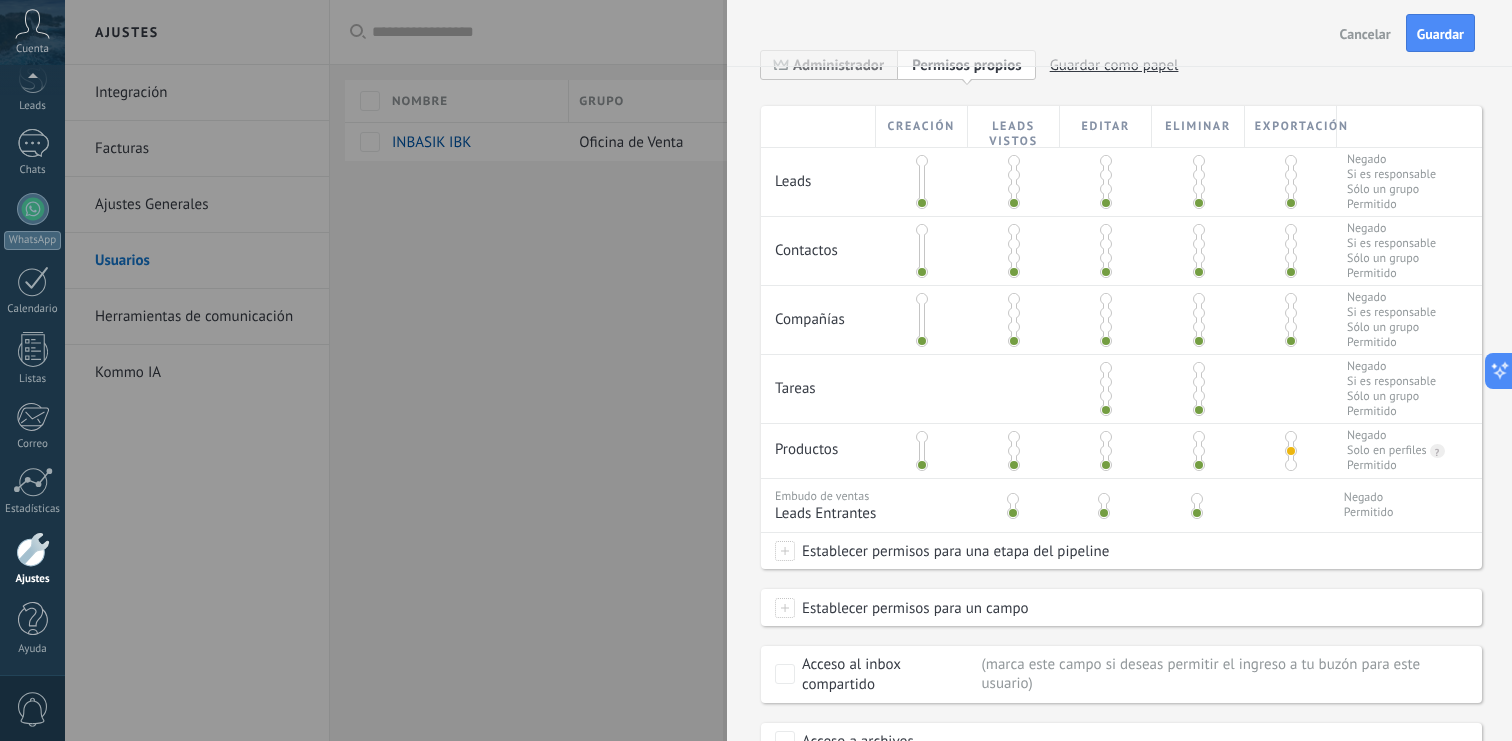 click at bounding box center [1291, 465] 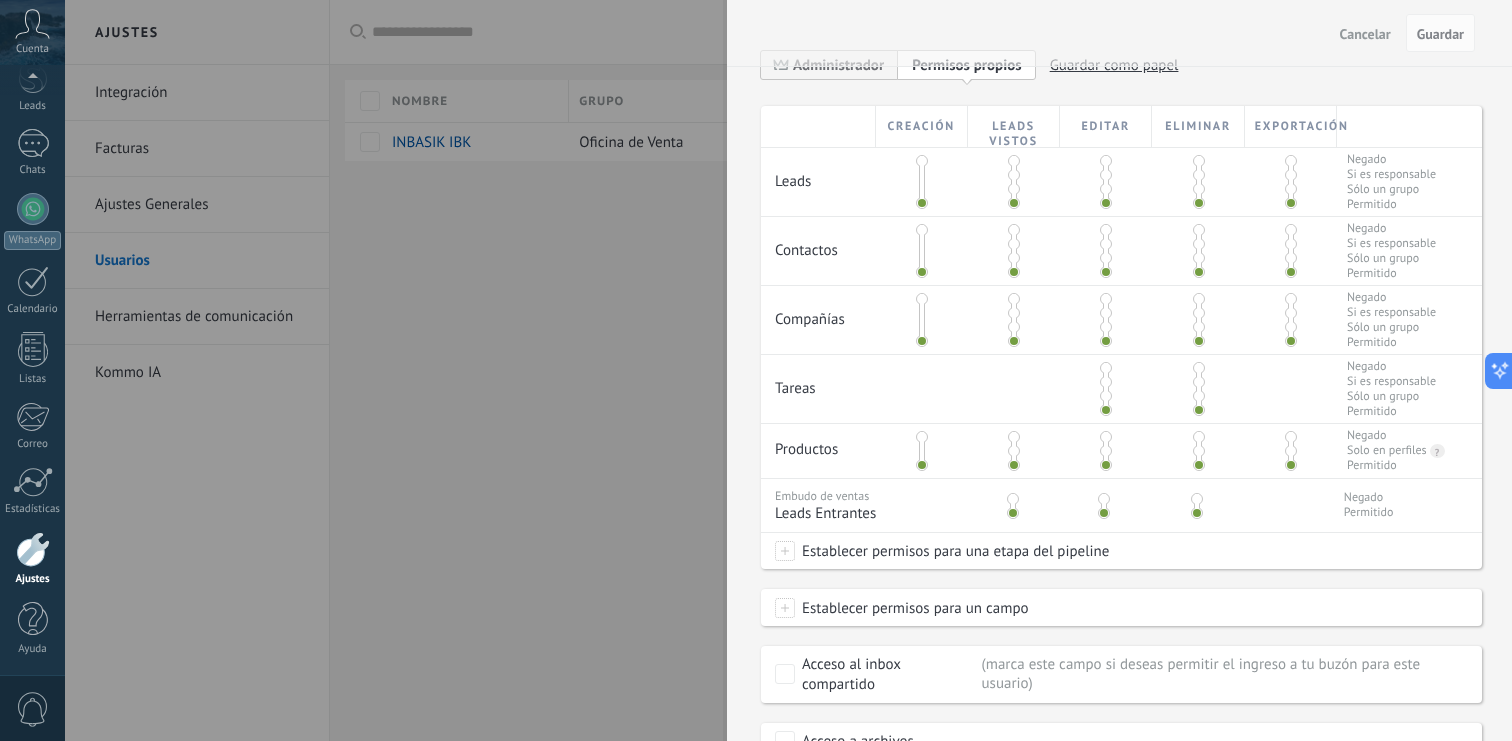 click at bounding box center (1291, 437) 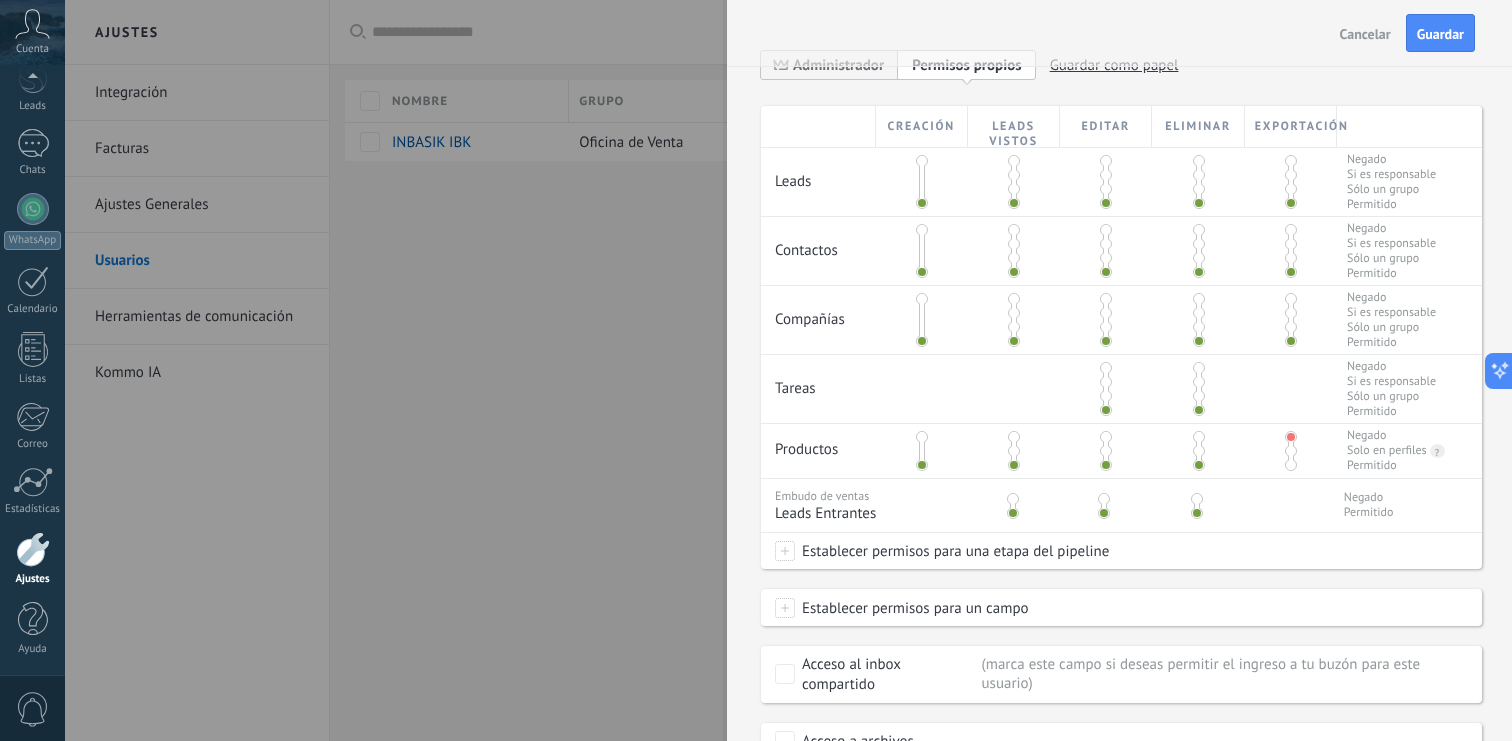 click at bounding box center [1291, 465] 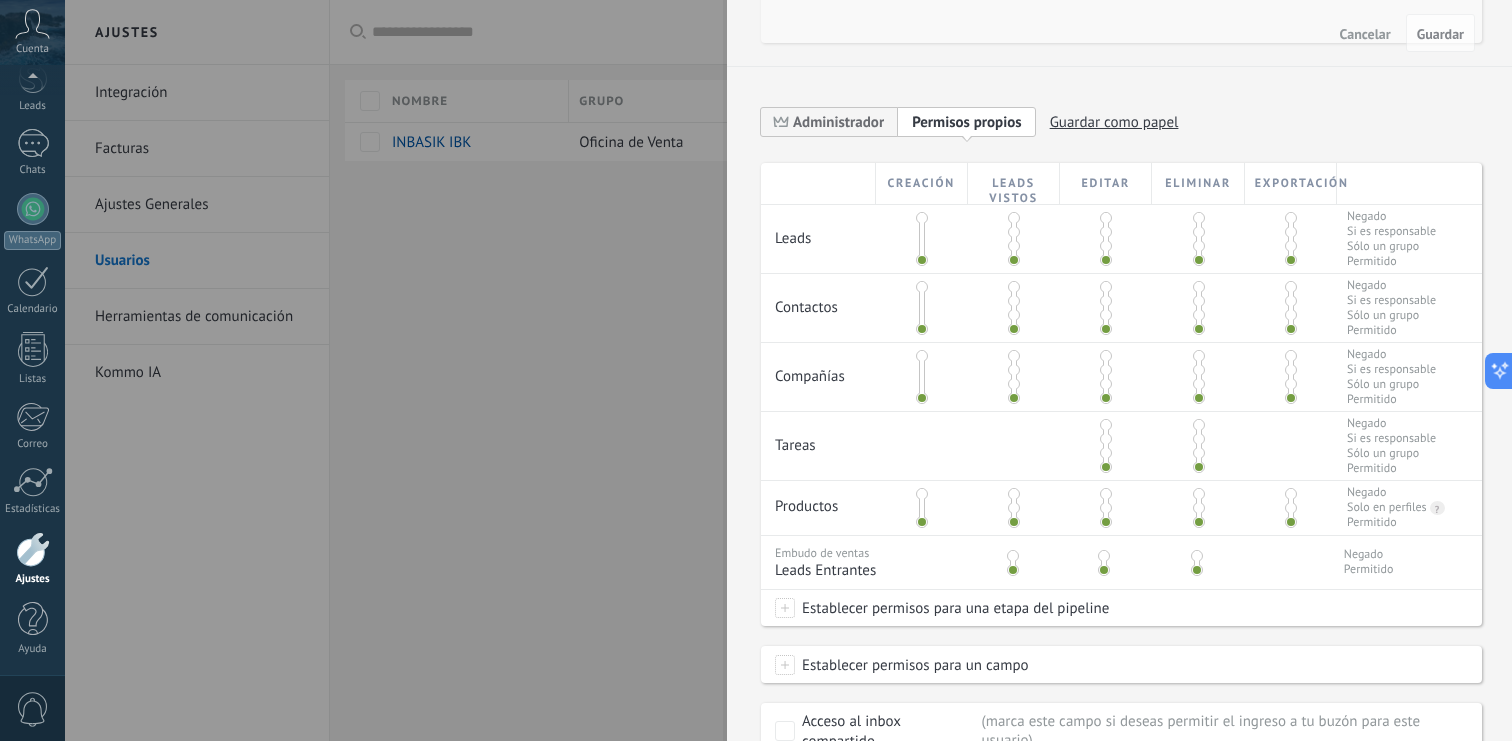 scroll, scrollTop: 289, scrollLeft: 0, axis: vertical 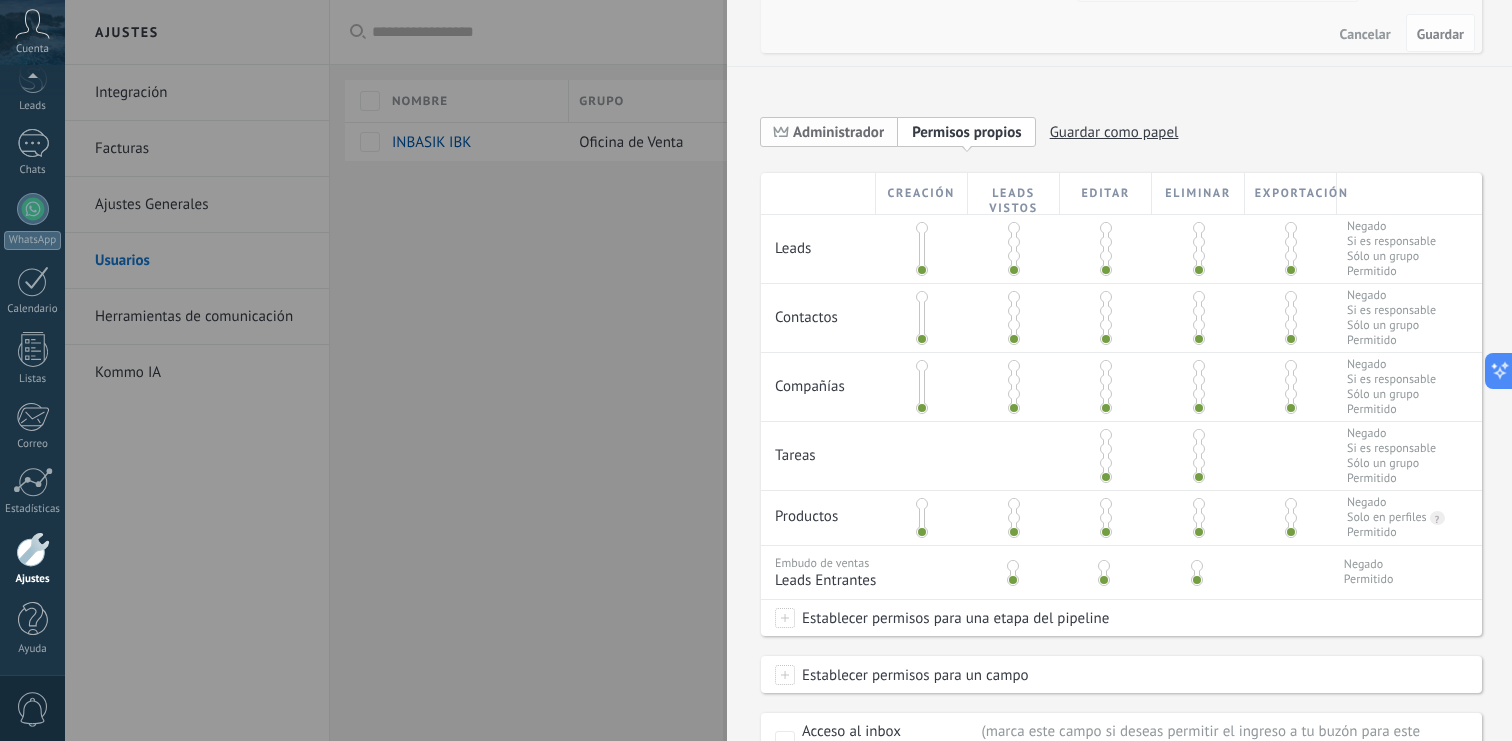 click on "Administrador" at bounding box center (838, 132) 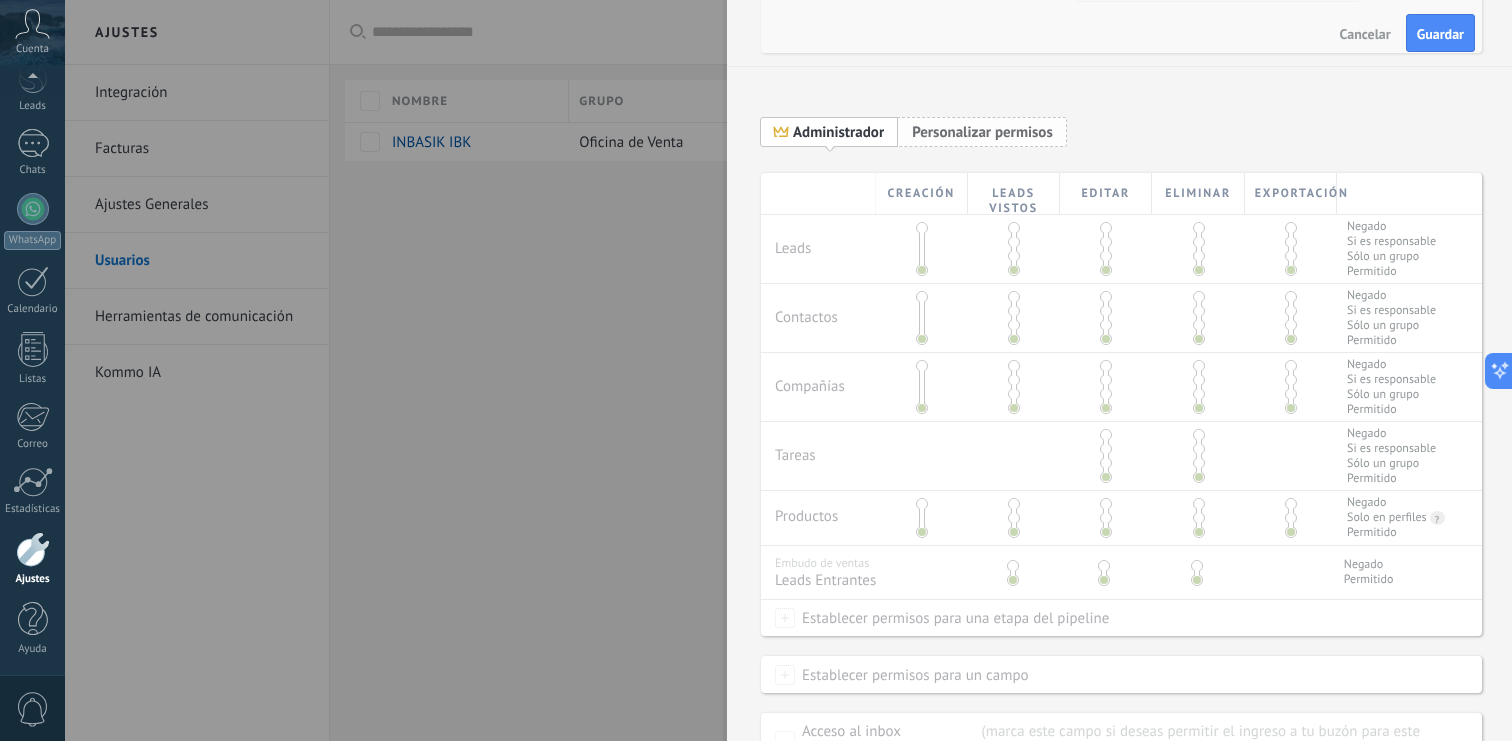 click on "Personalizar permisos" at bounding box center (982, 132) 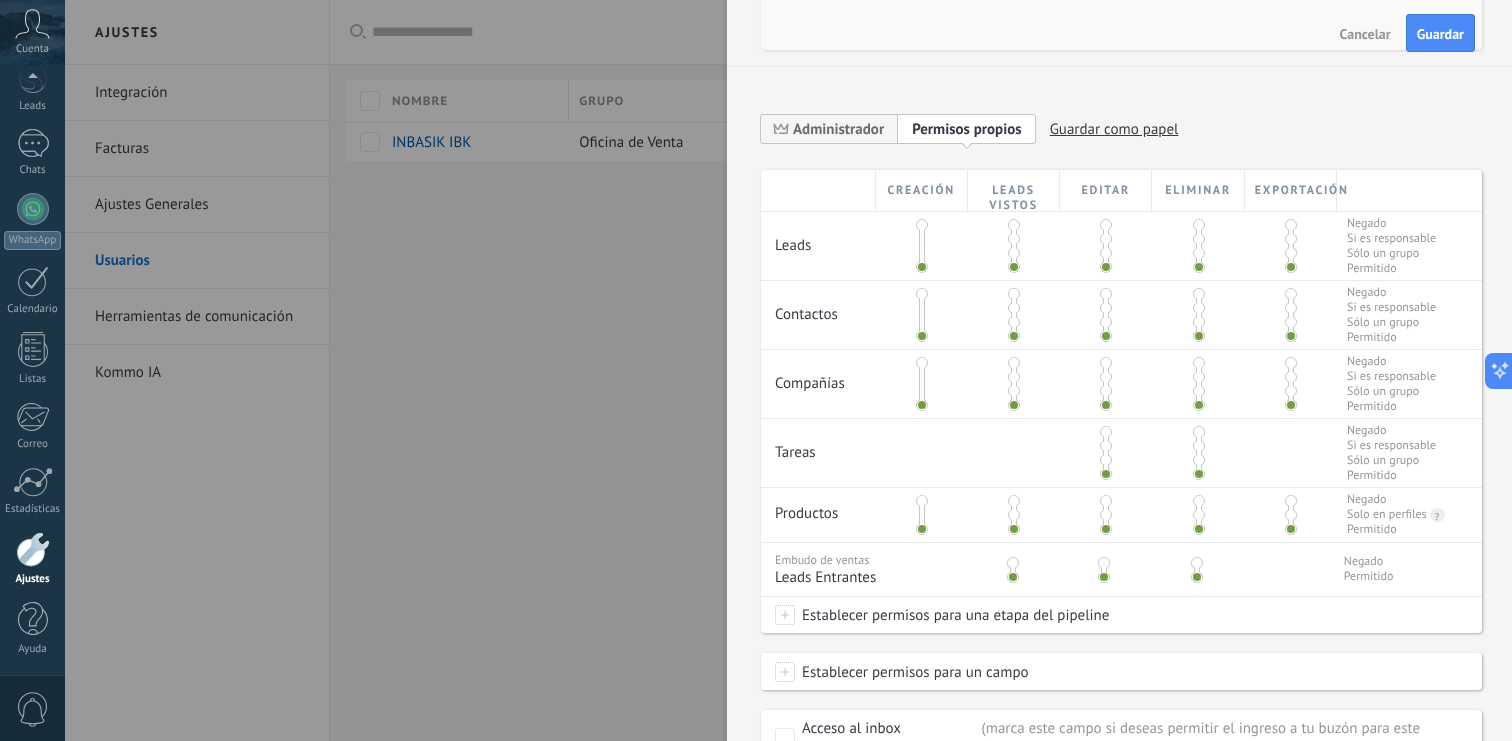 scroll, scrollTop: 268, scrollLeft: 0, axis: vertical 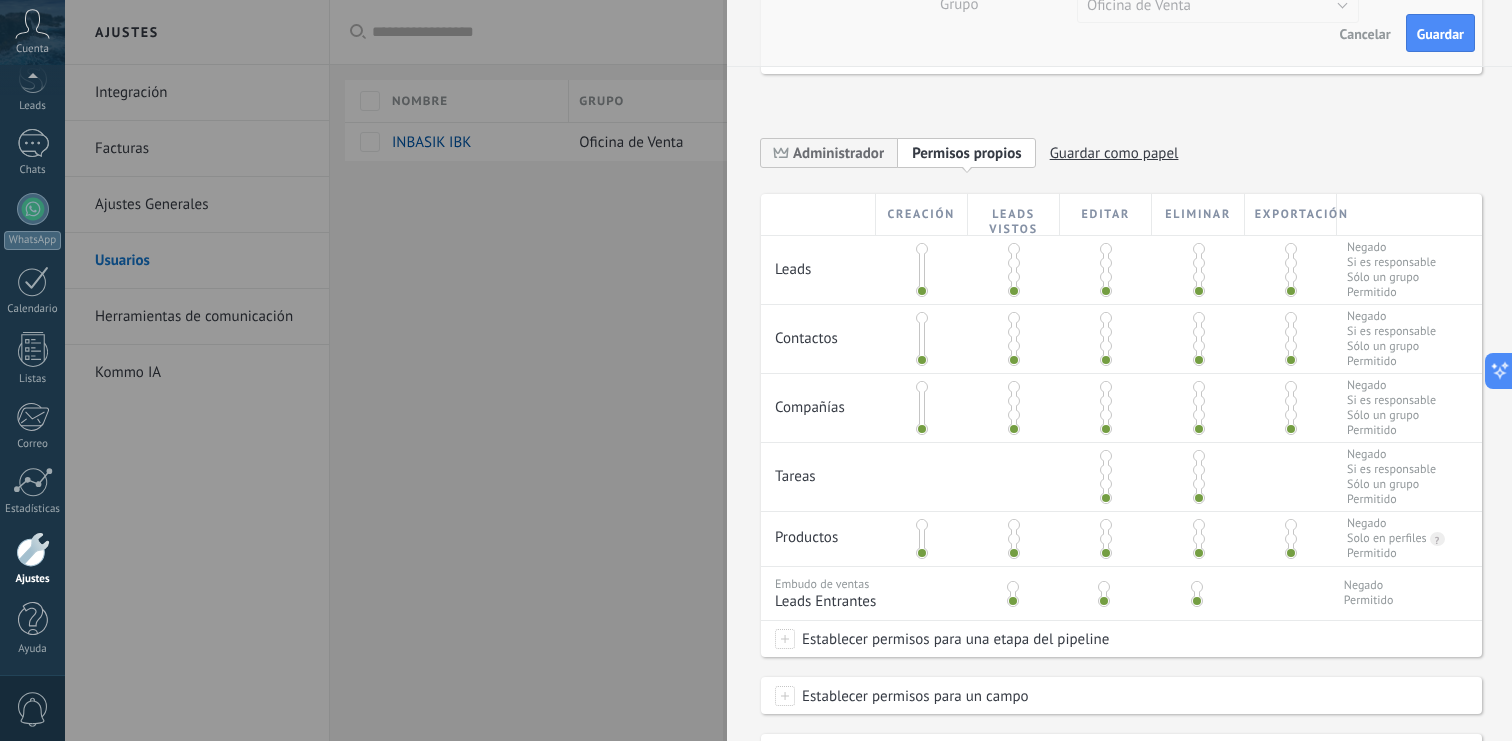 click at bounding box center [1106, 249] 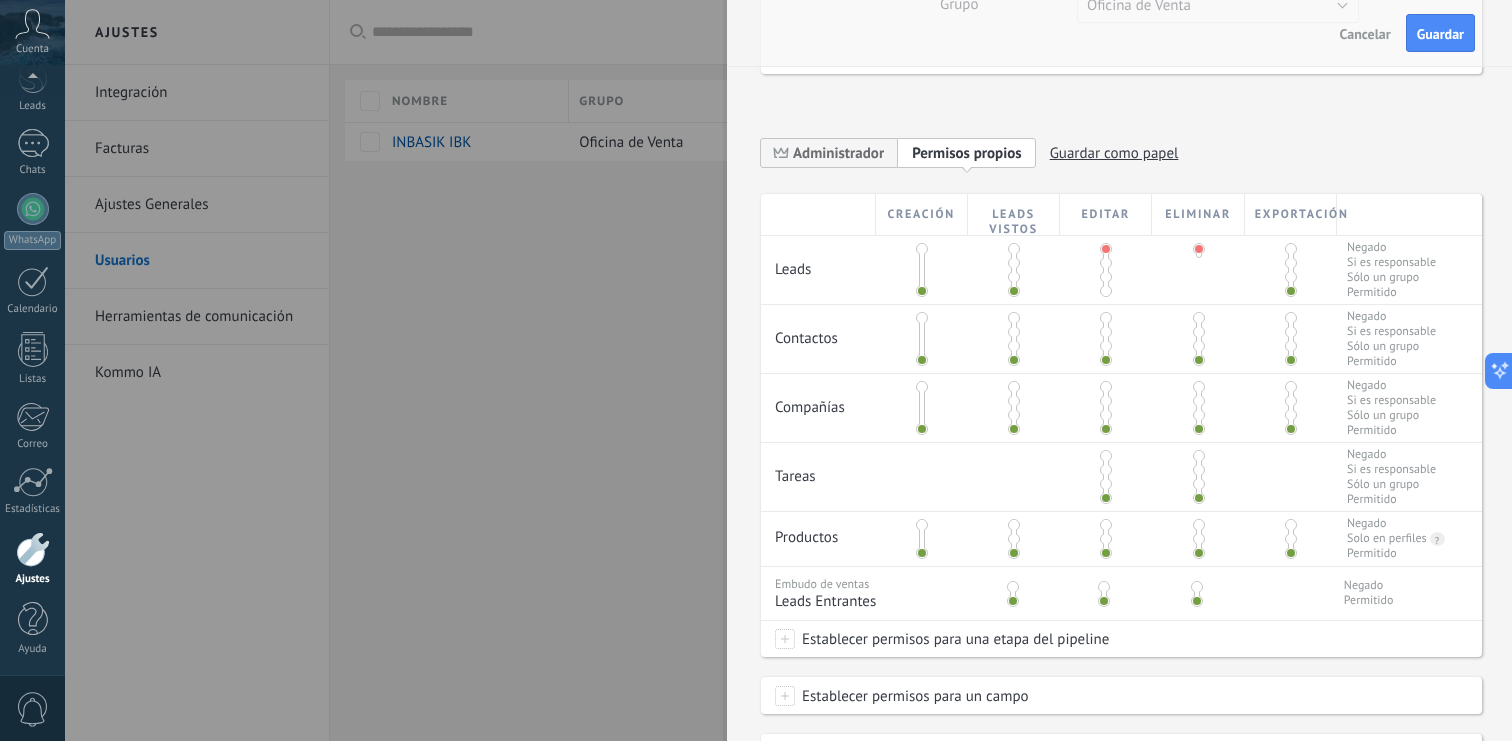 click at bounding box center (1106, 249) 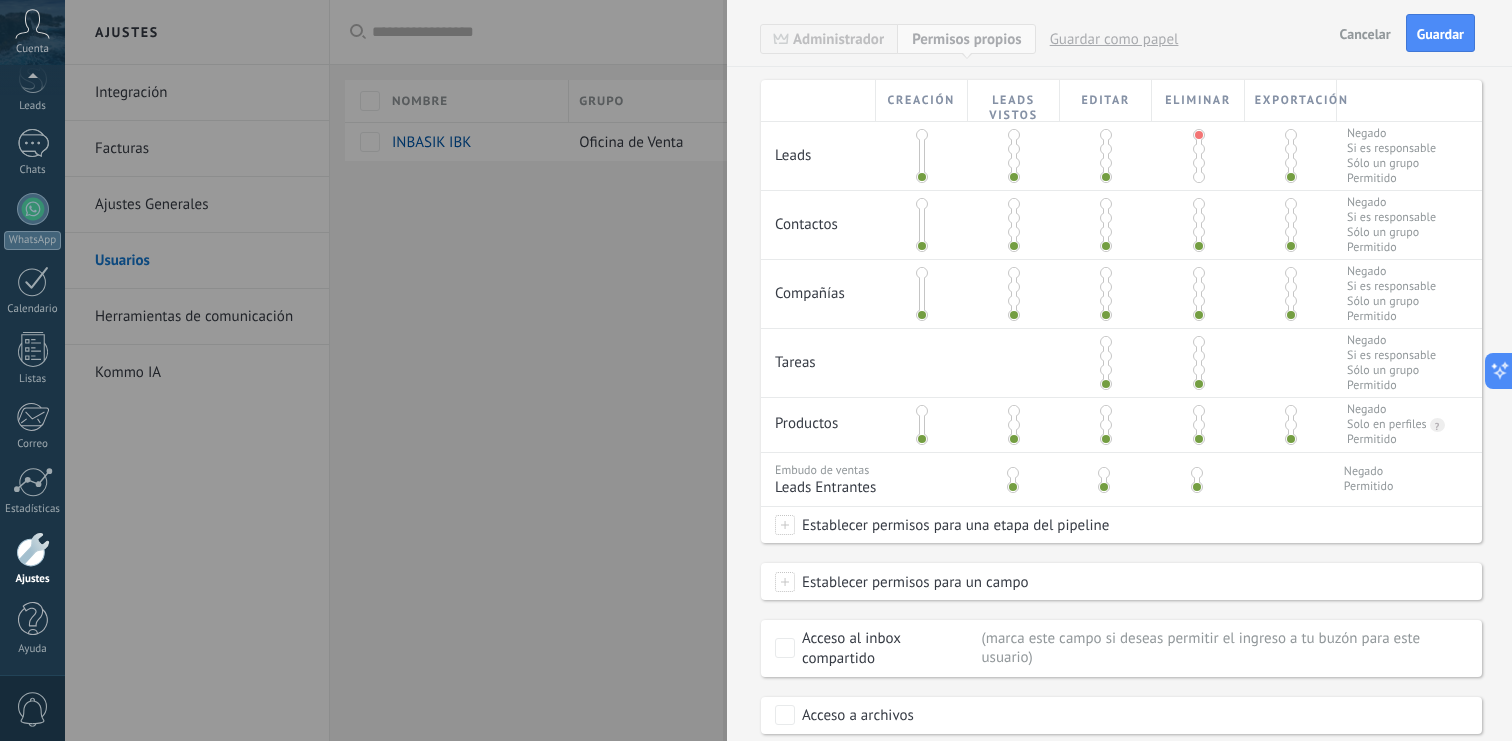 scroll, scrollTop: 398, scrollLeft: 0, axis: vertical 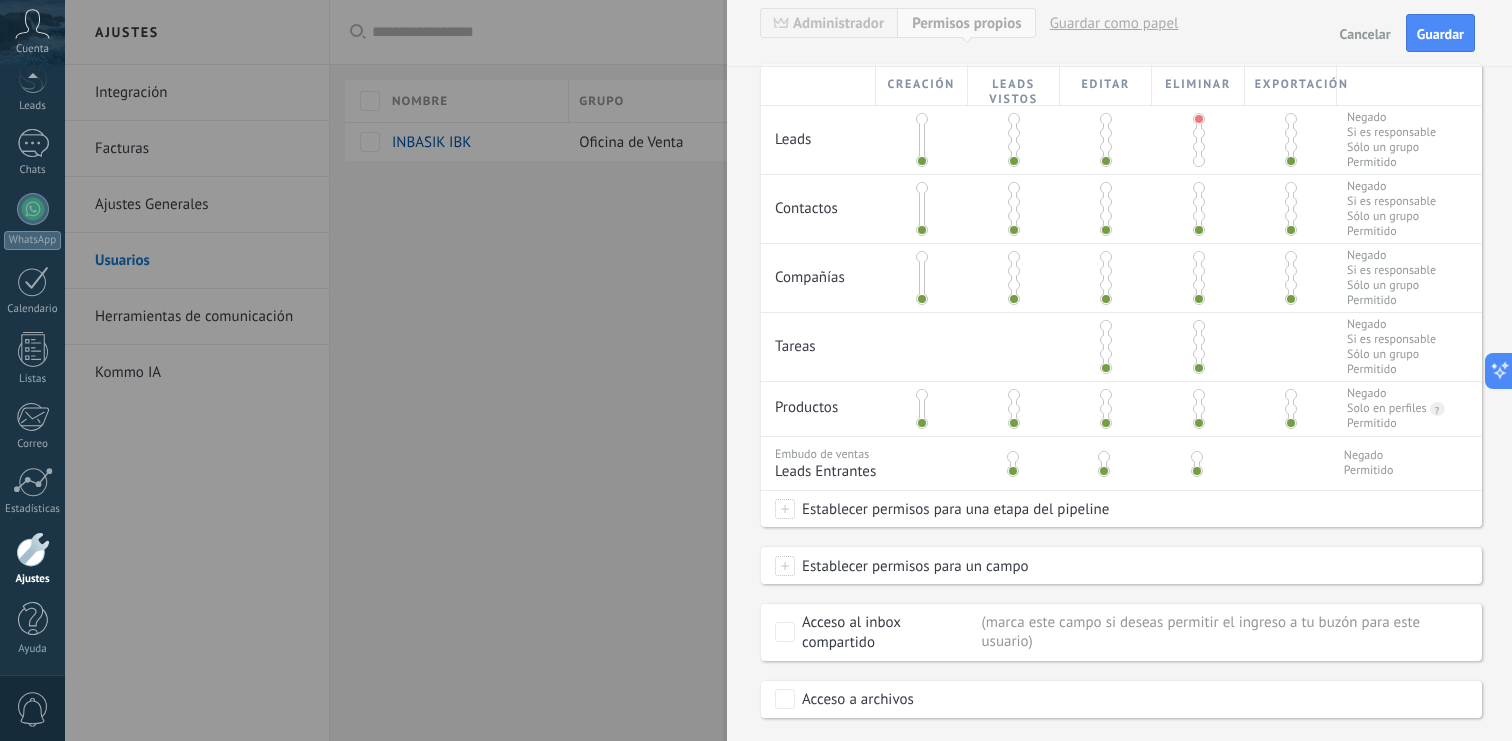 click at bounding box center [922, 188] 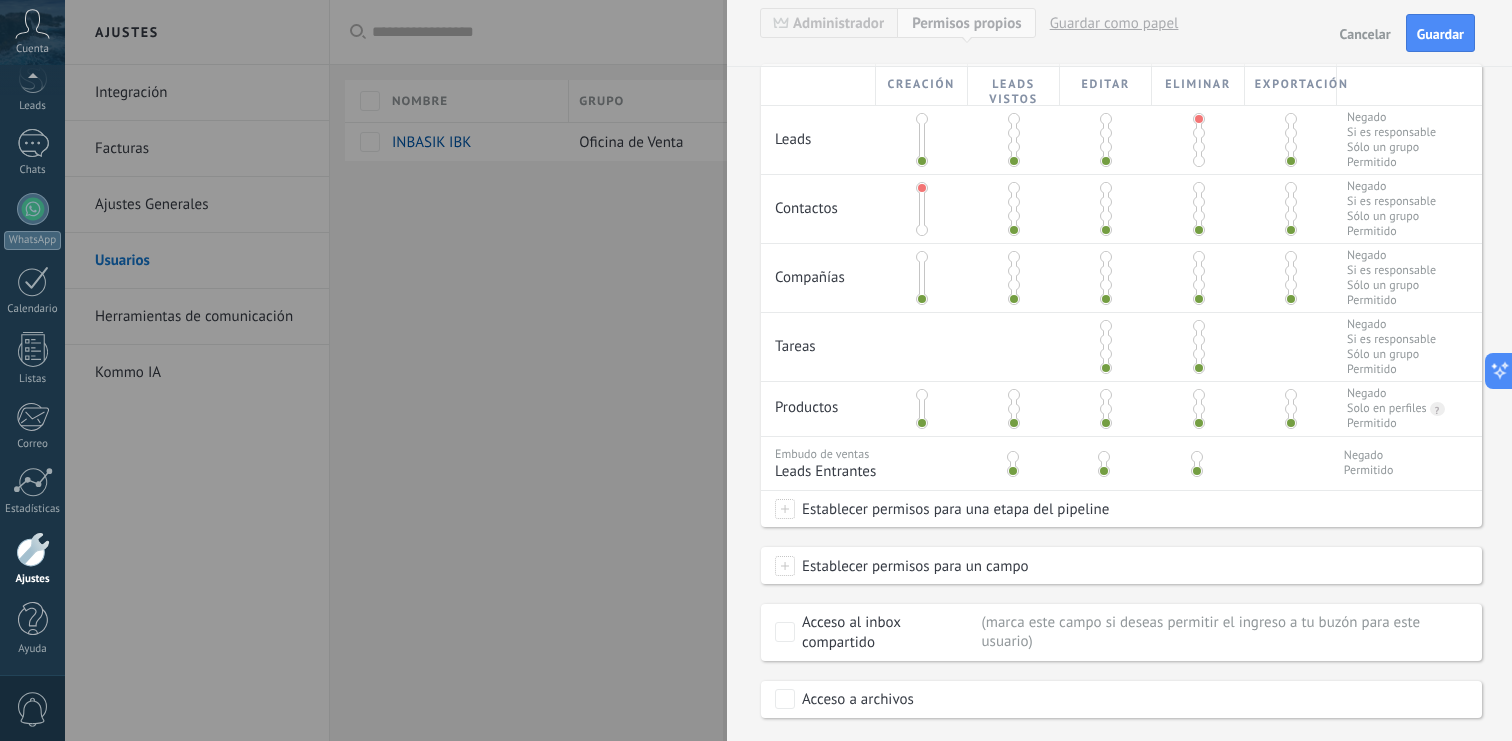 click at bounding box center [922, 230] 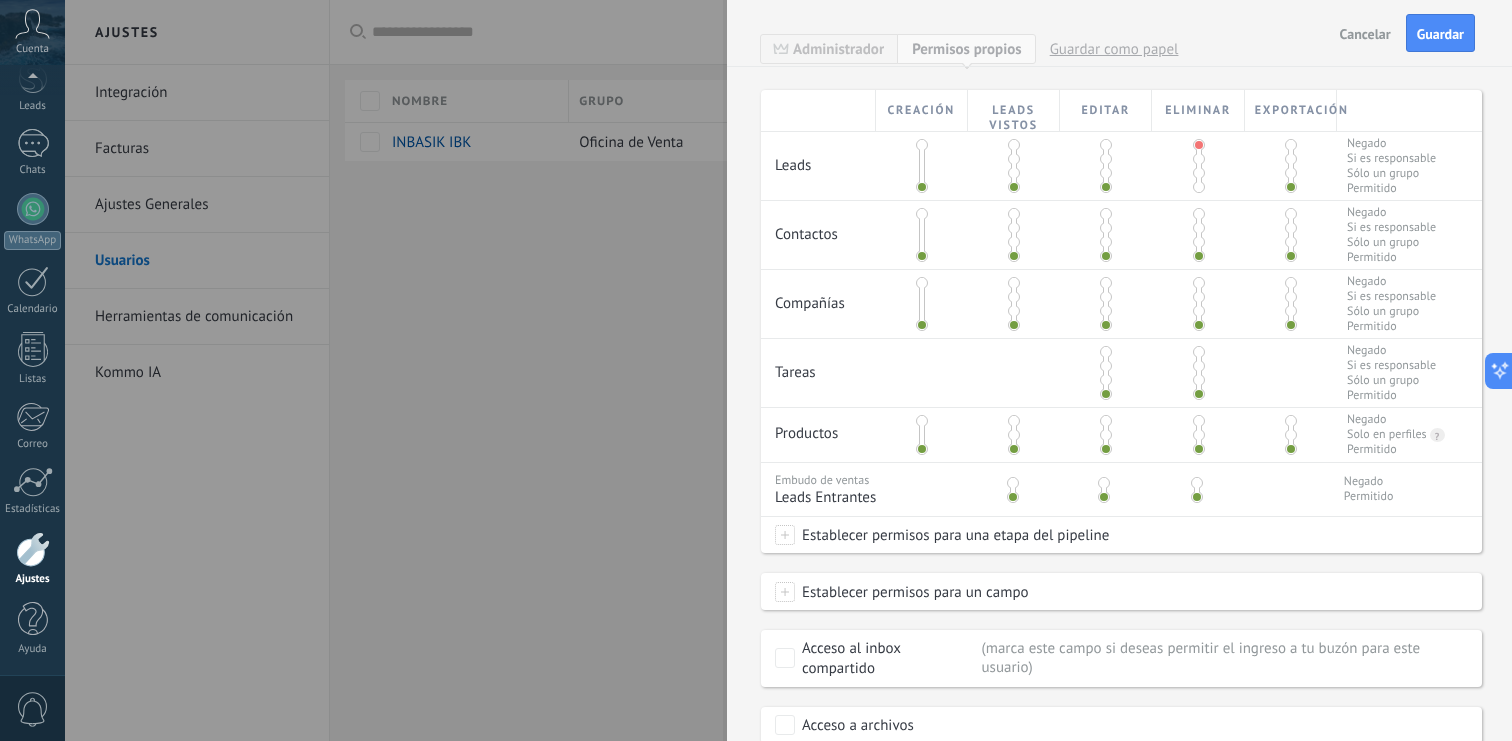 scroll, scrollTop: 377, scrollLeft: 0, axis: vertical 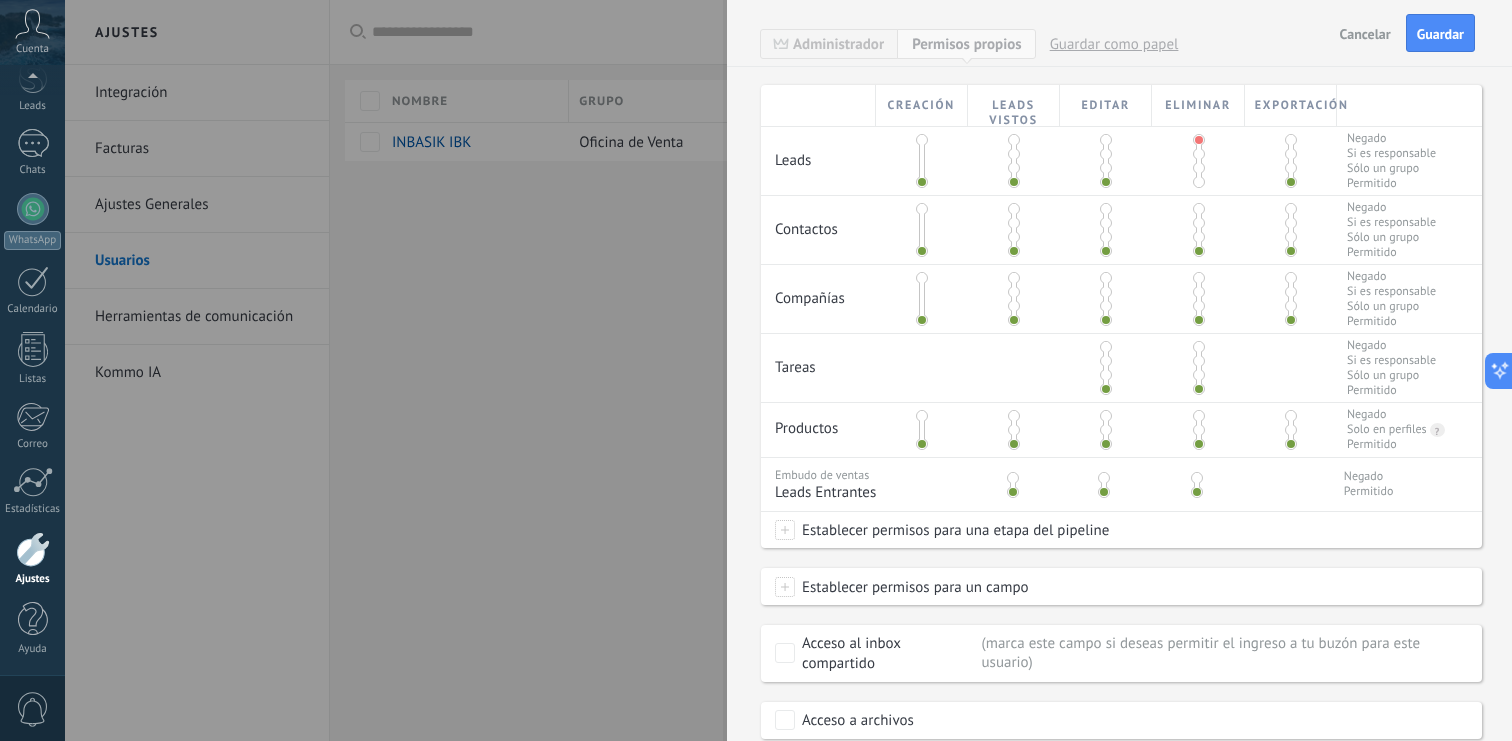 click at bounding box center [1106, 140] 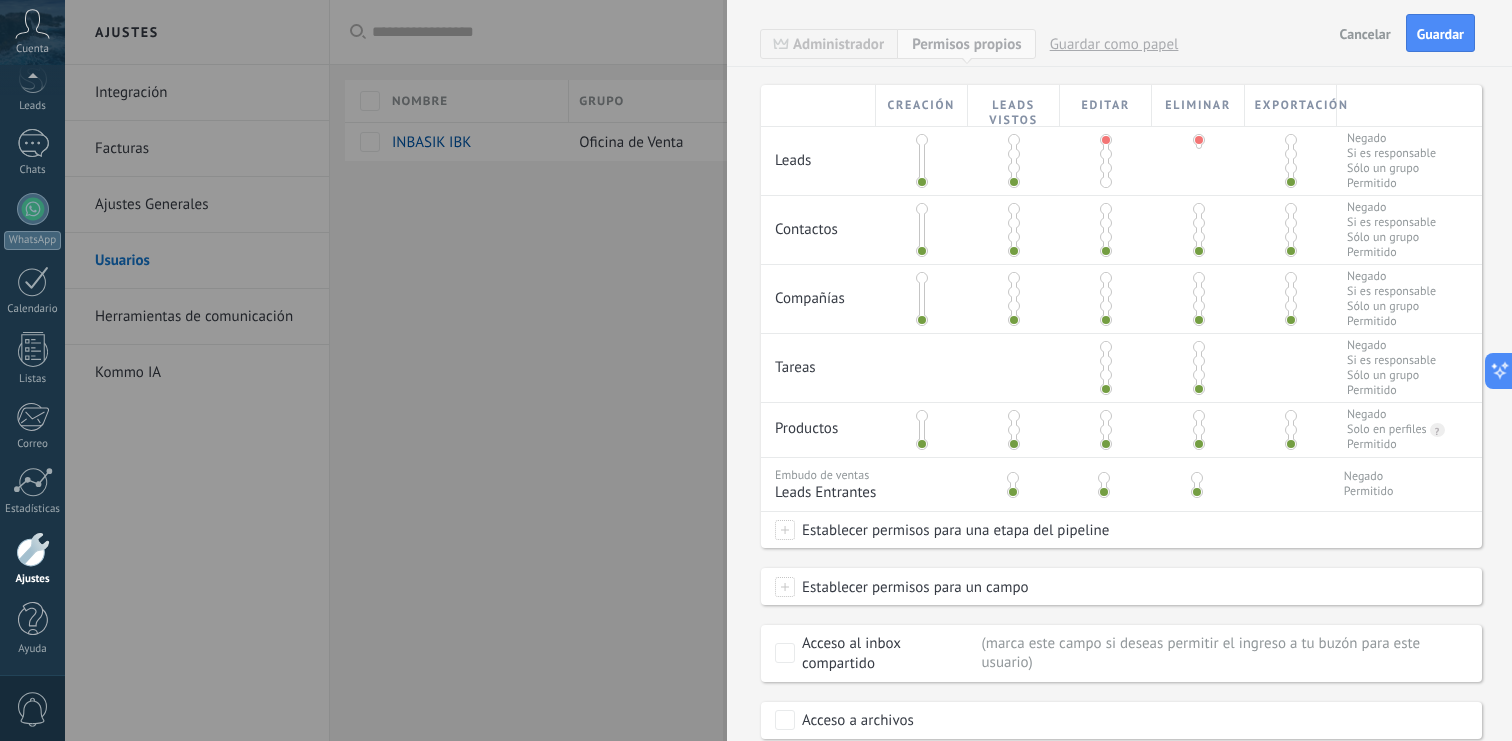 click at bounding box center (1199, 209) 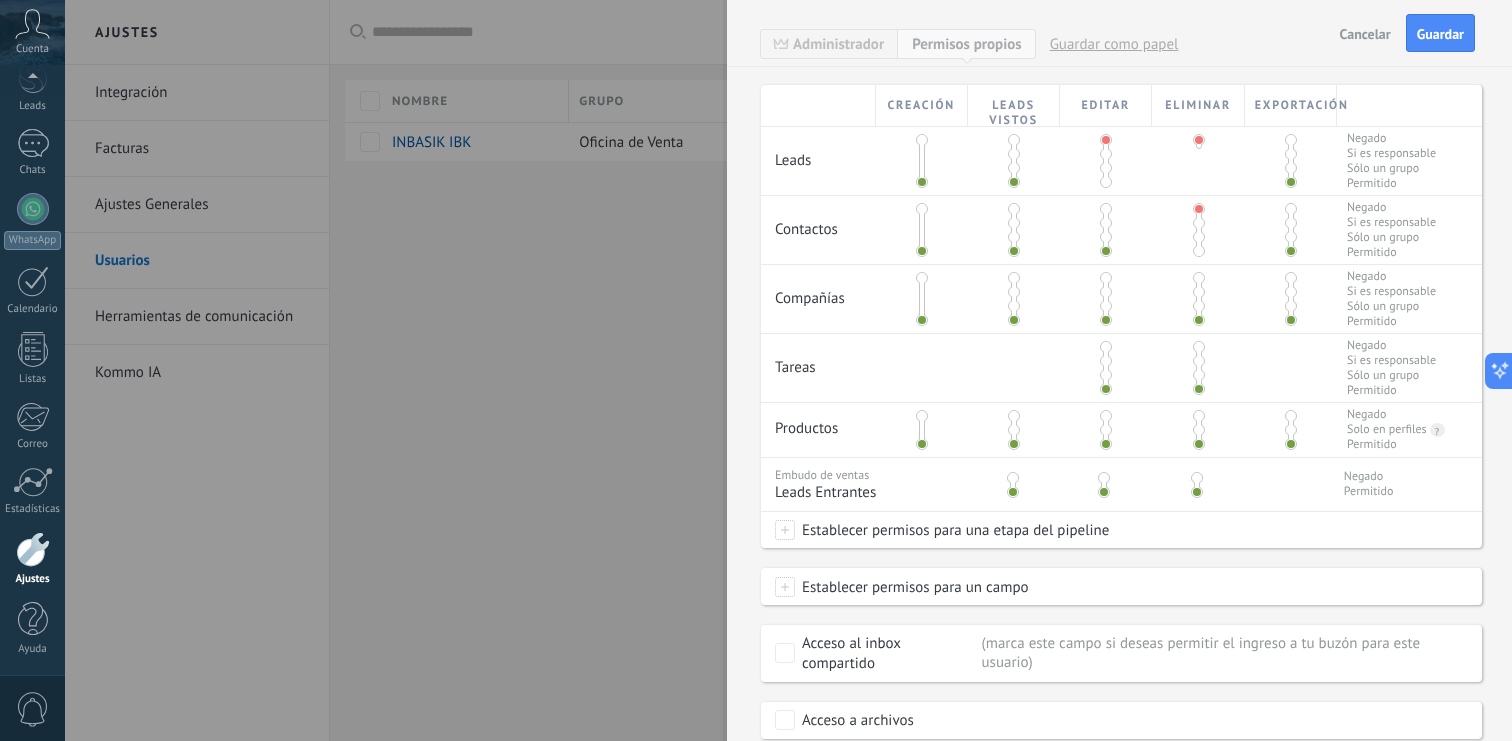 click at bounding box center (1199, 278) 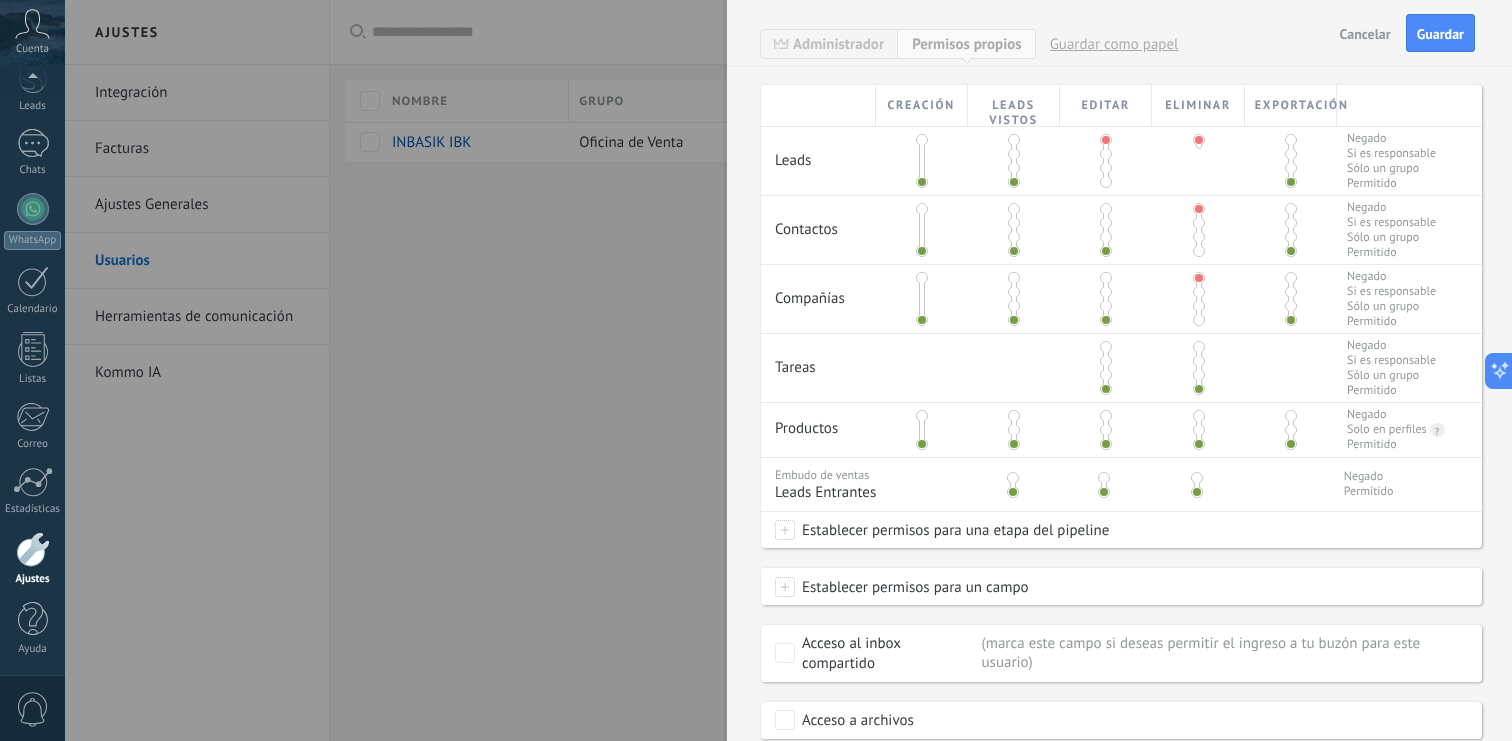 click at bounding box center [1198, 368] 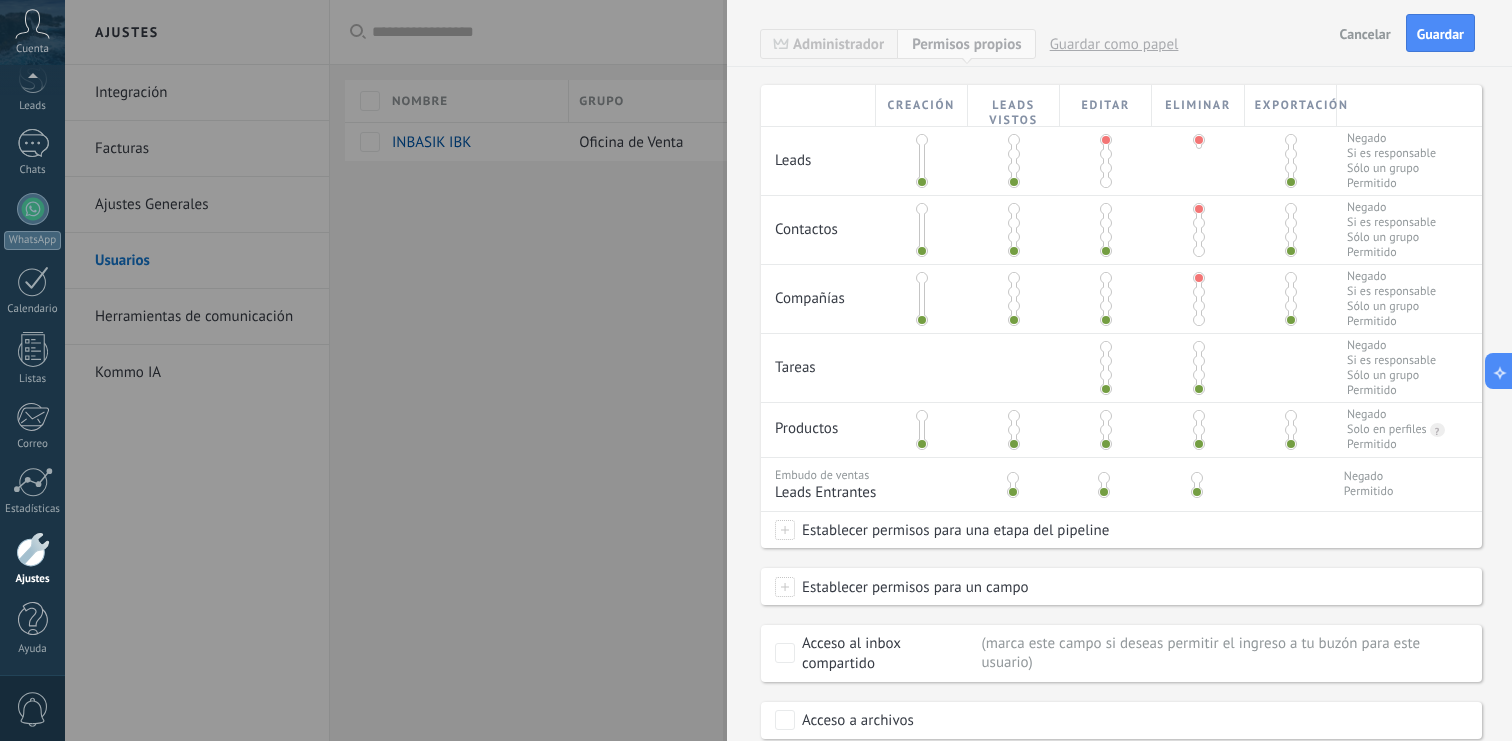 click at bounding box center (1199, 347) 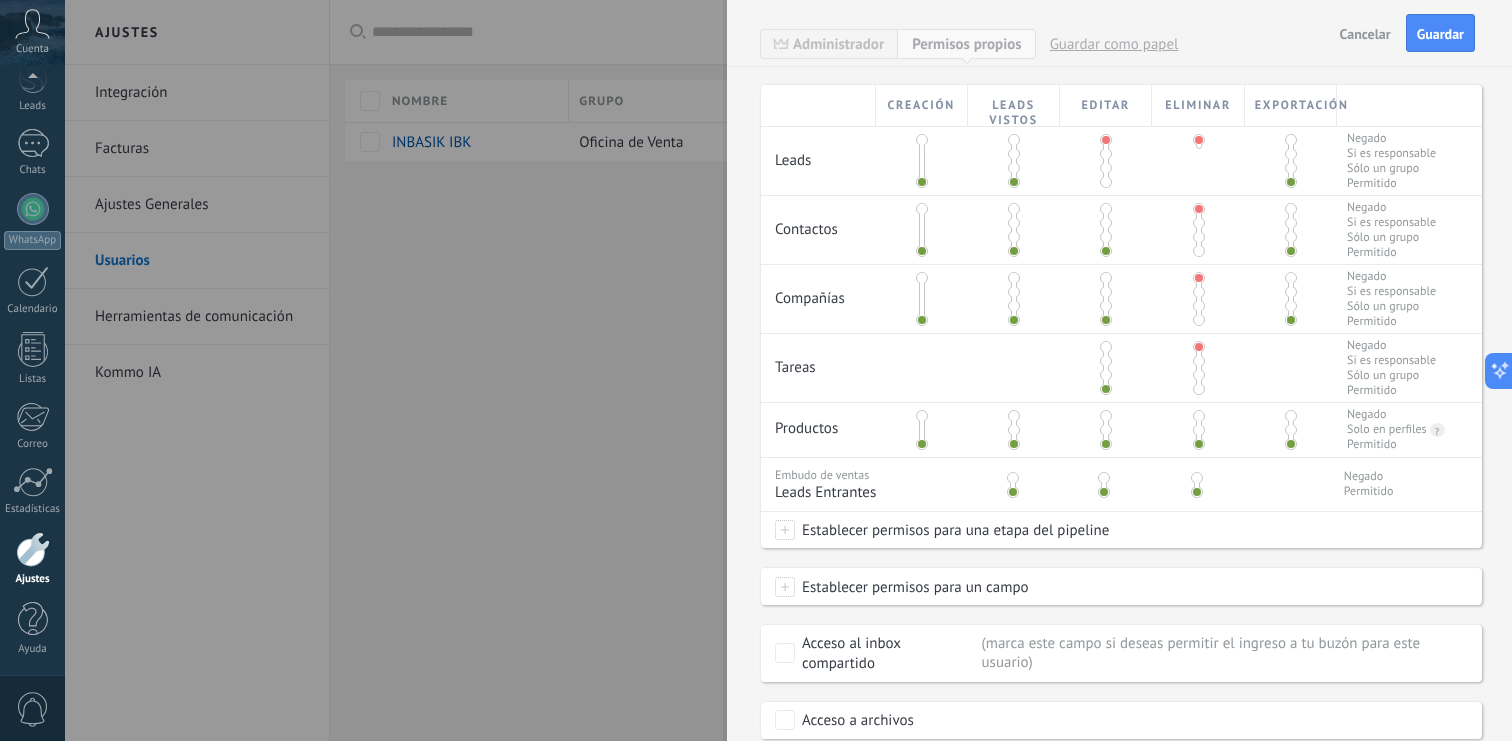 click at bounding box center (1199, 416) 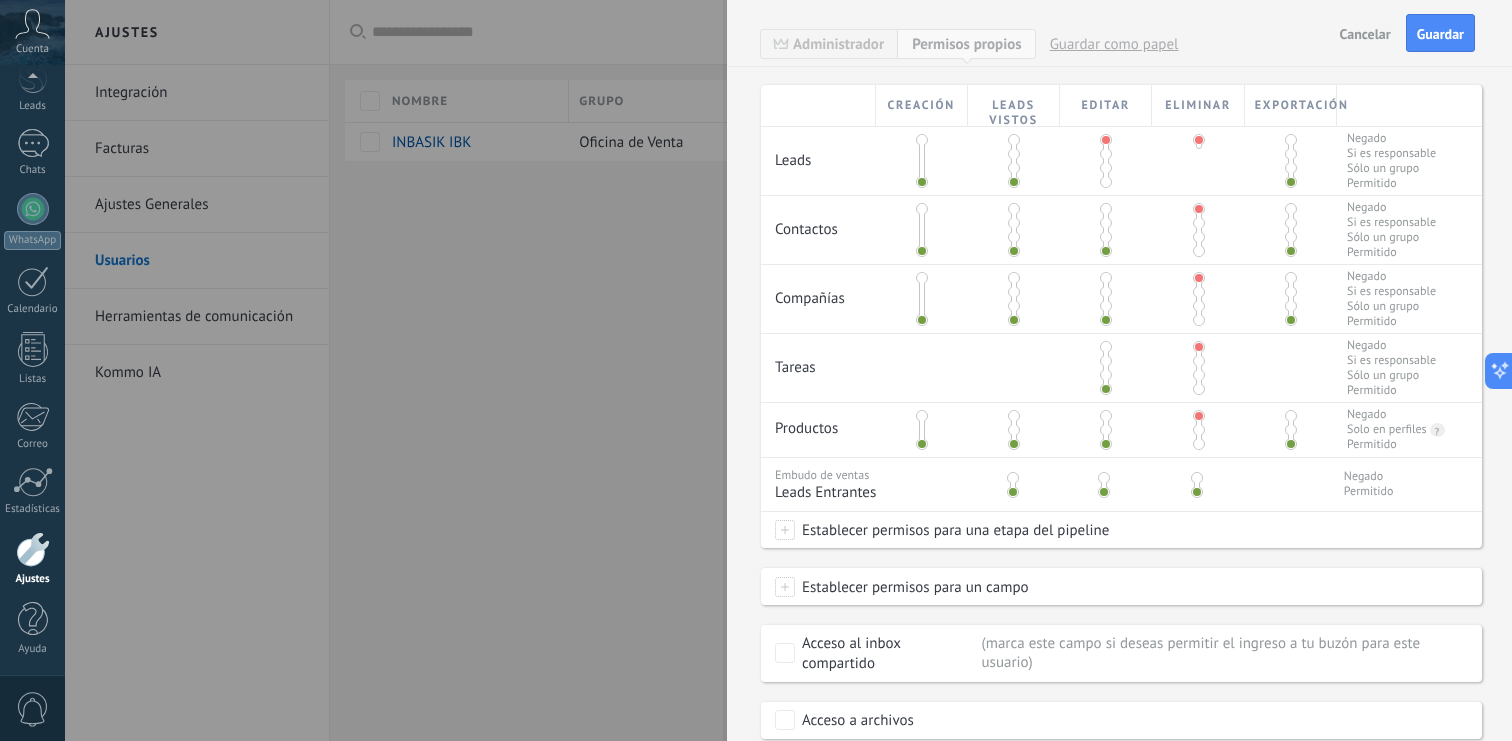 click at bounding box center (1197, 478) 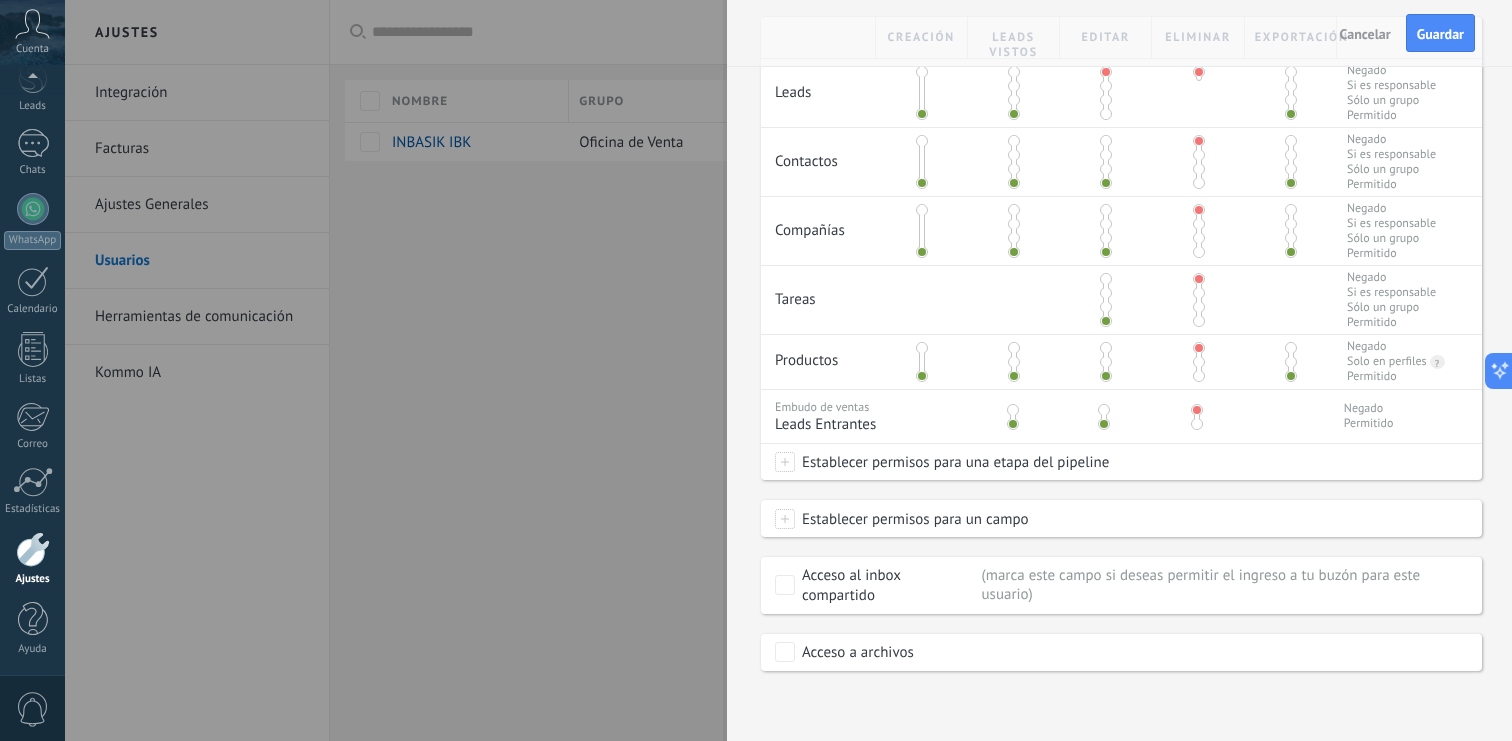scroll, scrollTop: 454, scrollLeft: 0, axis: vertical 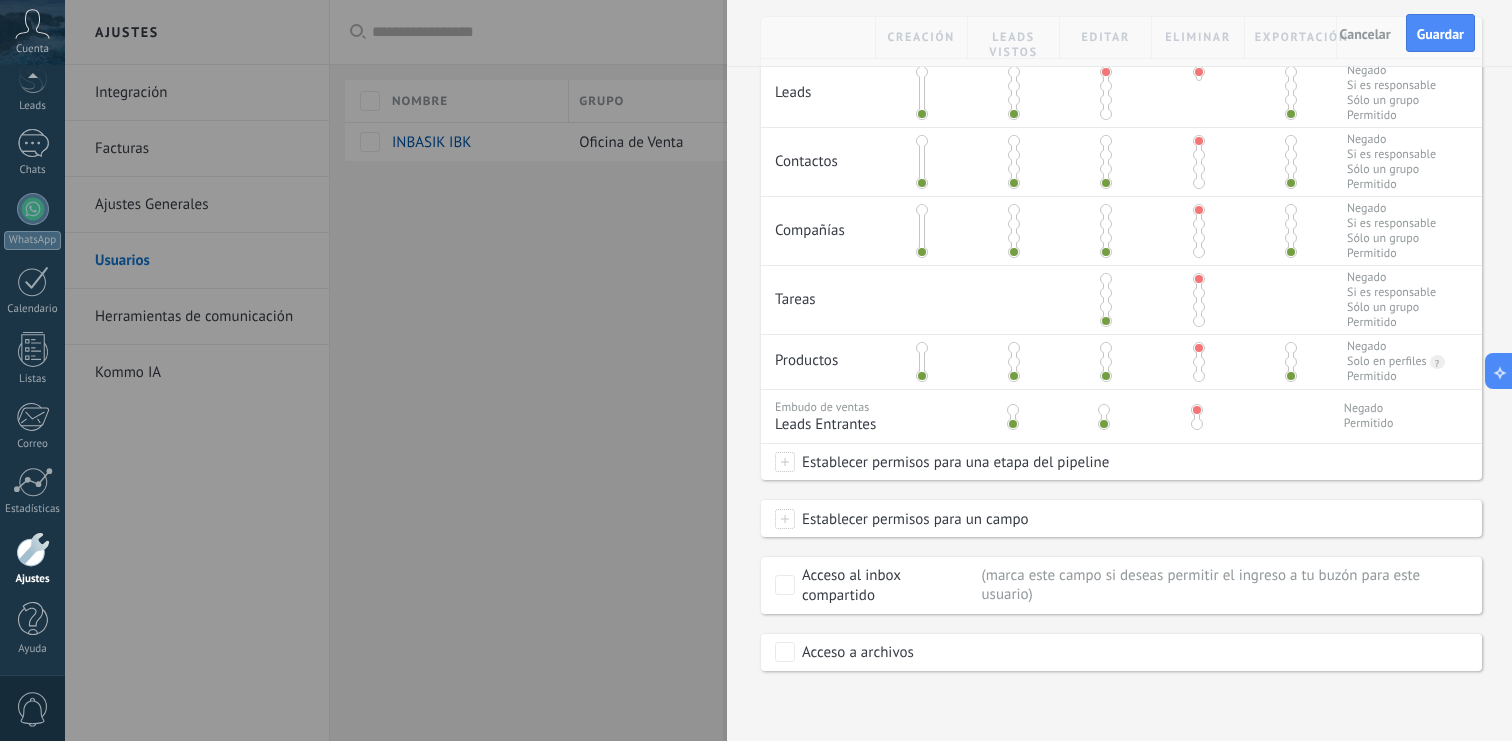 click at bounding box center [785, 462] 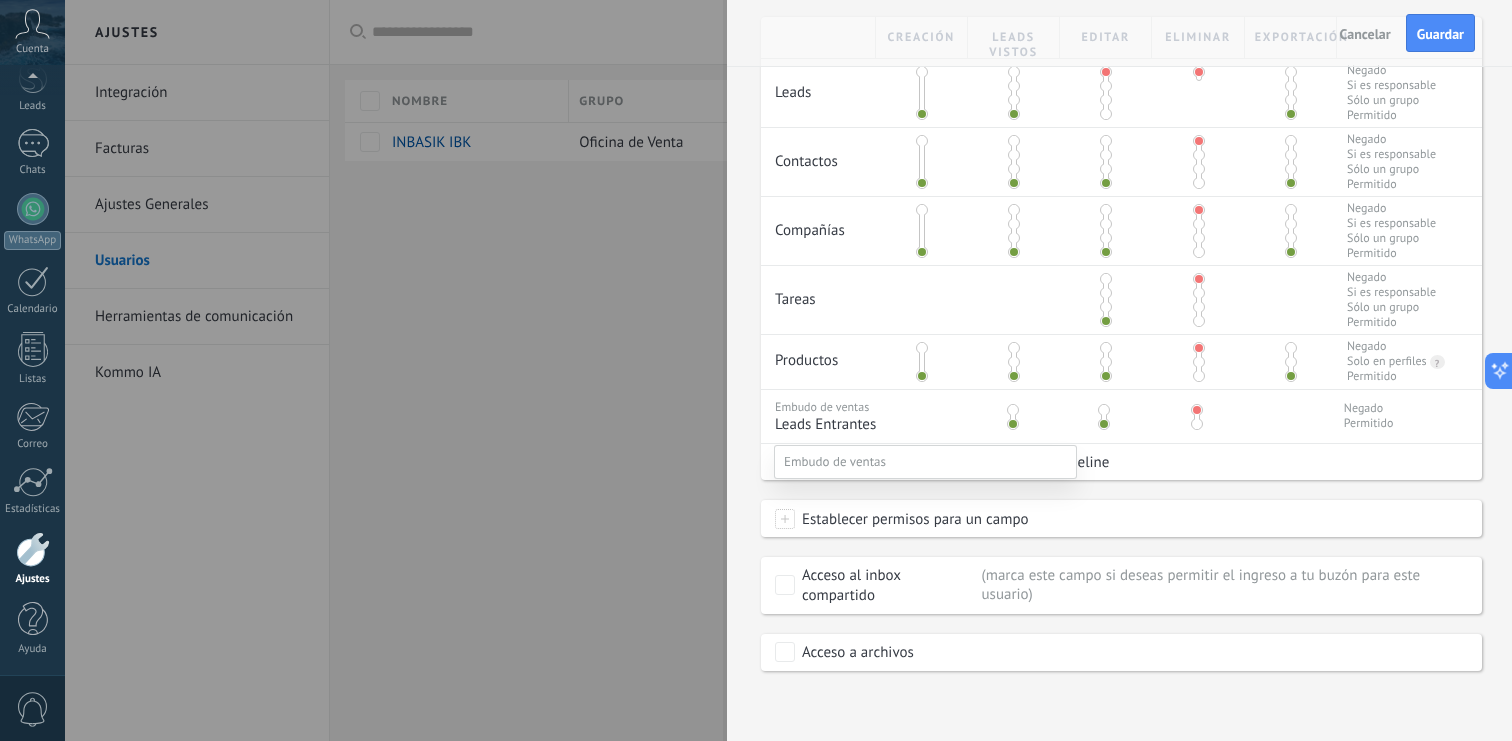click at bounding box center [835, 461] 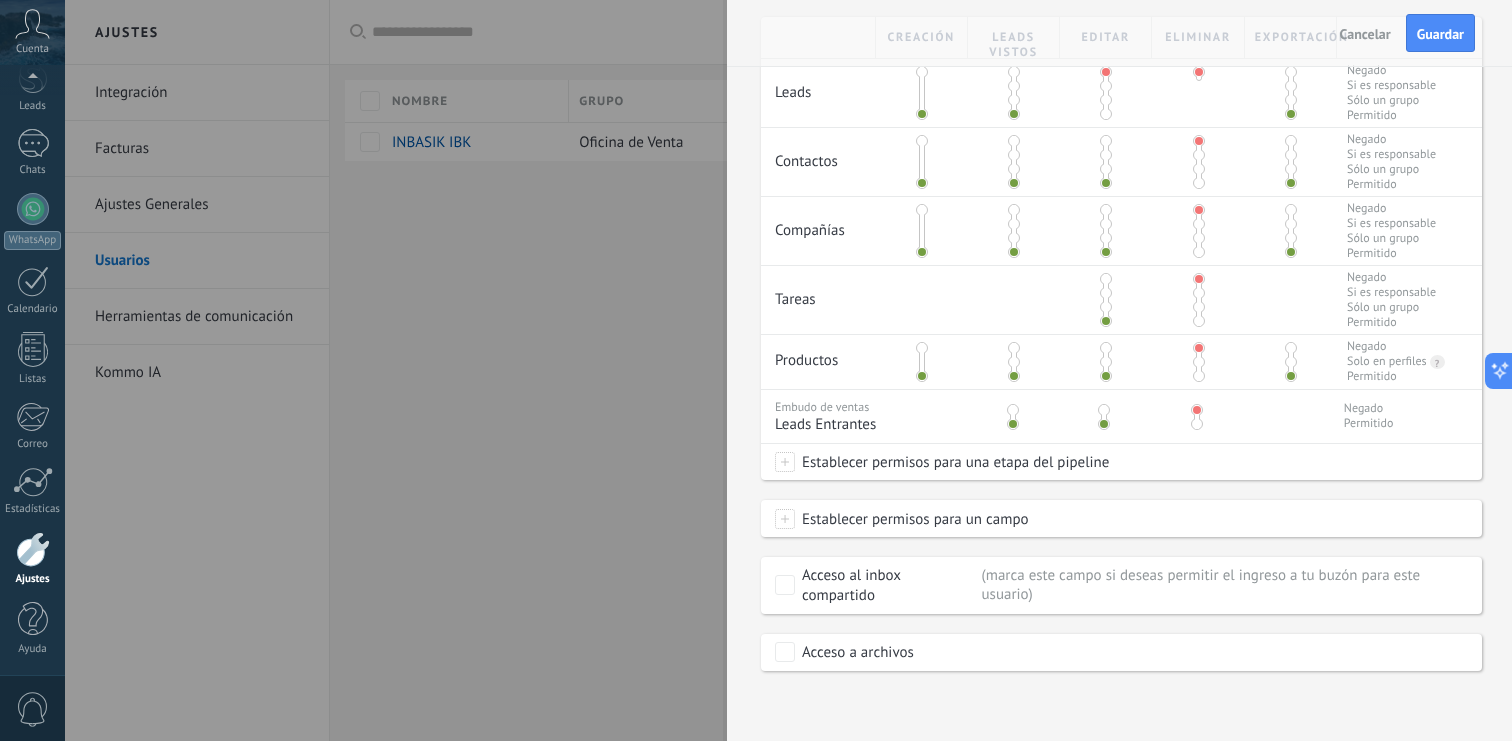 click at bounding box center (785, 462) 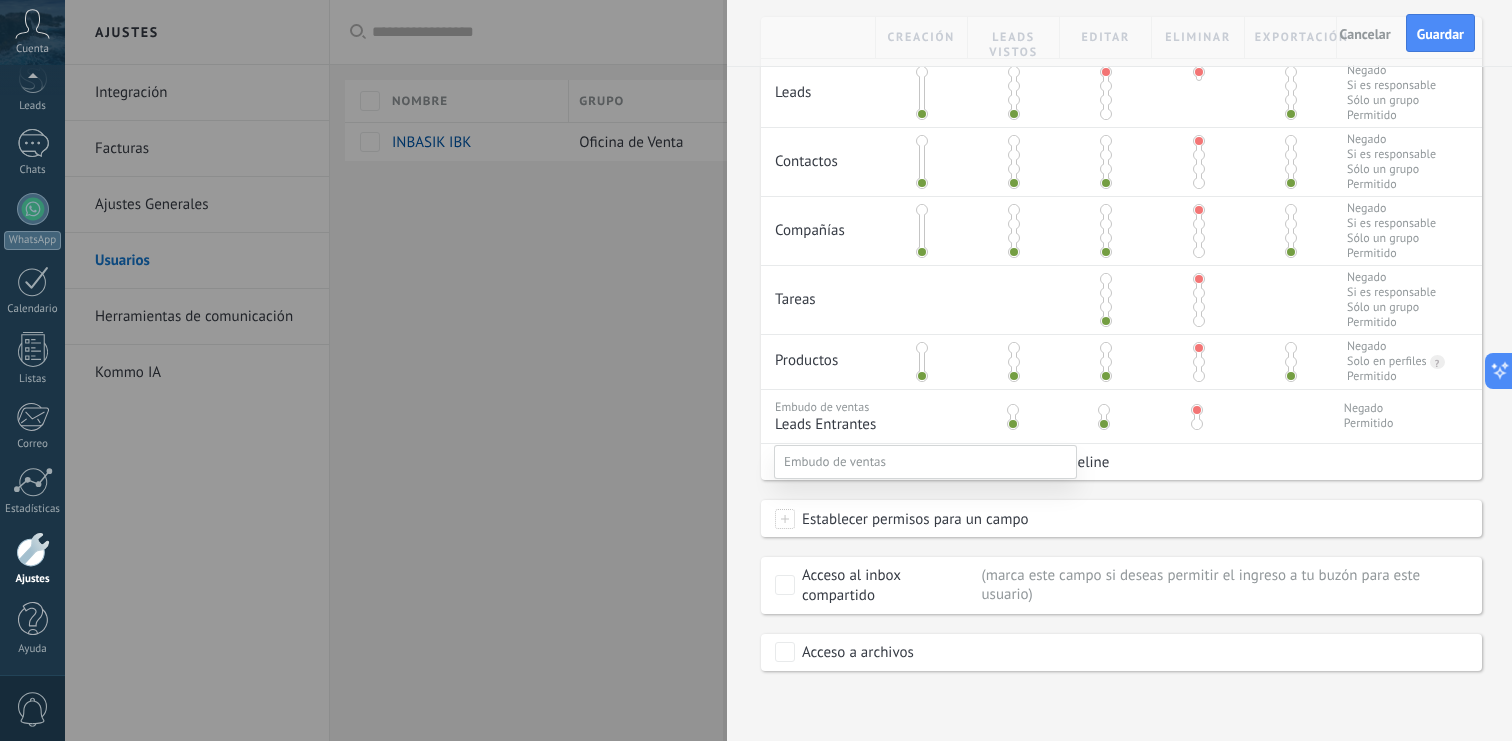 click at bounding box center [835, 461] 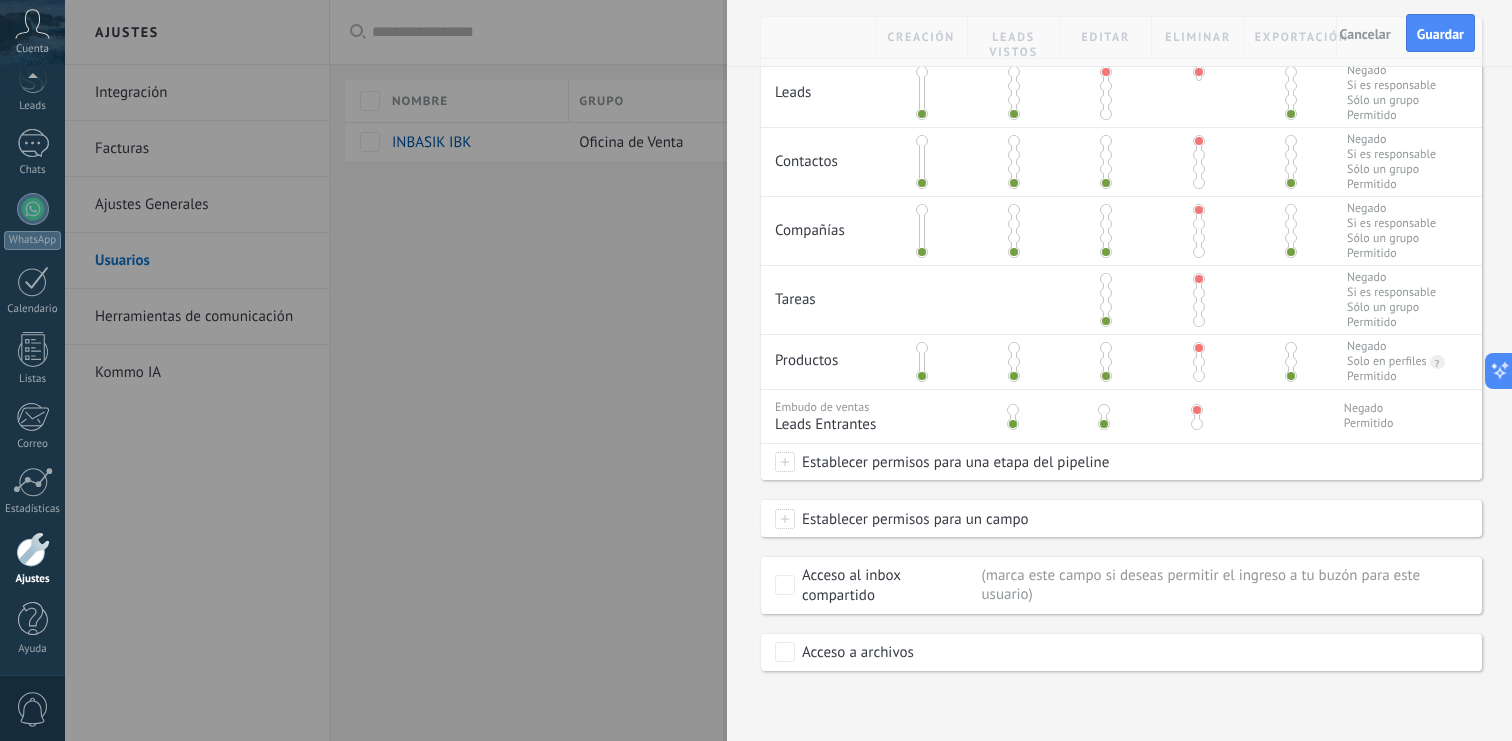 click on "Establecer permisos para una etapa del pipeline" at bounding box center (952, 462) 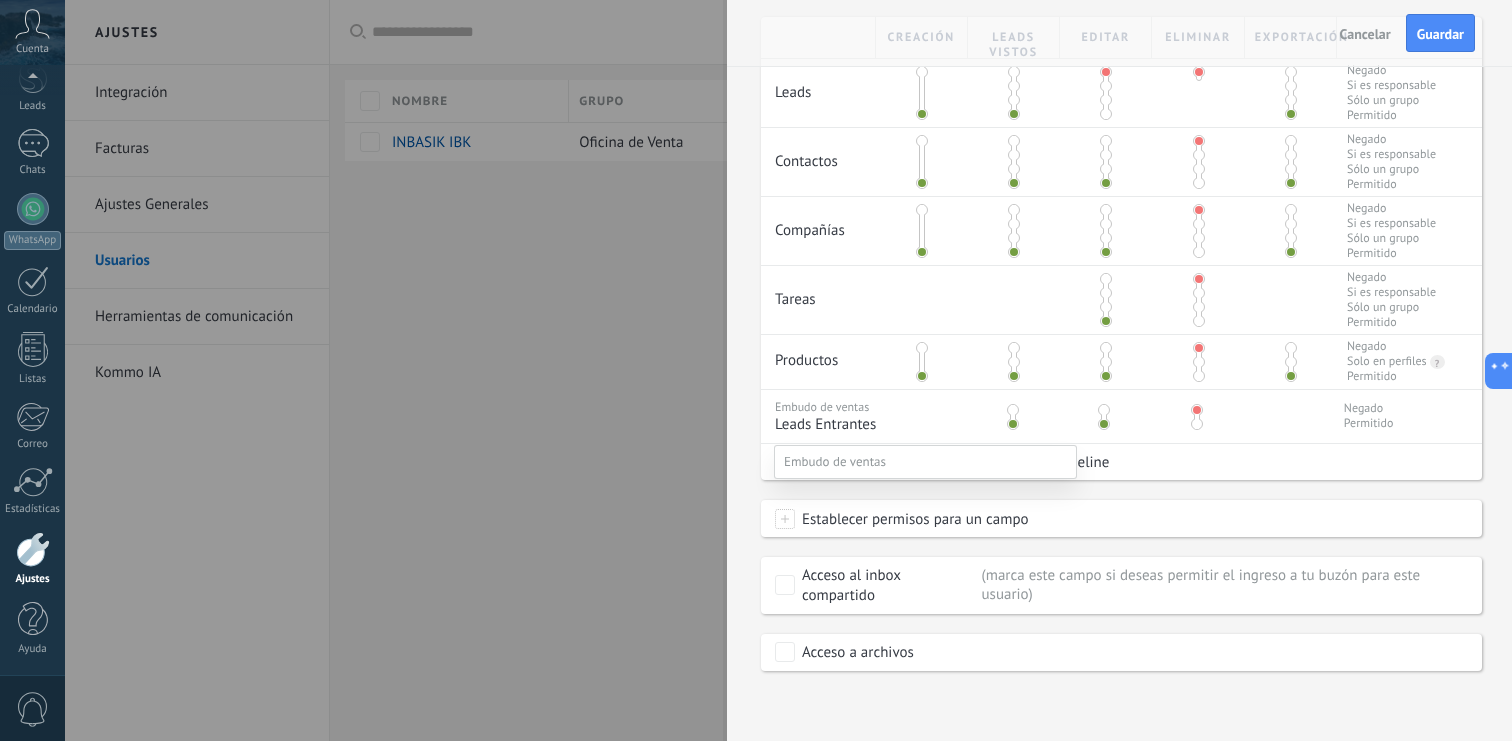 click on "Pedidos [CITY]" at bounding box center (0, 0) 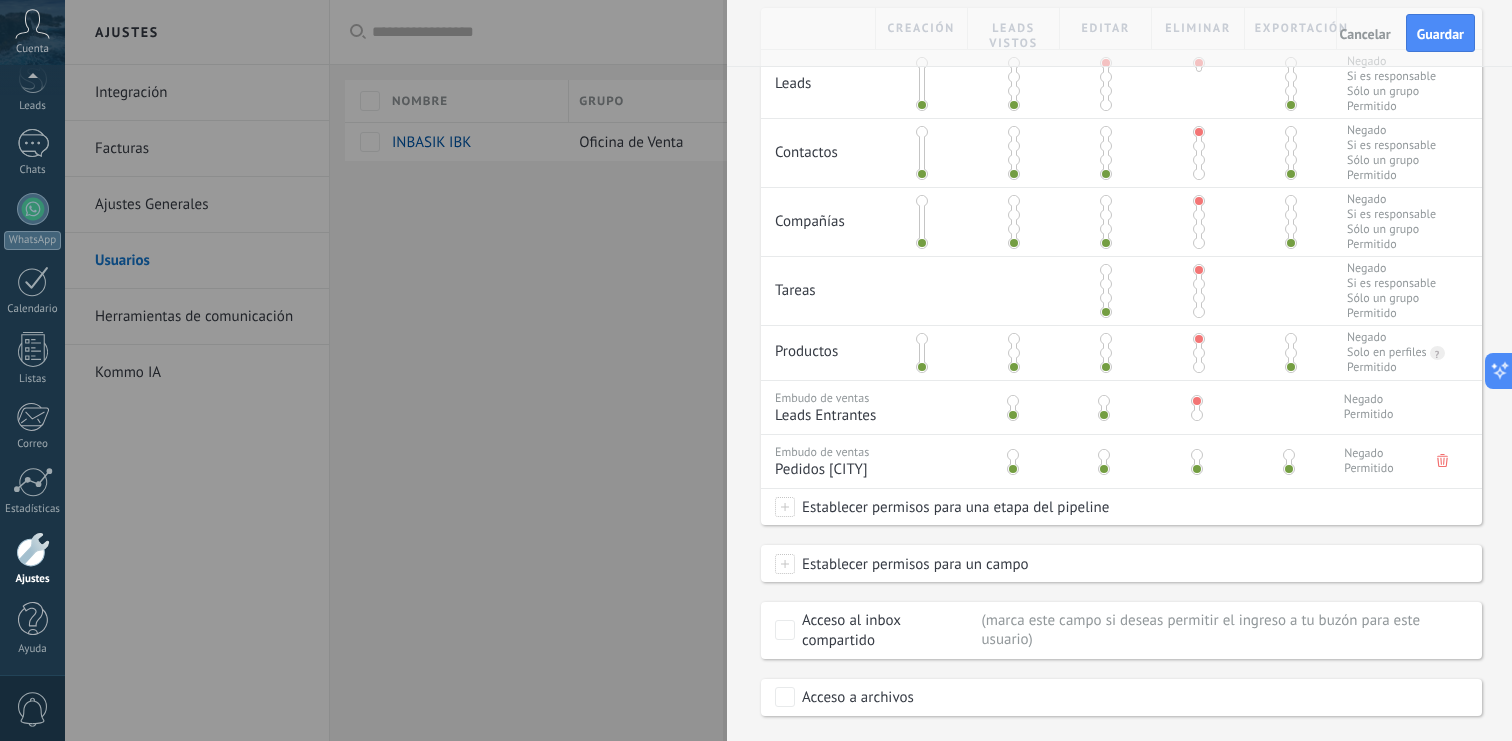 click at bounding box center [1289, 455] 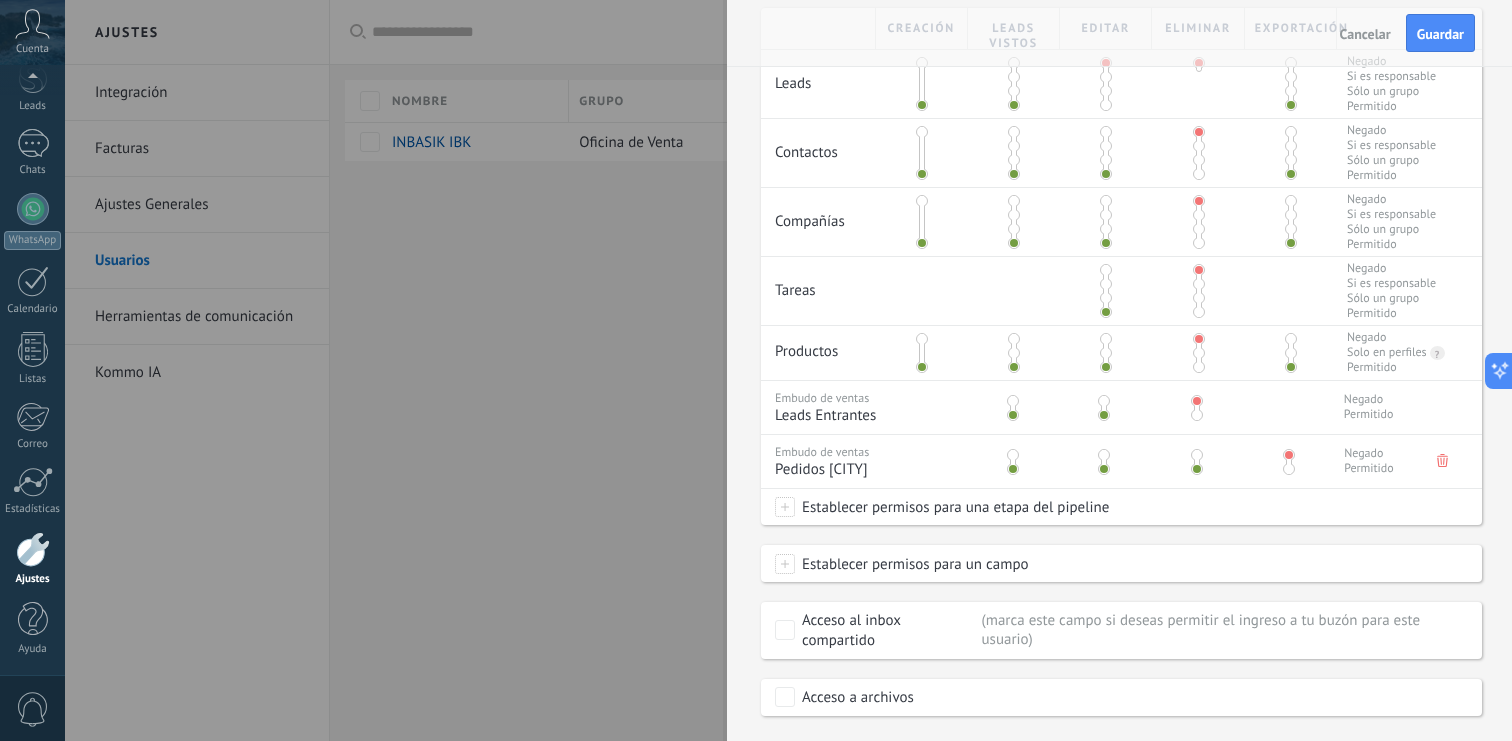 click at bounding box center (1197, 401) 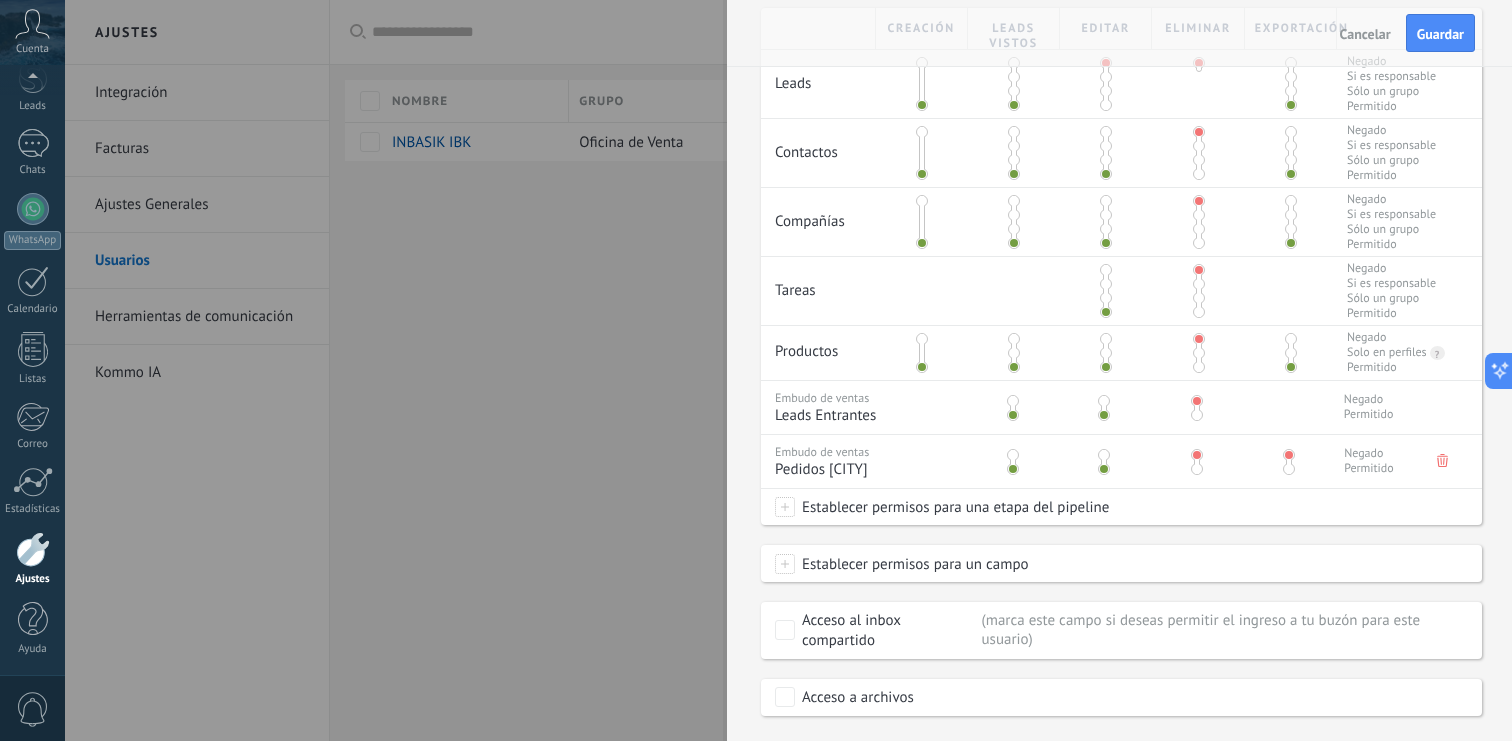 click at bounding box center (1104, 401) 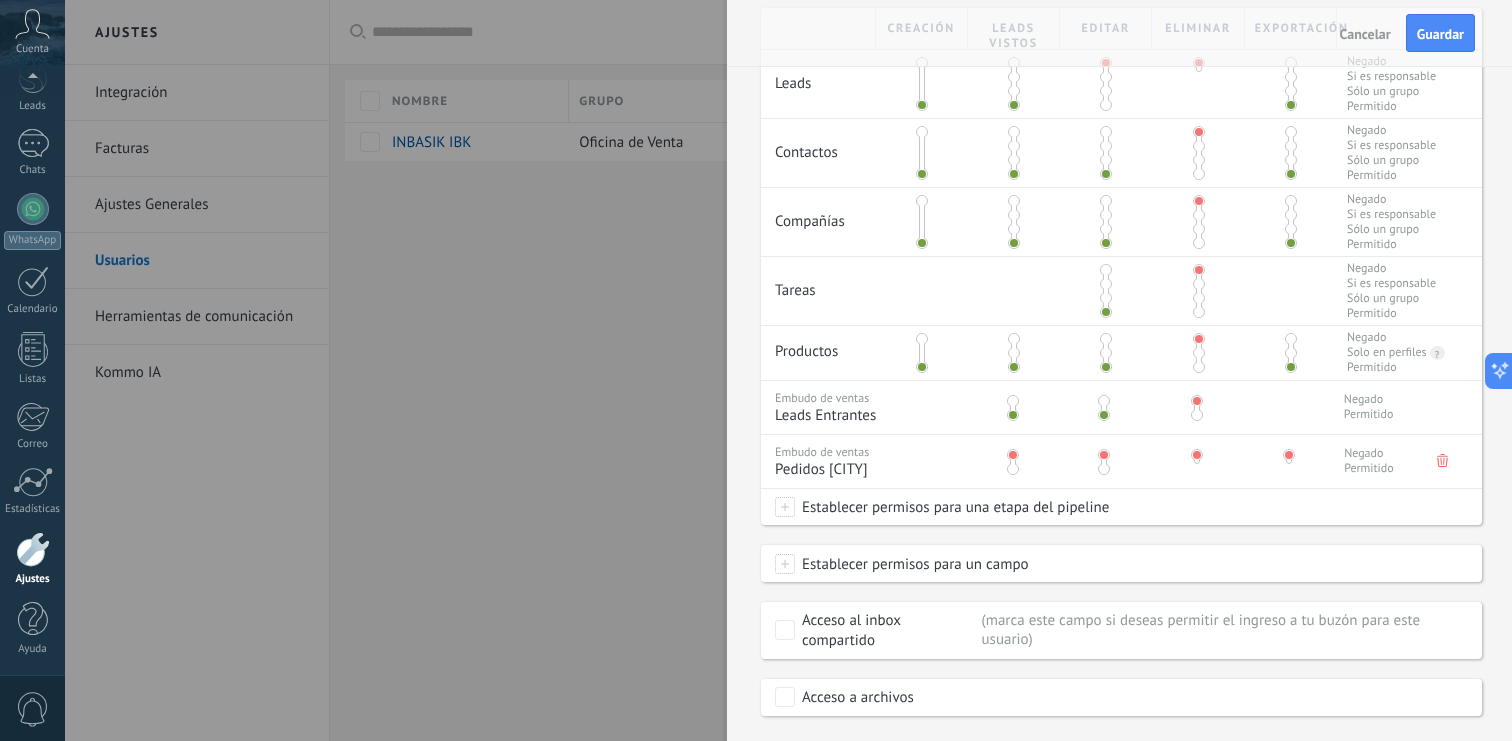 click at bounding box center [785, 507] 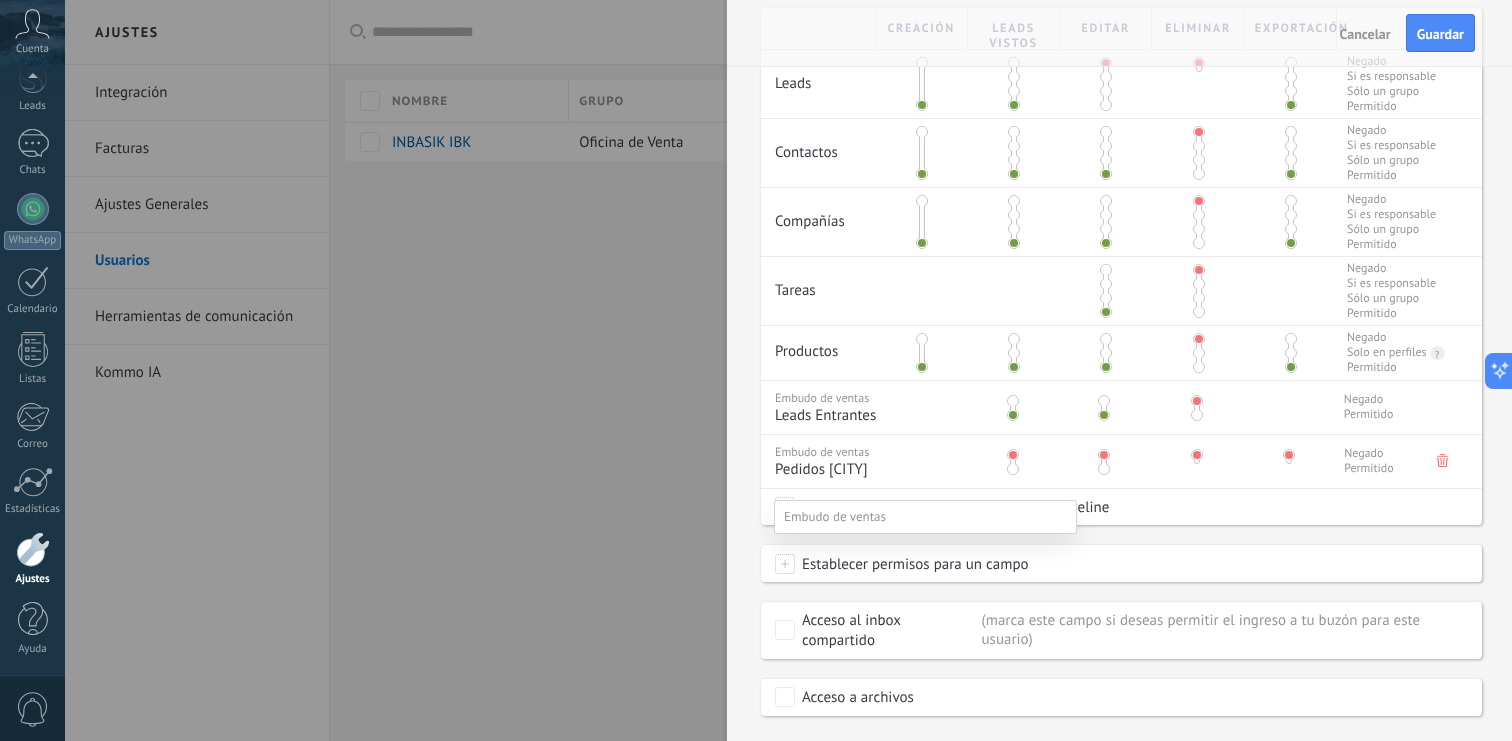 click at bounding box center (788, 370) 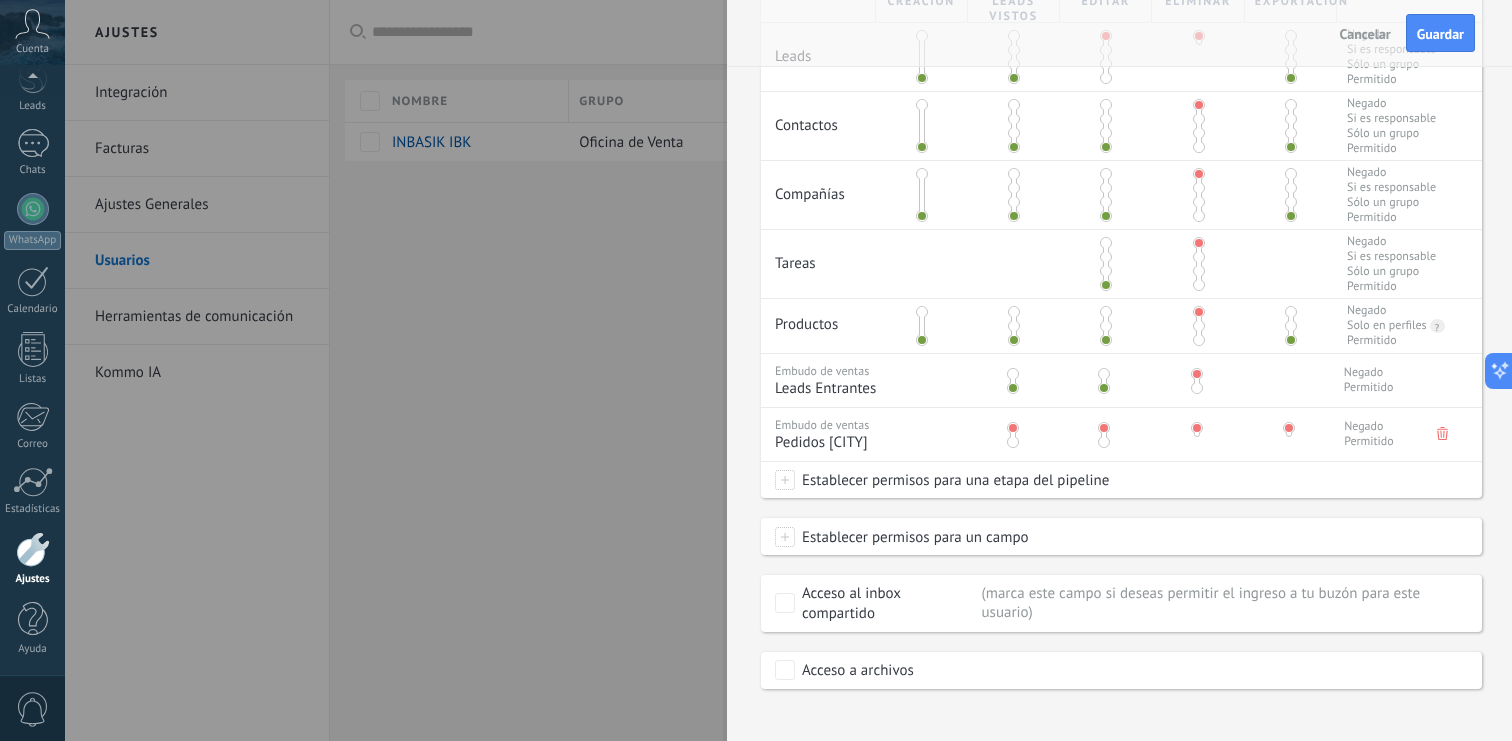 scroll, scrollTop: 509, scrollLeft: 0, axis: vertical 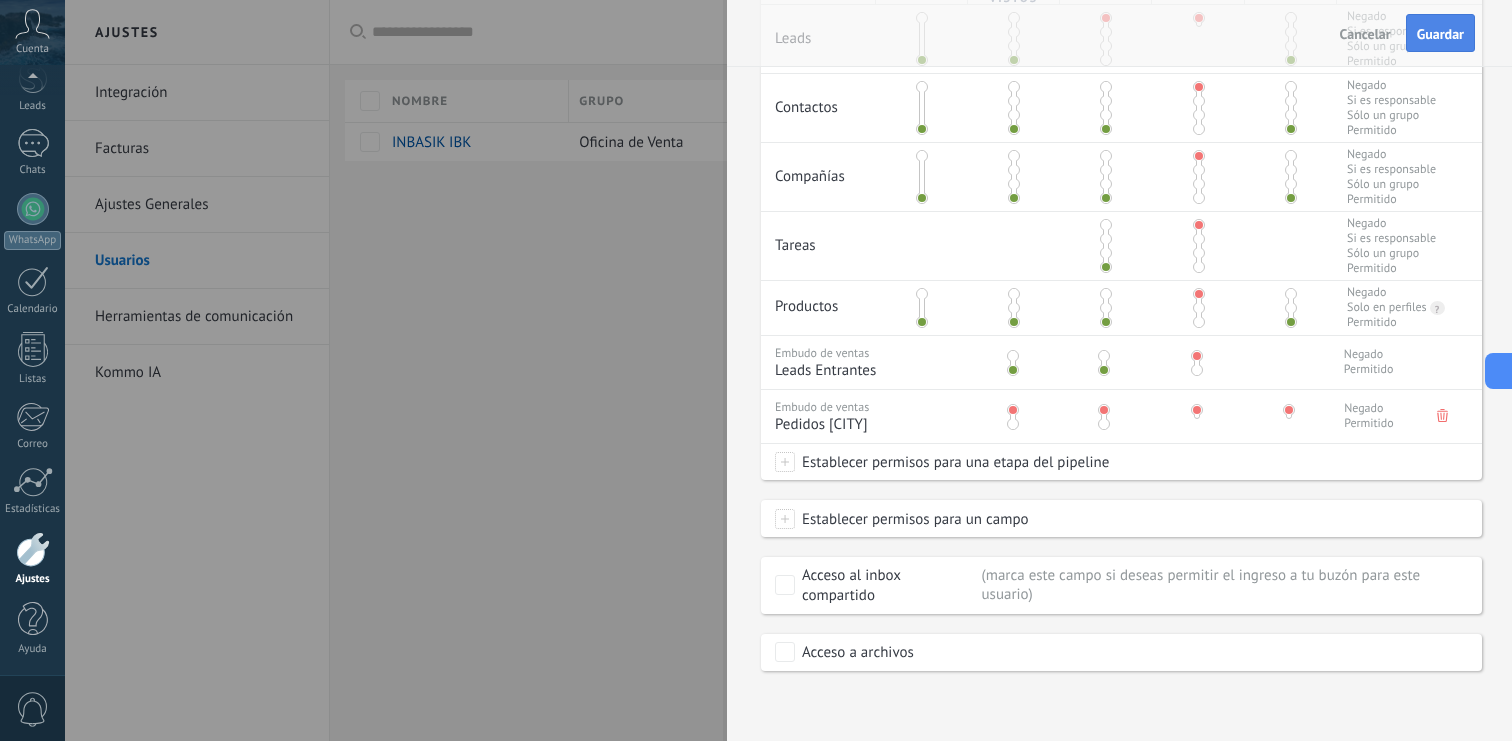 click on "Guardar" at bounding box center (1440, 34) 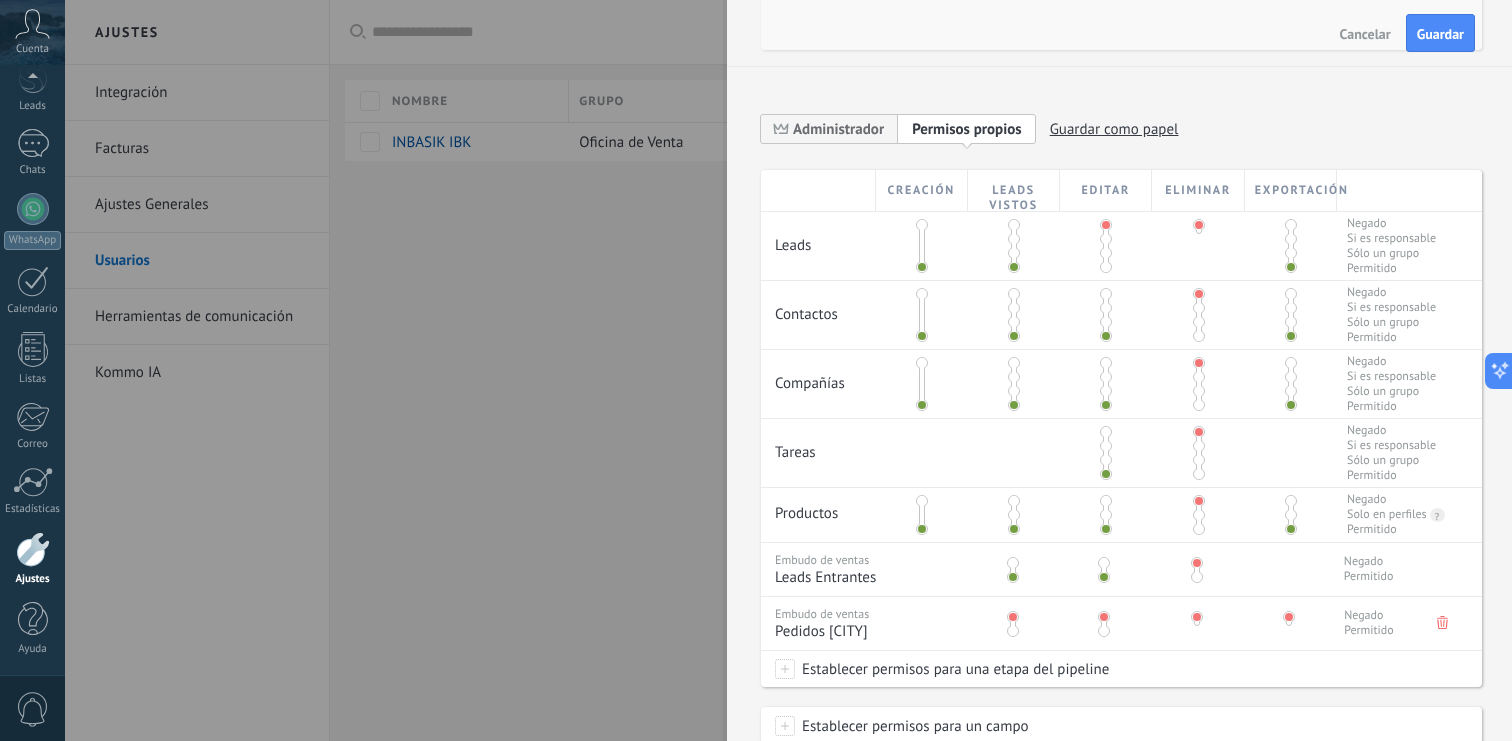 scroll, scrollTop: 323, scrollLeft: 0, axis: vertical 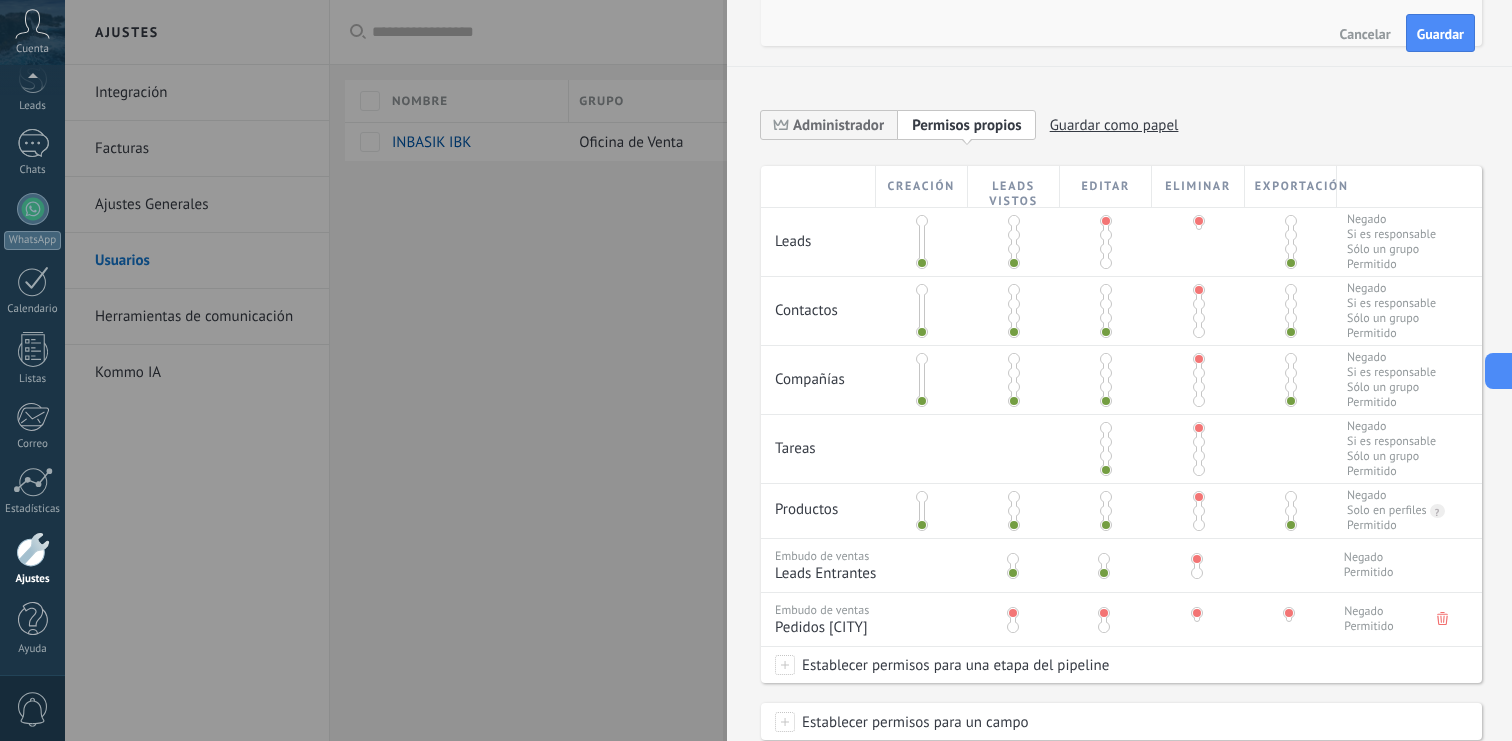 click at bounding box center (756, 370) 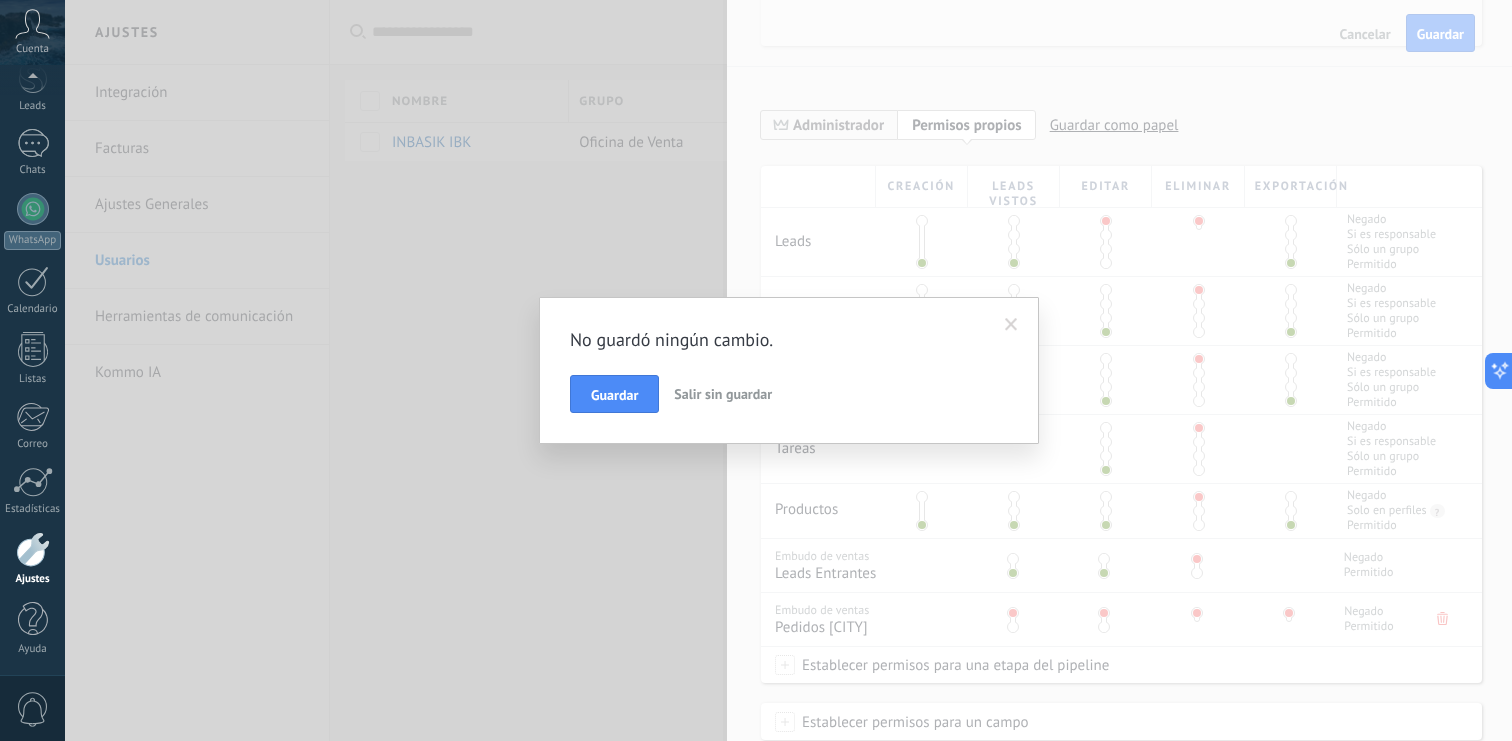 click on "Salir sin guardar" at bounding box center (723, 394) 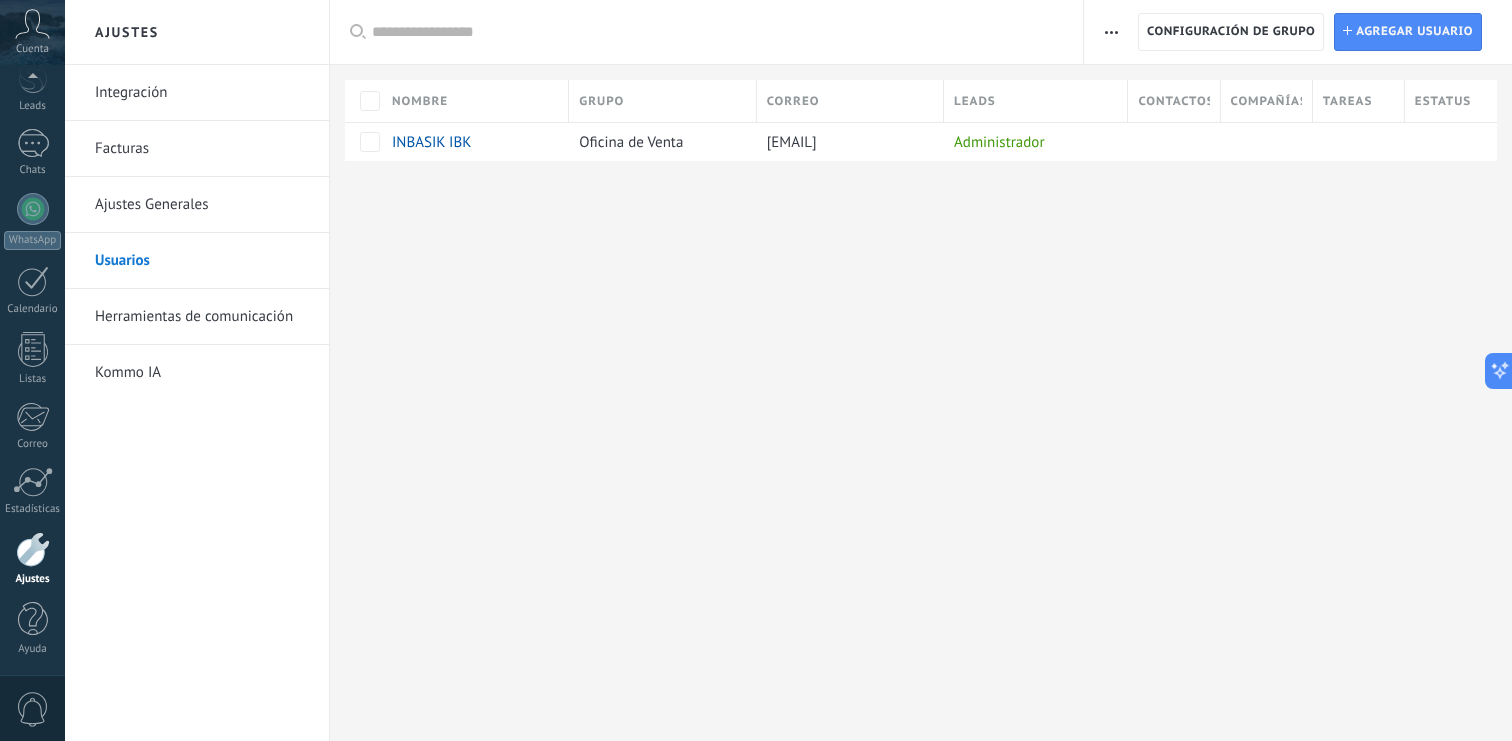 scroll, scrollTop: 0, scrollLeft: 0, axis: both 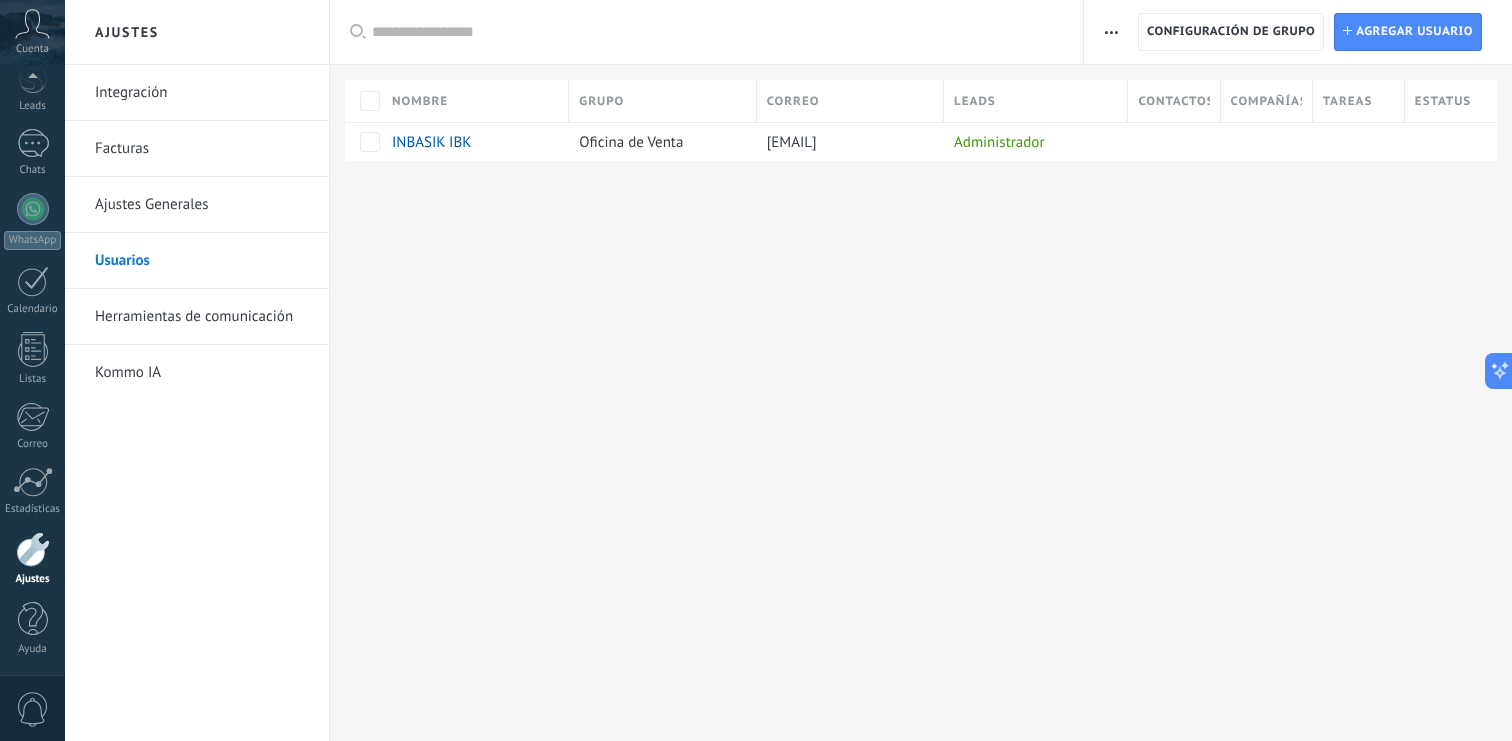 click at bounding box center [1111, 32] 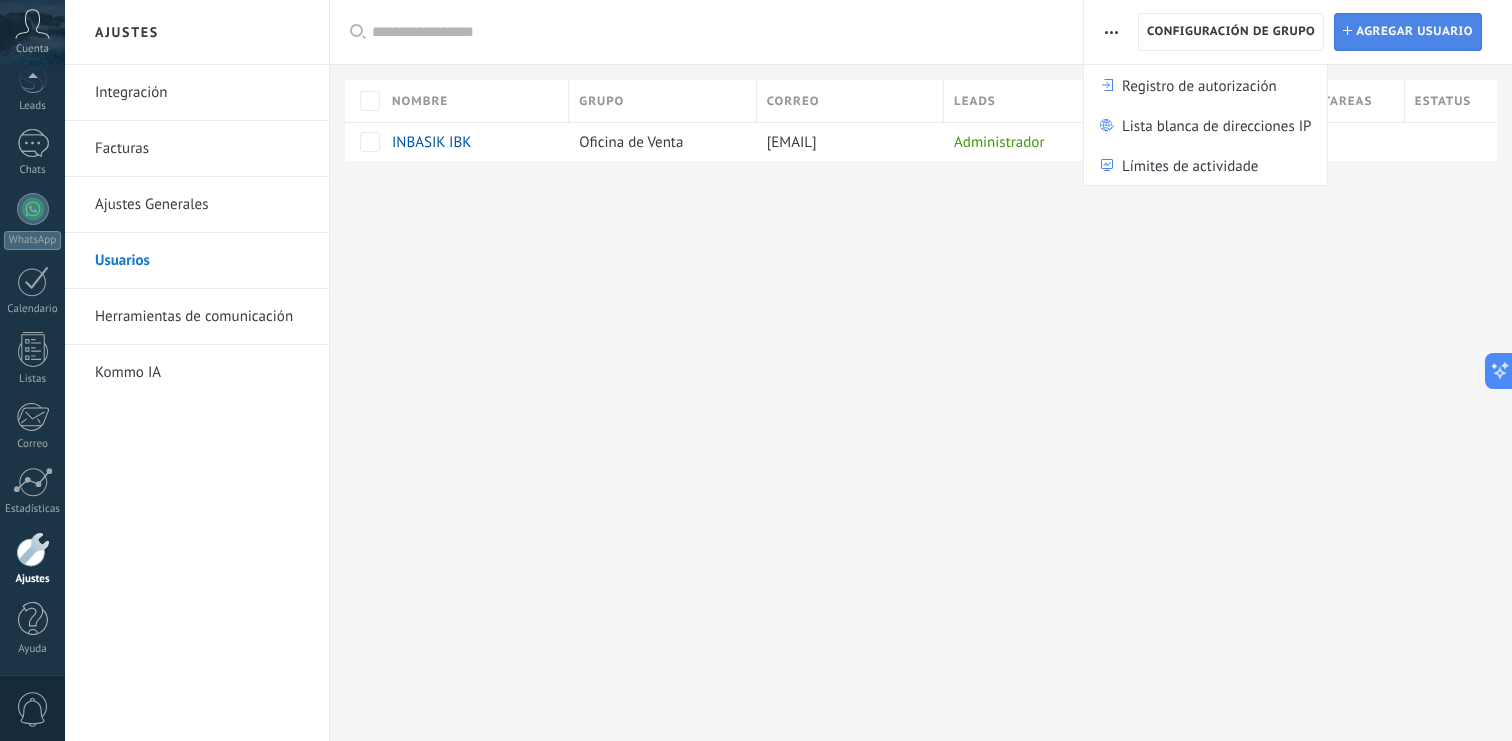 click on "Agregar usuario" at bounding box center (1414, 32) 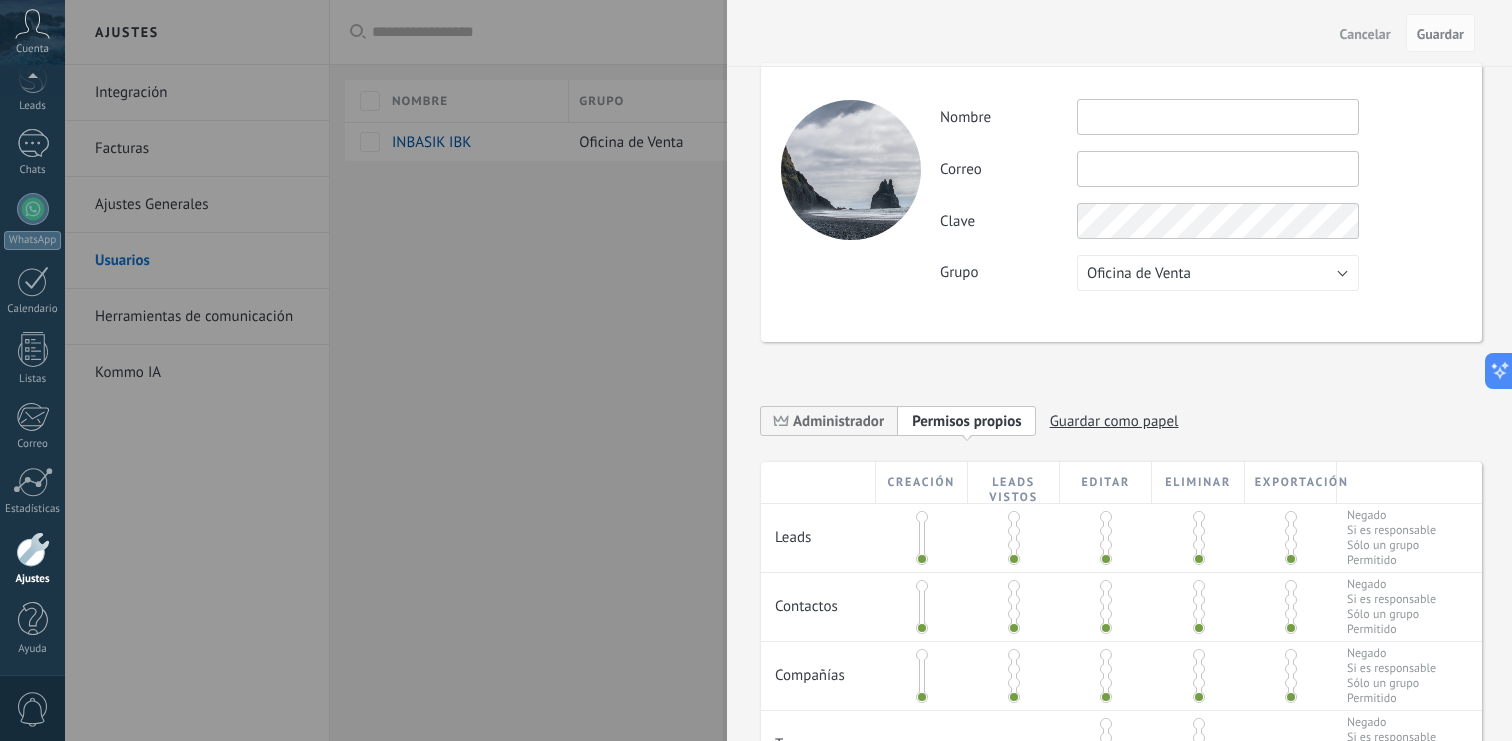 scroll, scrollTop: 454, scrollLeft: 0, axis: vertical 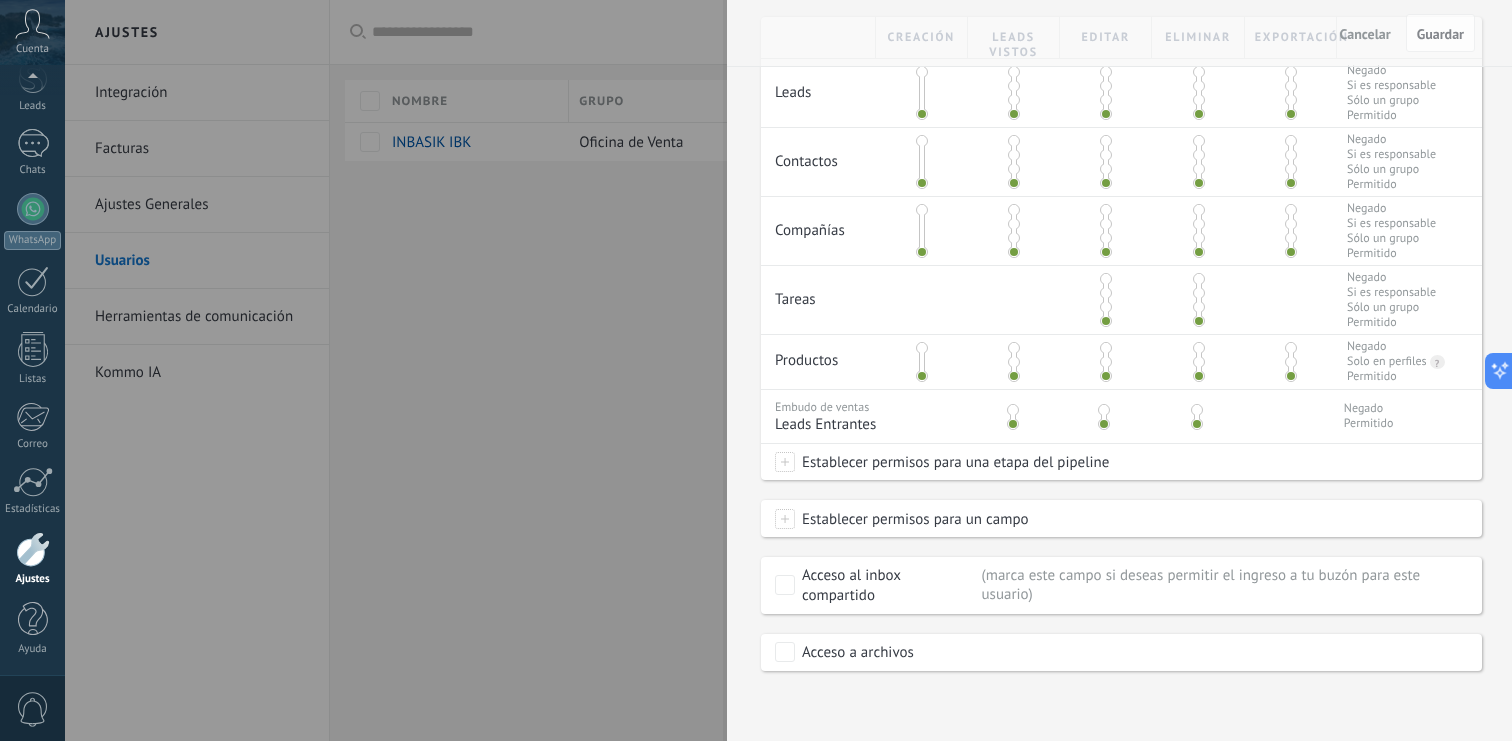 click at bounding box center (756, 370) 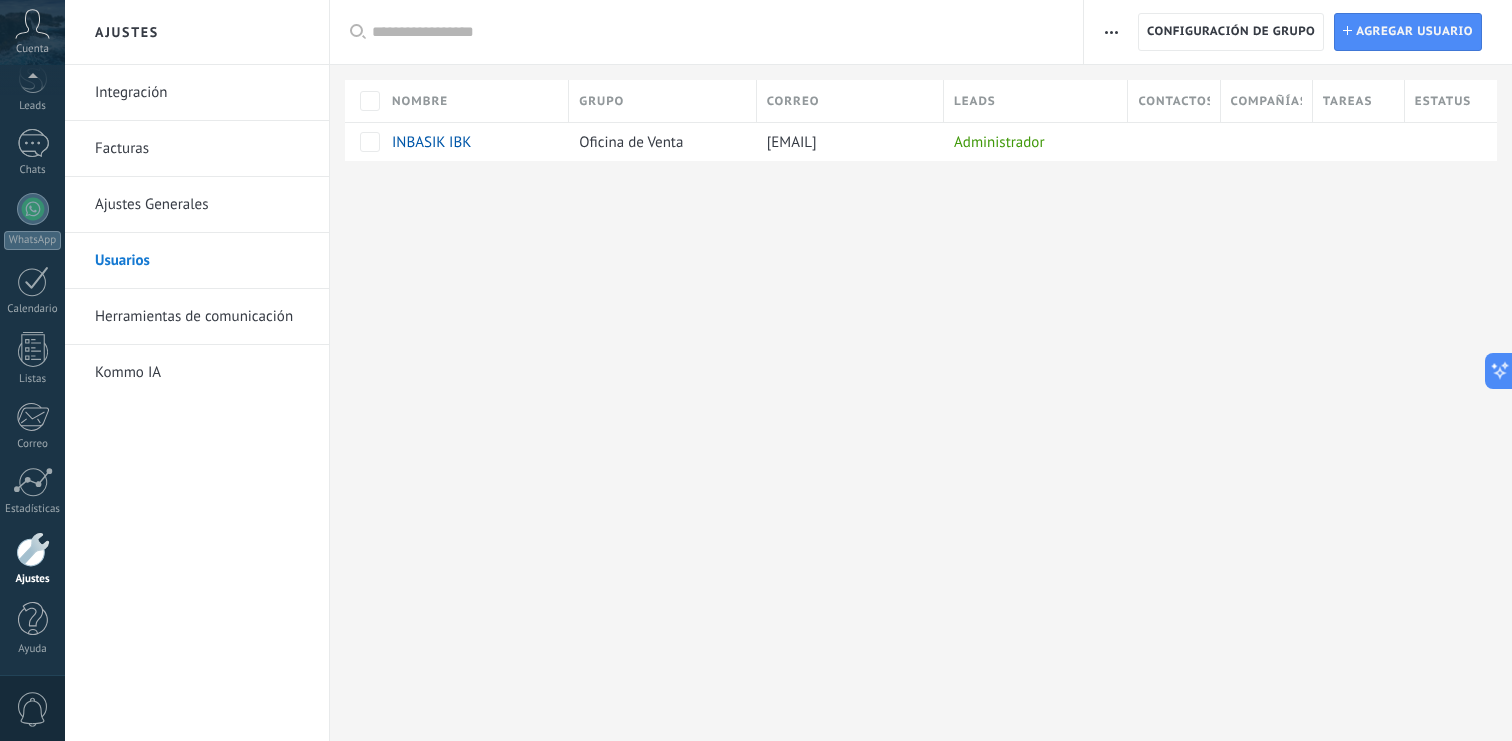 scroll, scrollTop: 0, scrollLeft: 0, axis: both 